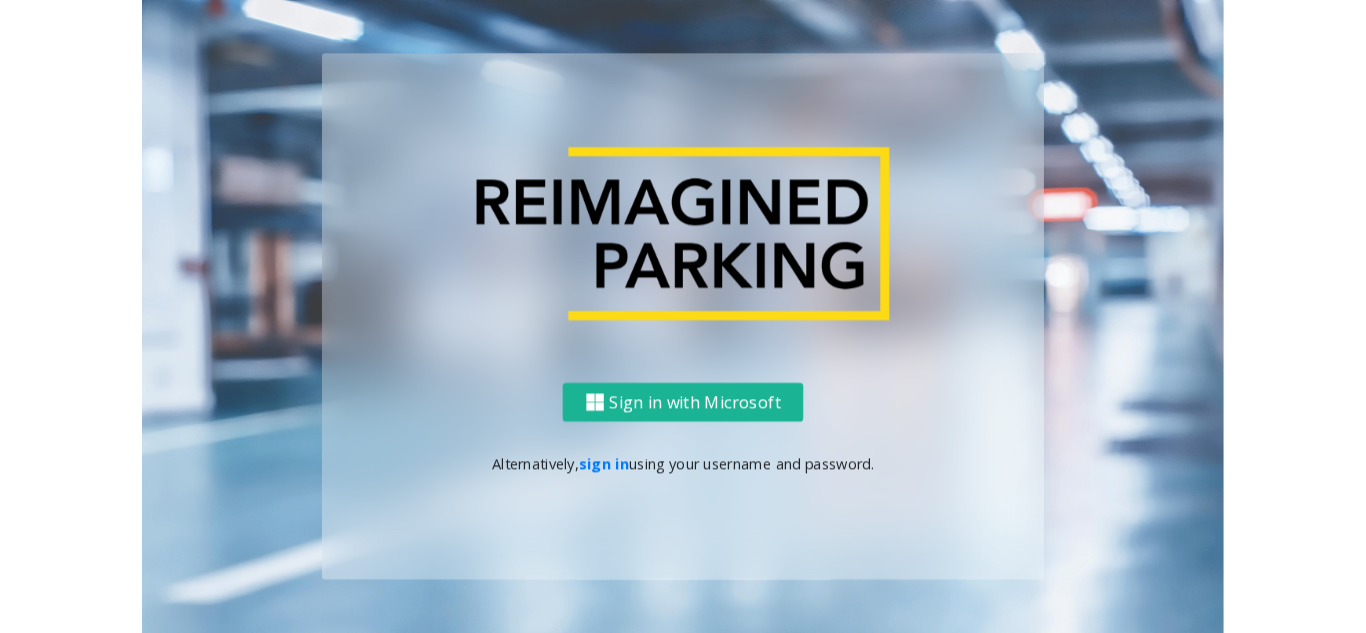 scroll, scrollTop: 0, scrollLeft: 0, axis: both 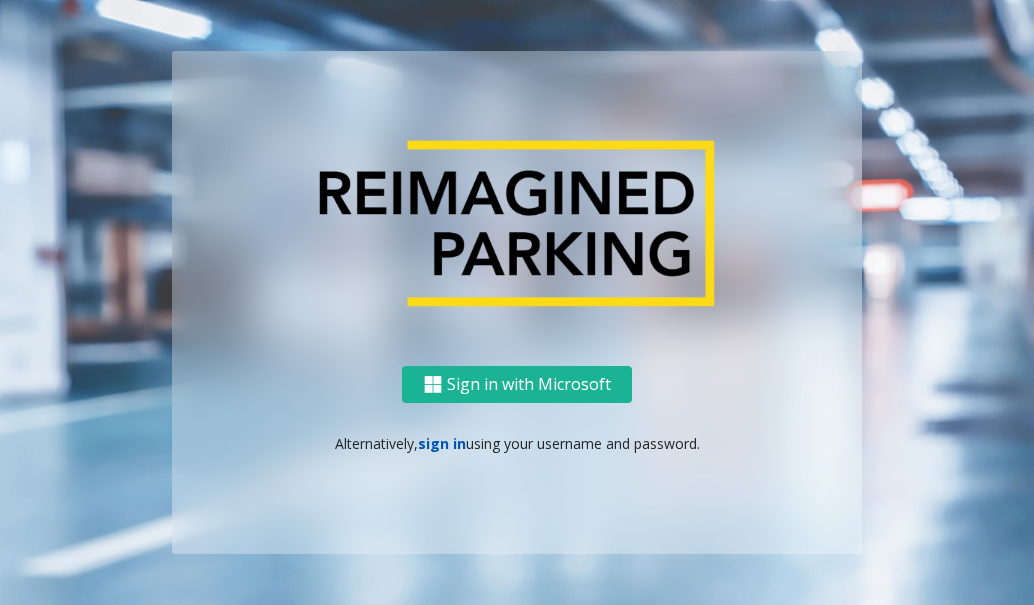 click on "sign in" 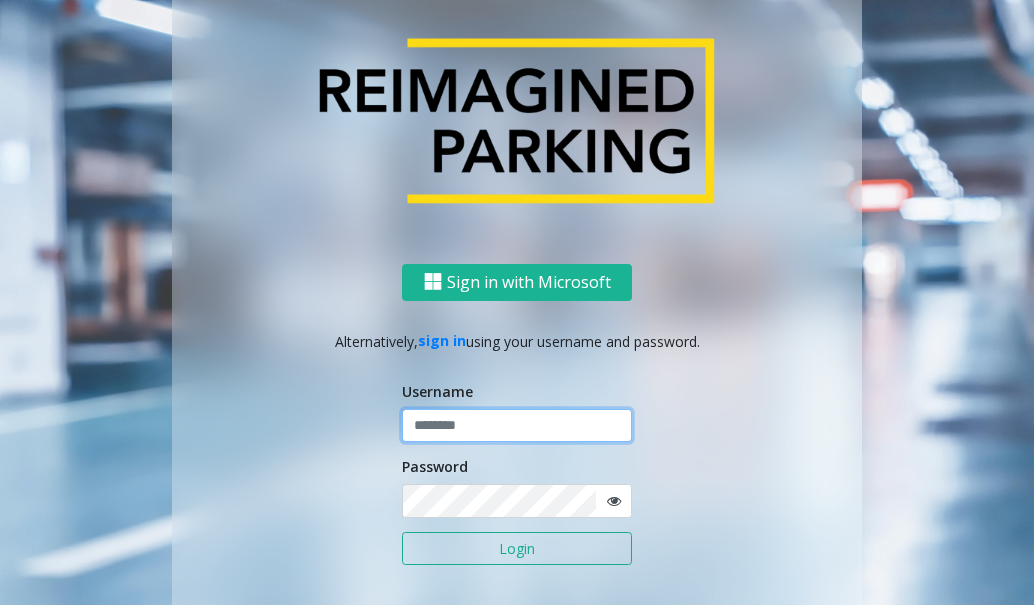 click 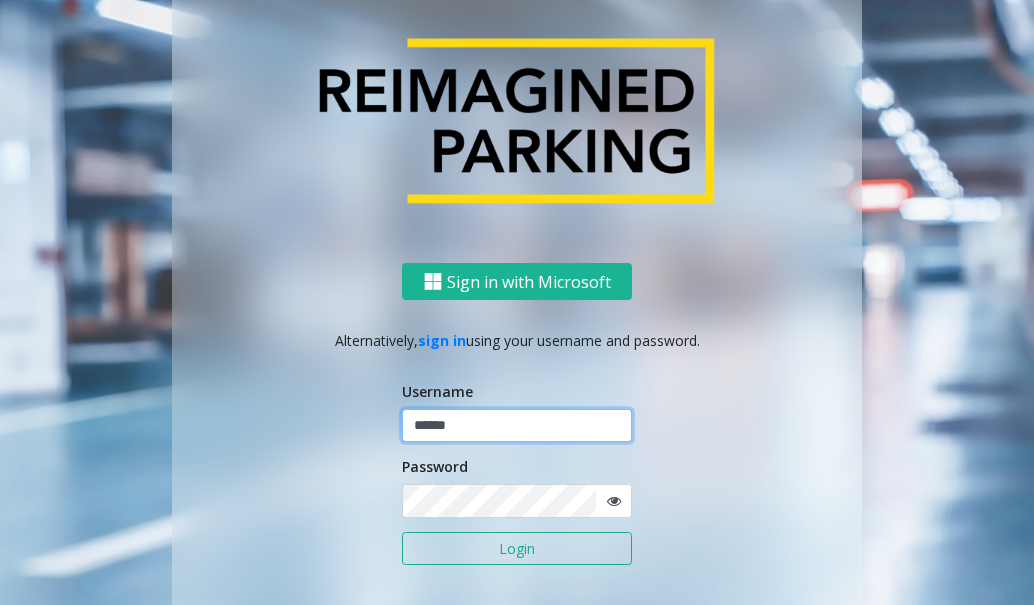 type on "******" 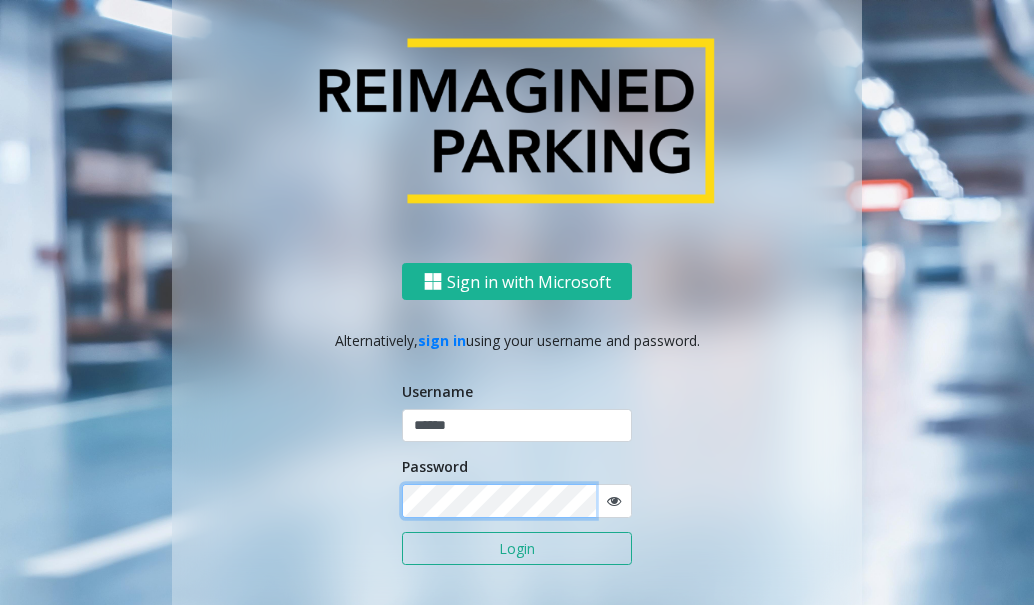click on "Login" 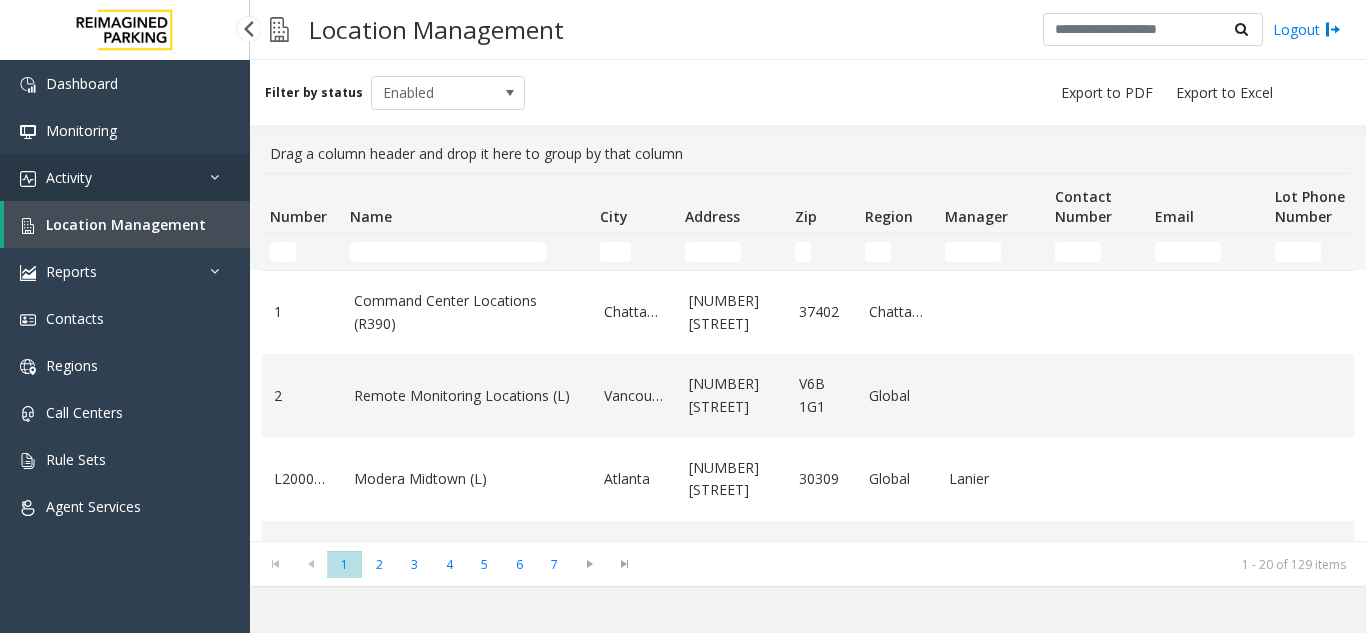 click on "Activity" at bounding box center [125, 177] 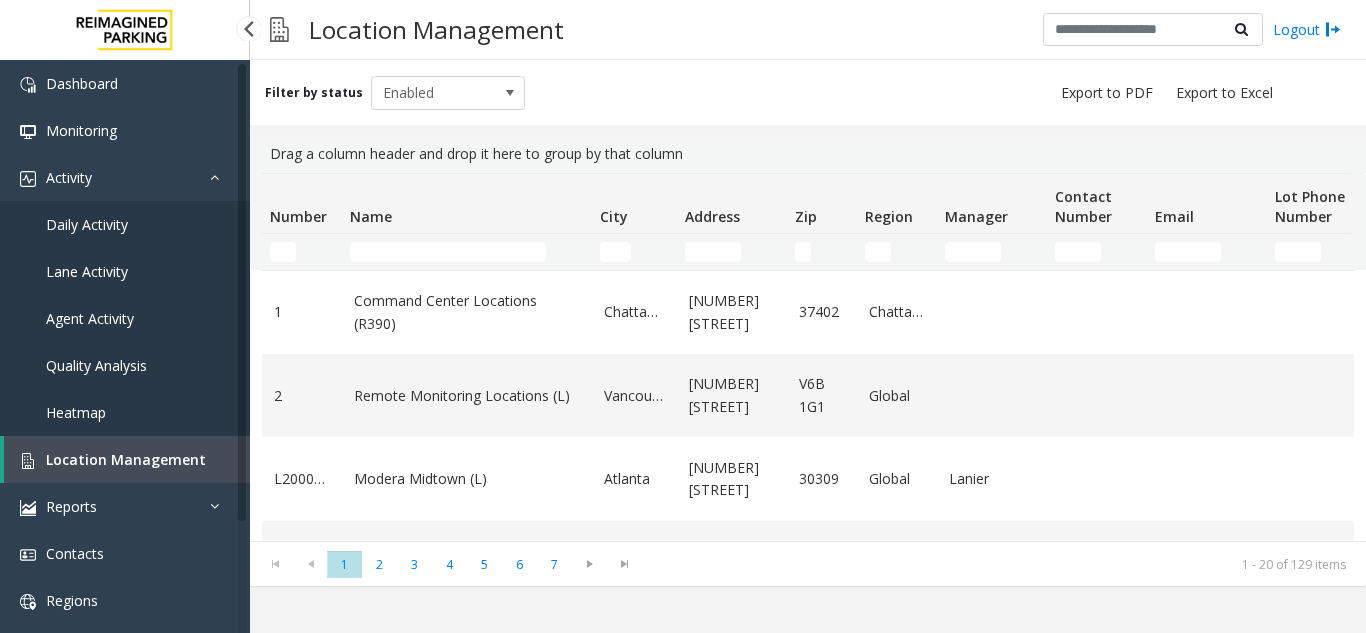 click on "Daily Activity" at bounding box center (87, 224) 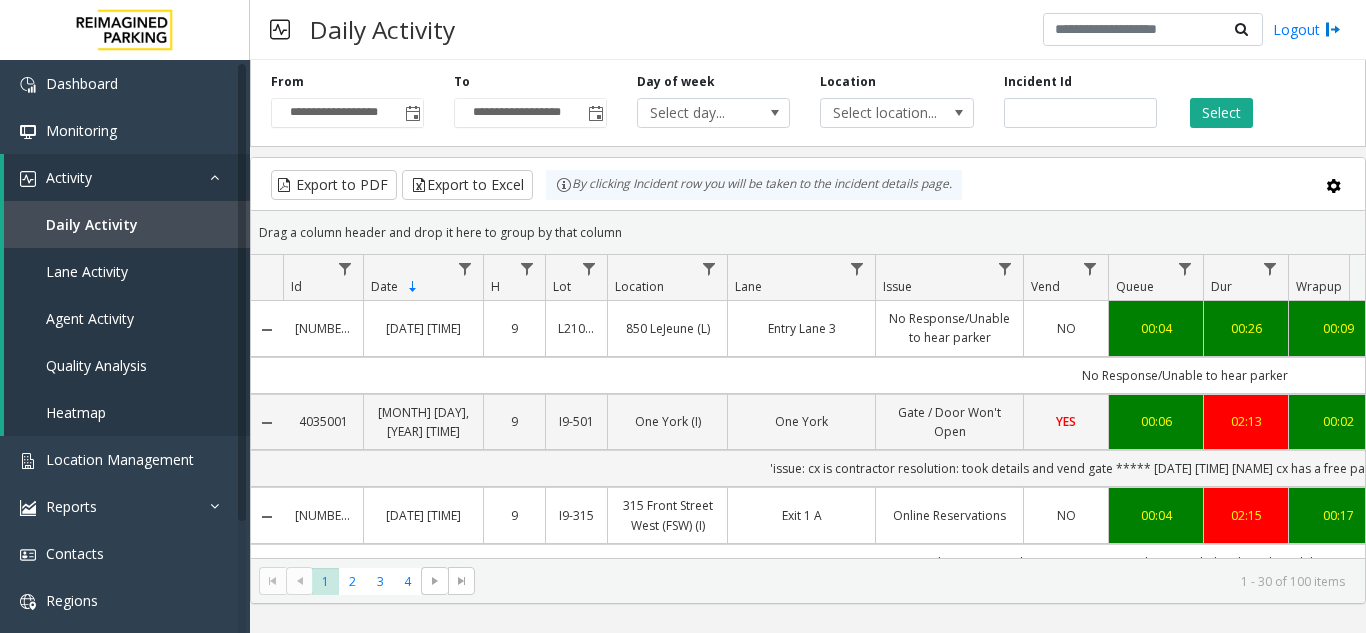 click on "Daily Activity Logout" at bounding box center (808, 30) 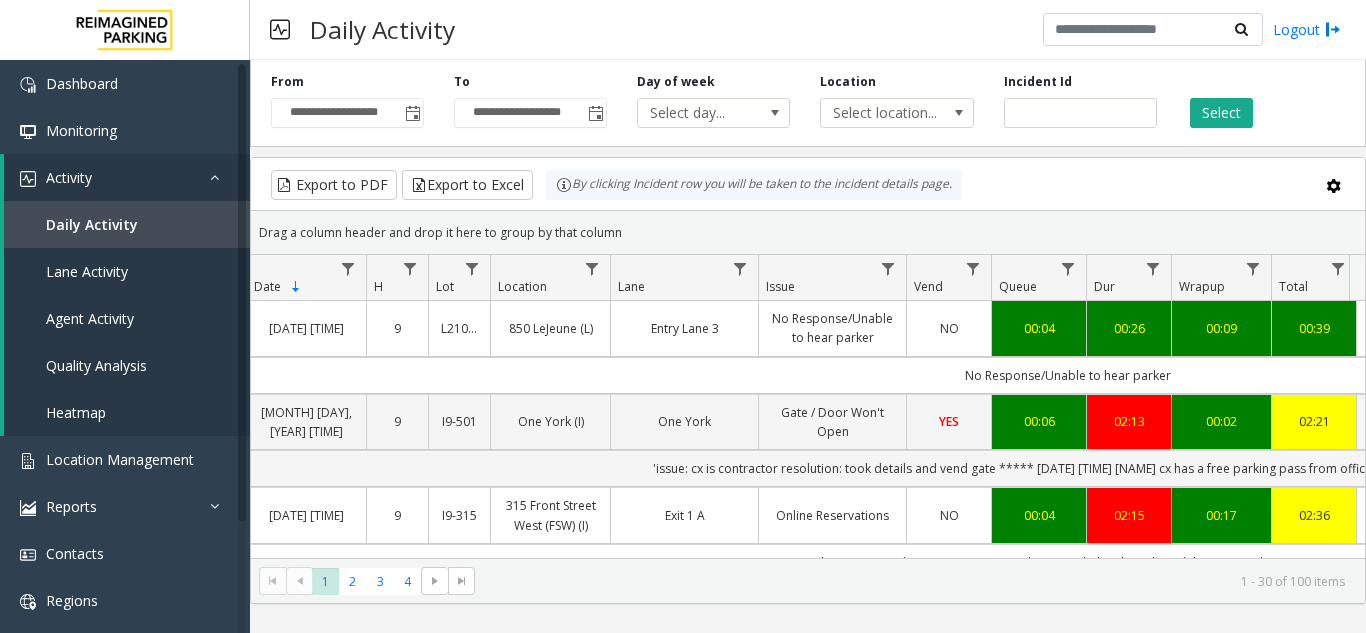 scroll, scrollTop: 0, scrollLeft: 149, axis: horizontal 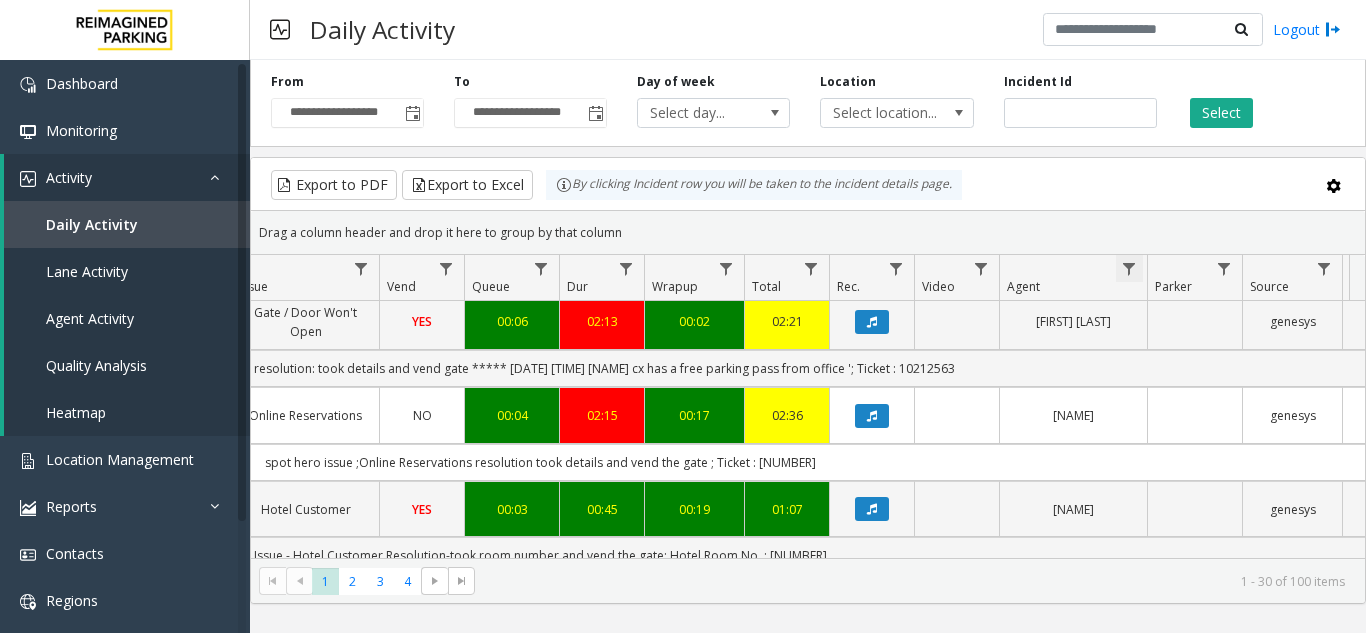 click 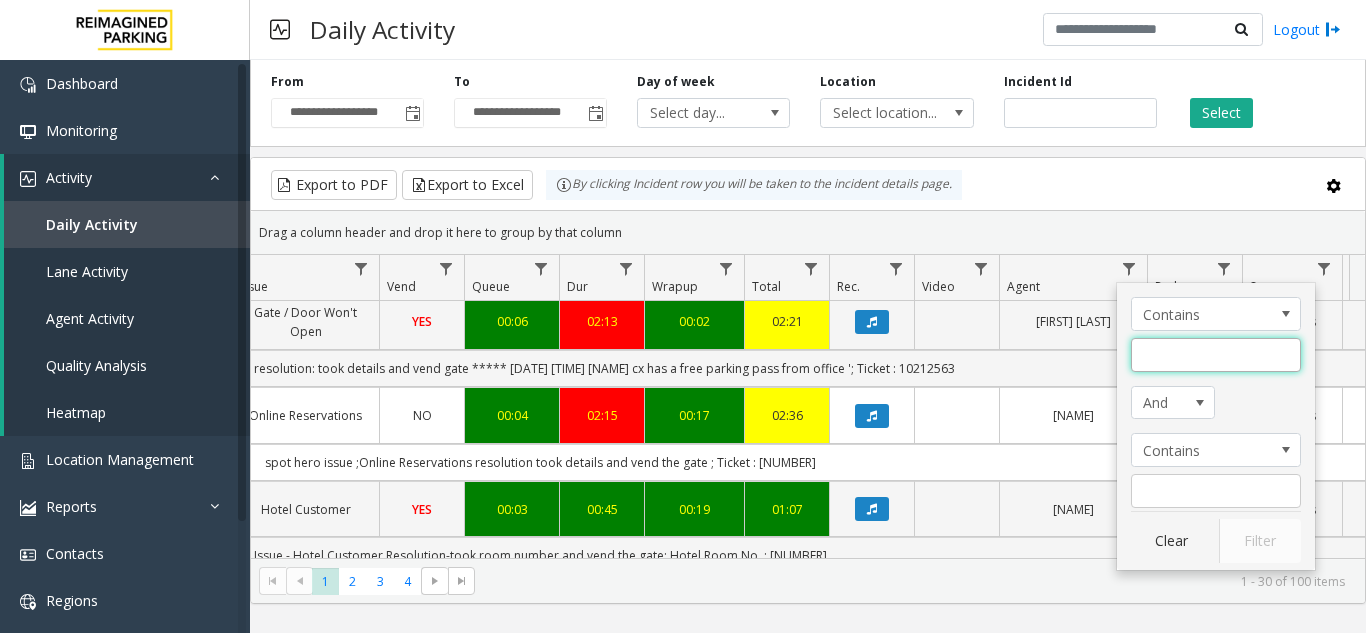 click 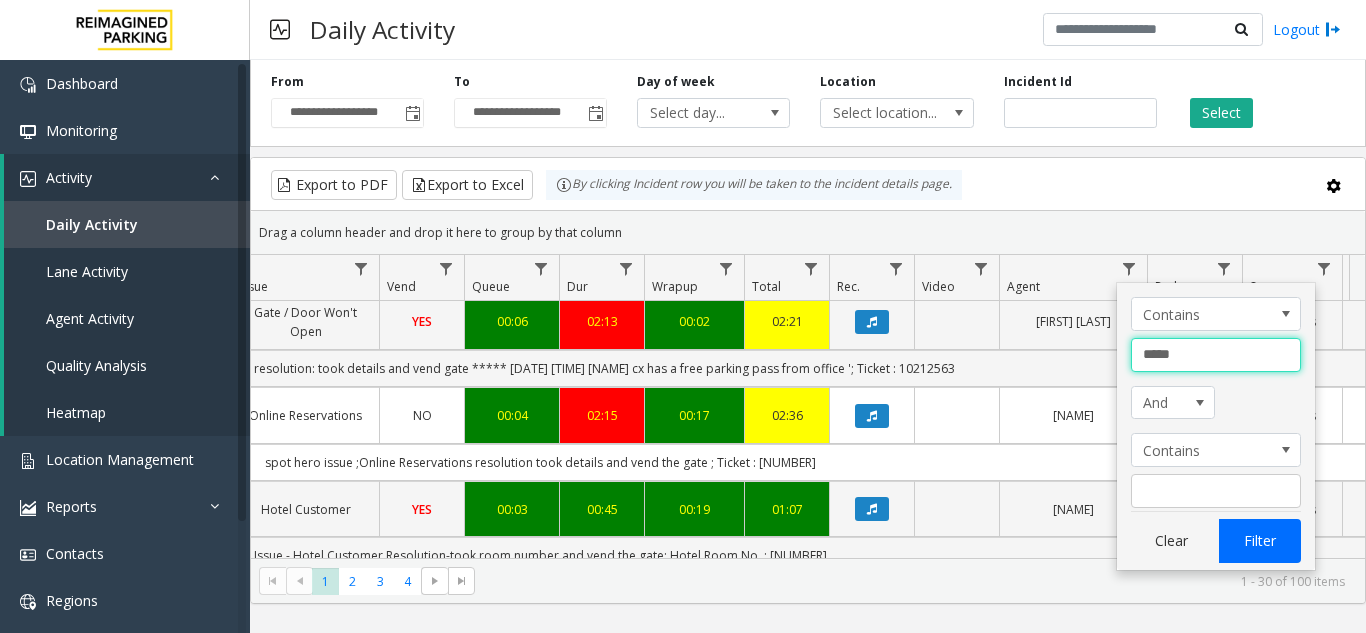 type on "*****" 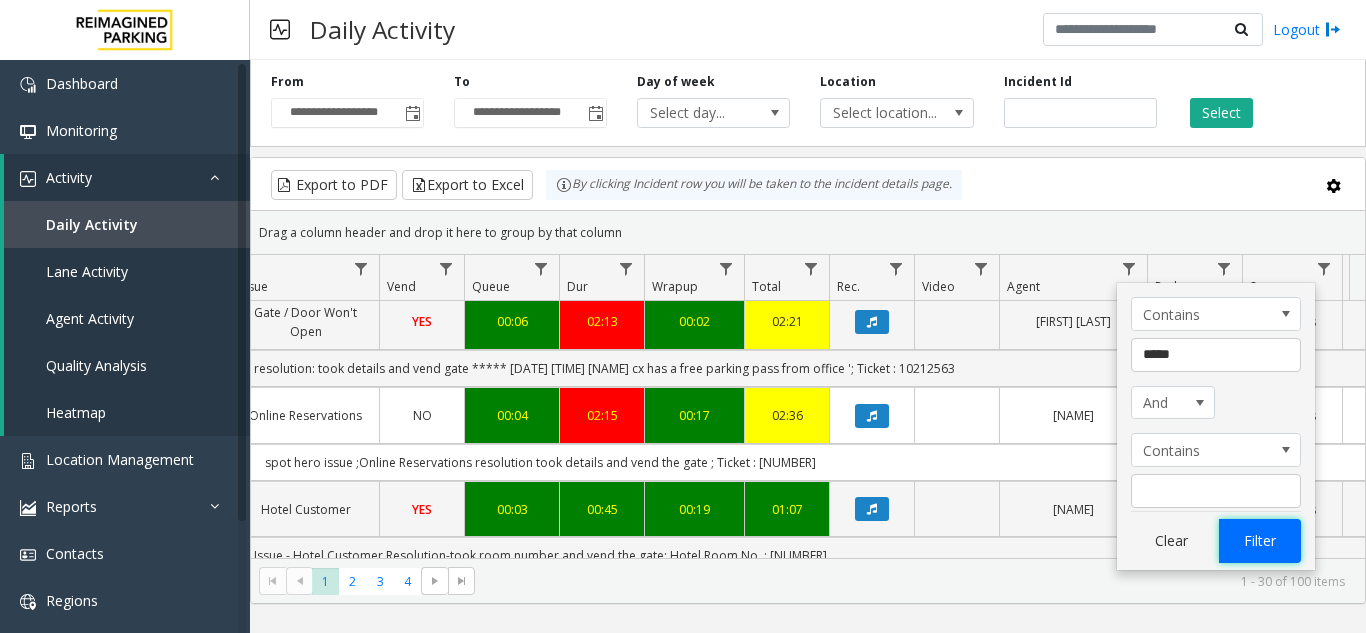click on "Filter" 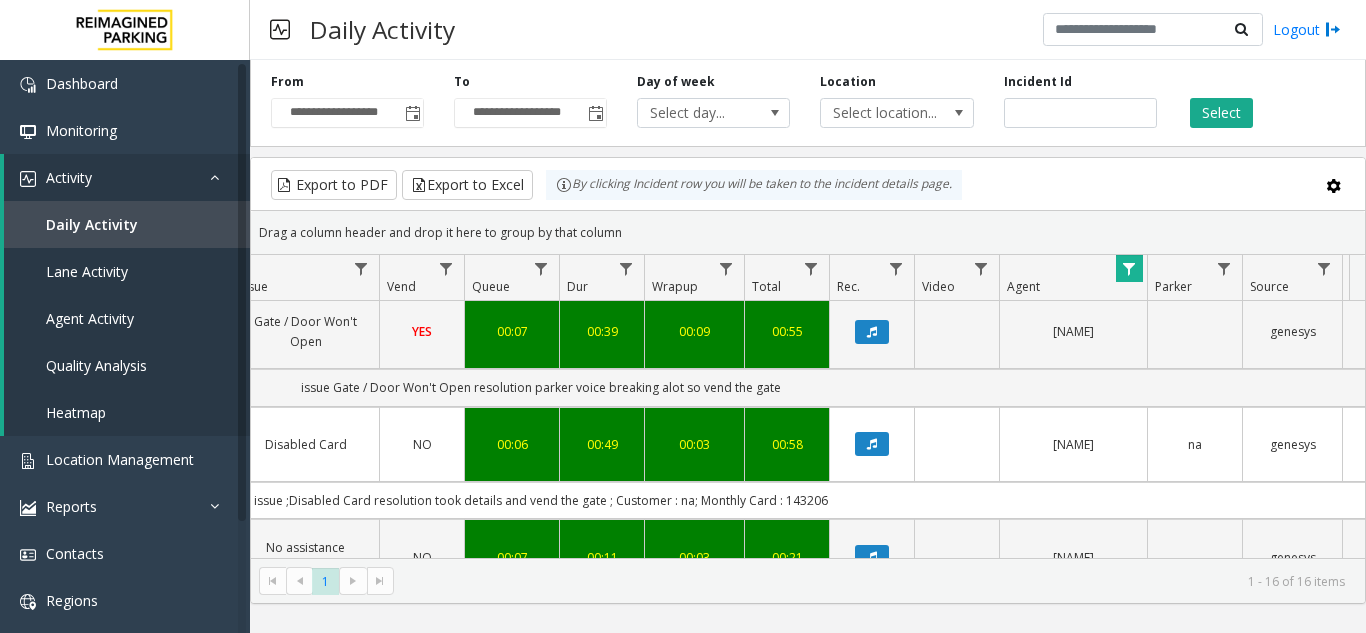 scroll, scrollTop: 100, scrollLeft: 534, axis: both 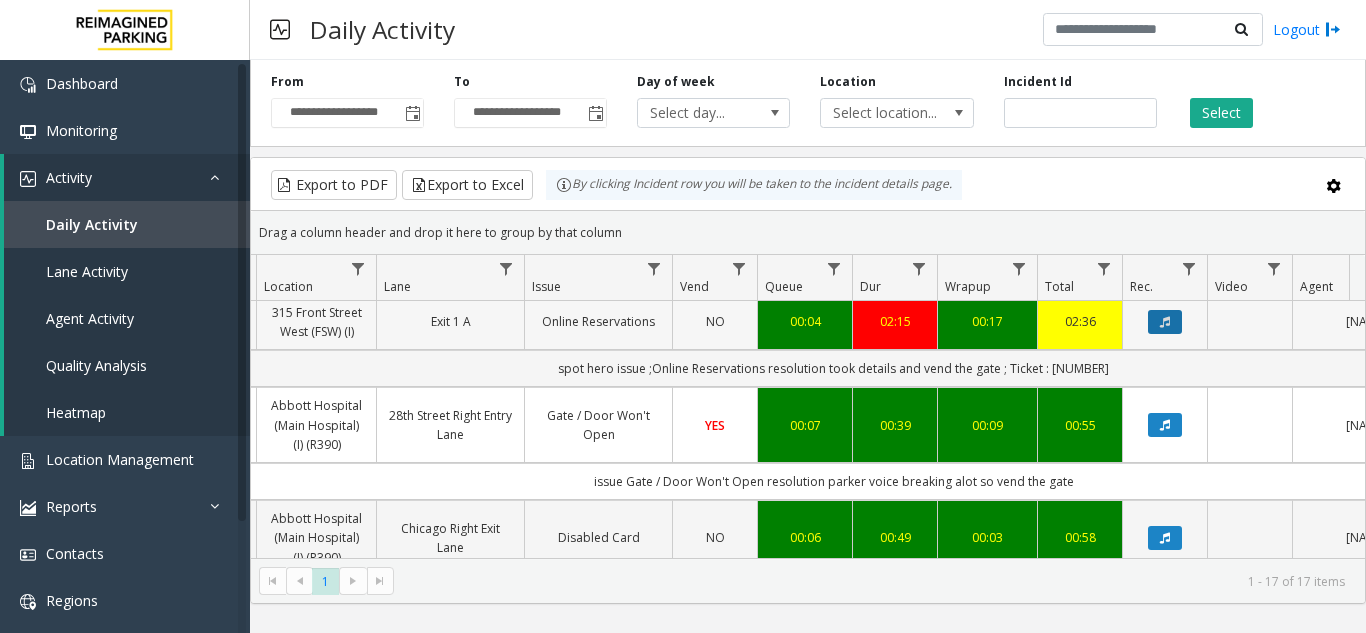 click 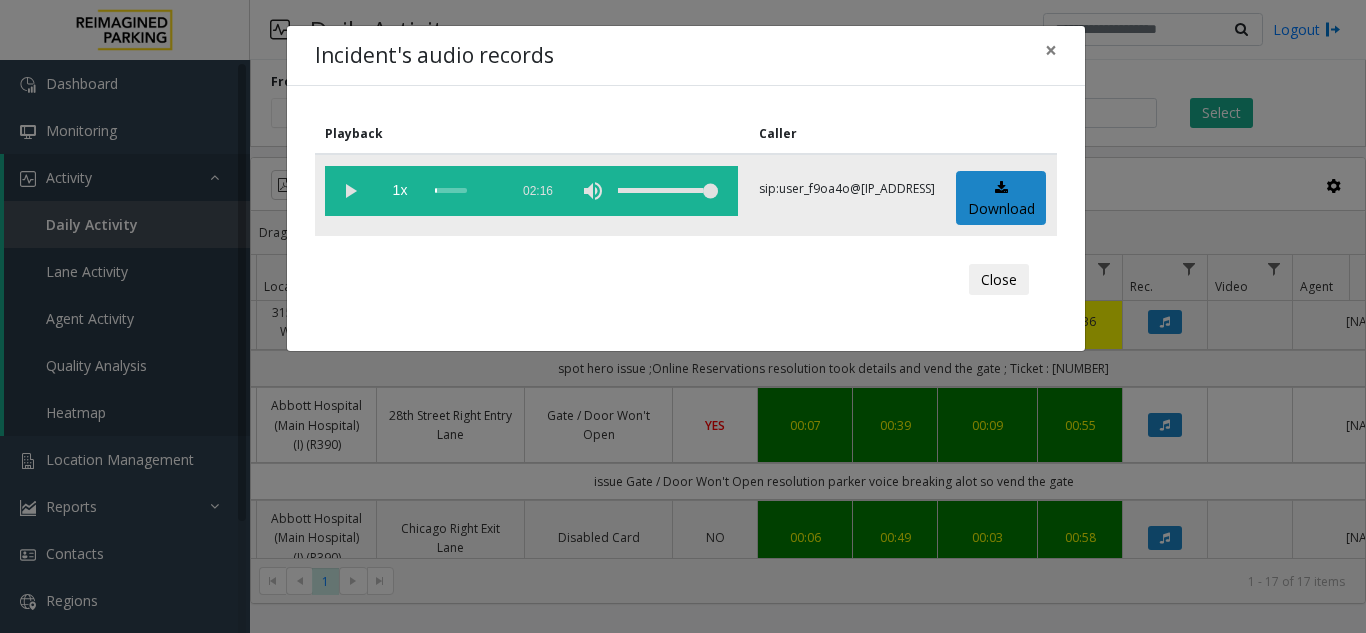 click 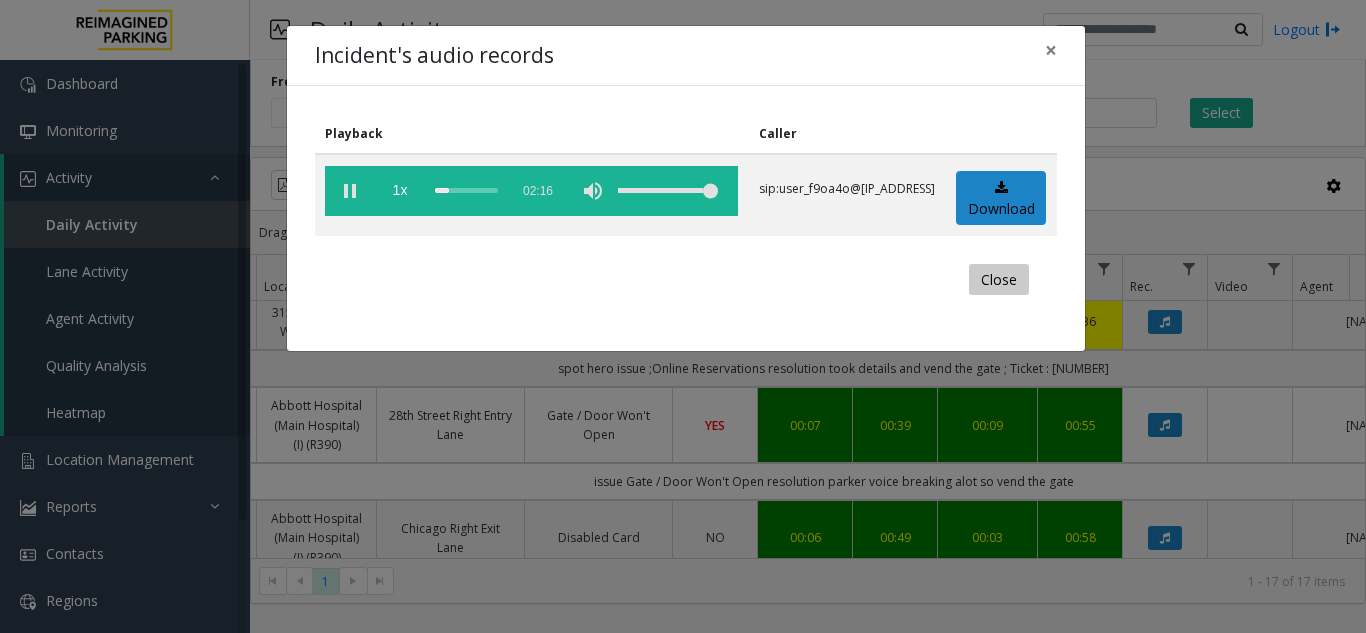 click on "Close" 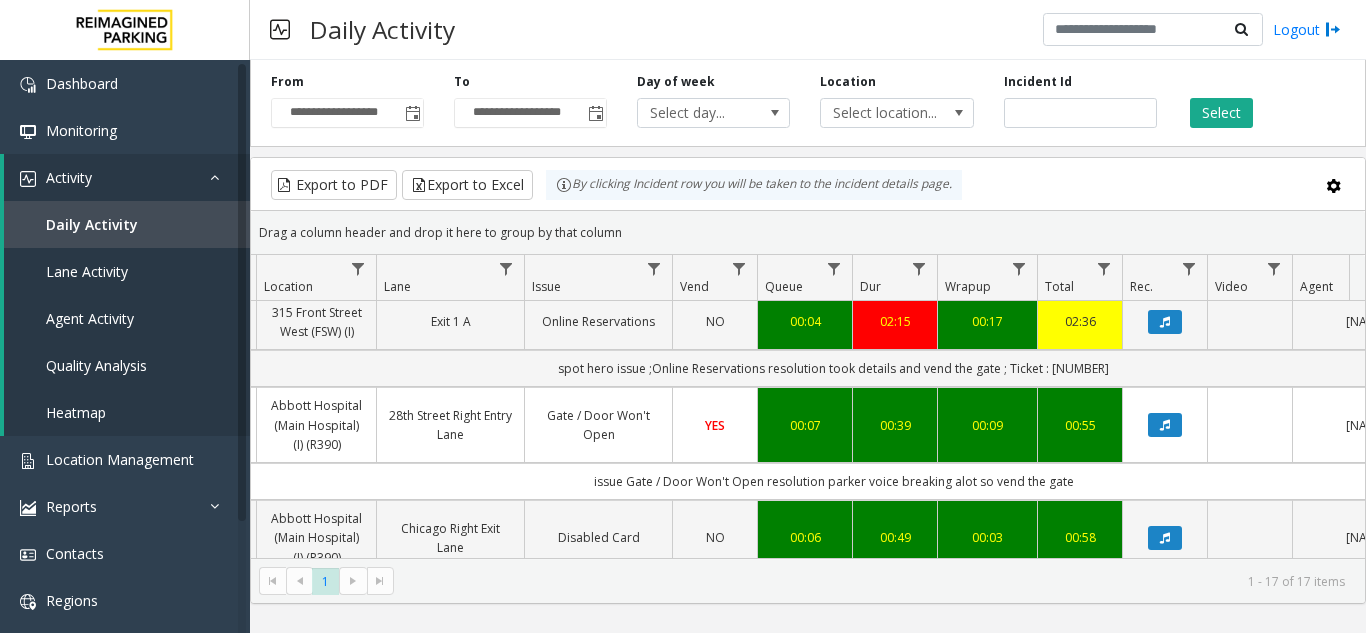 scroll, scrollTop: 100, scrollLeft: 361, axis: both 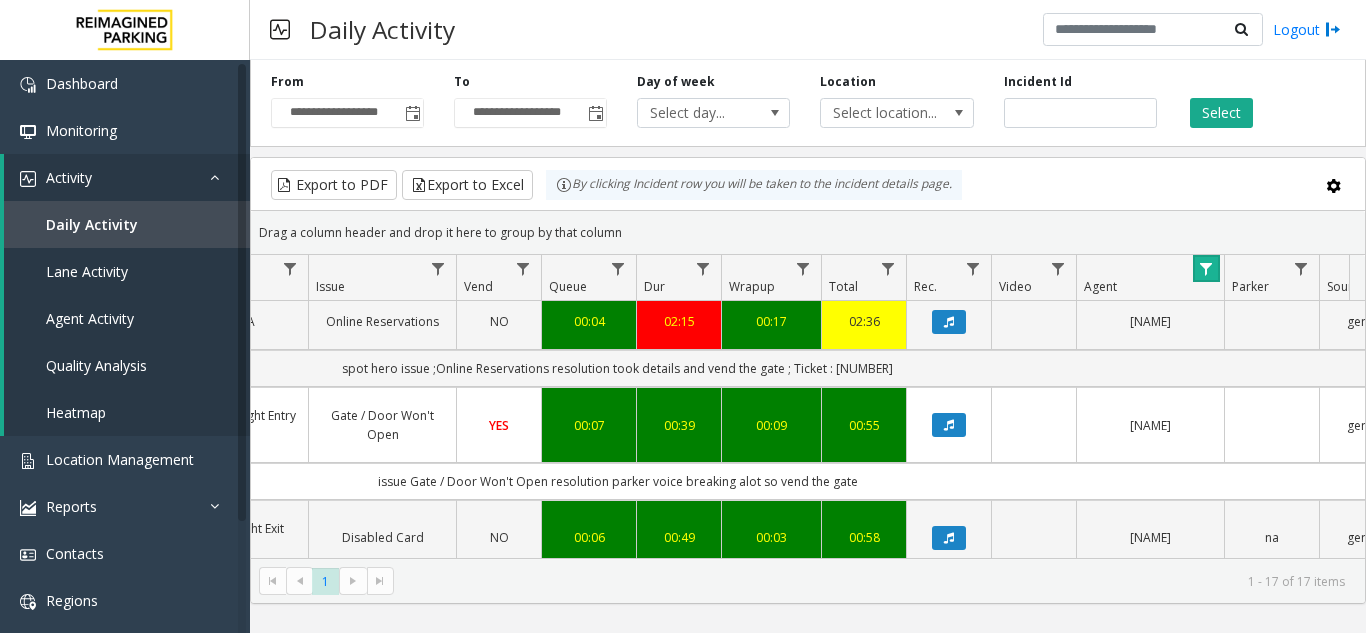 click 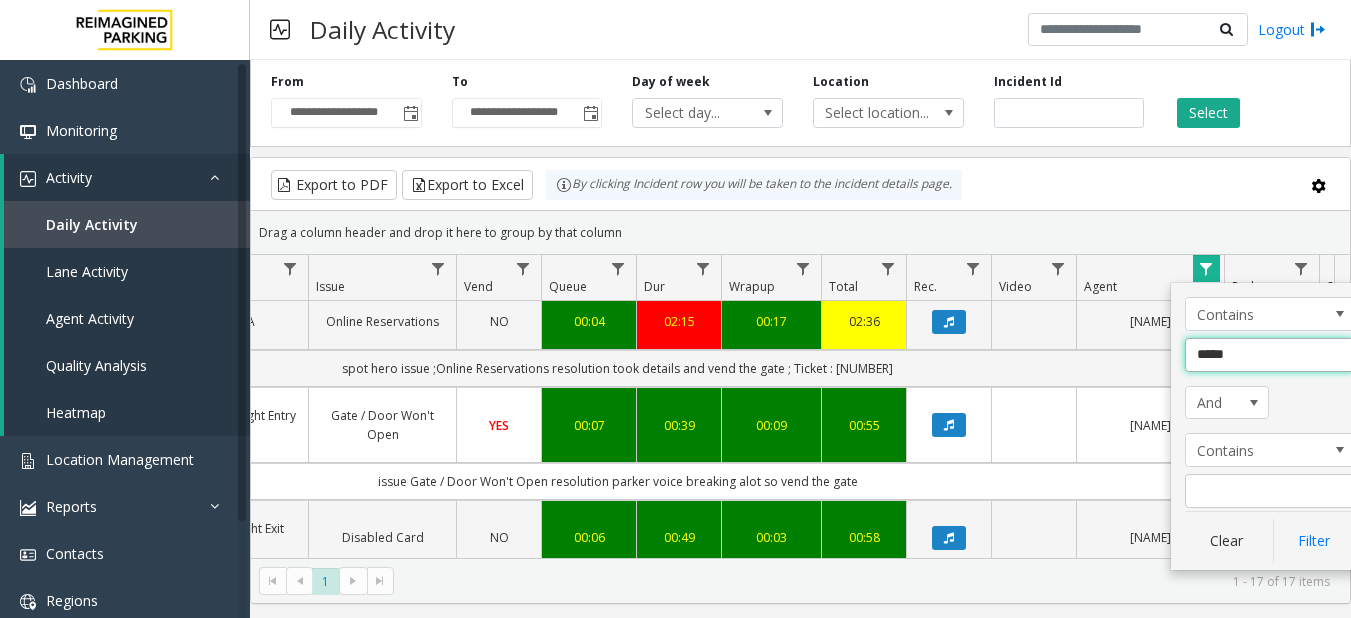 click on "*****" 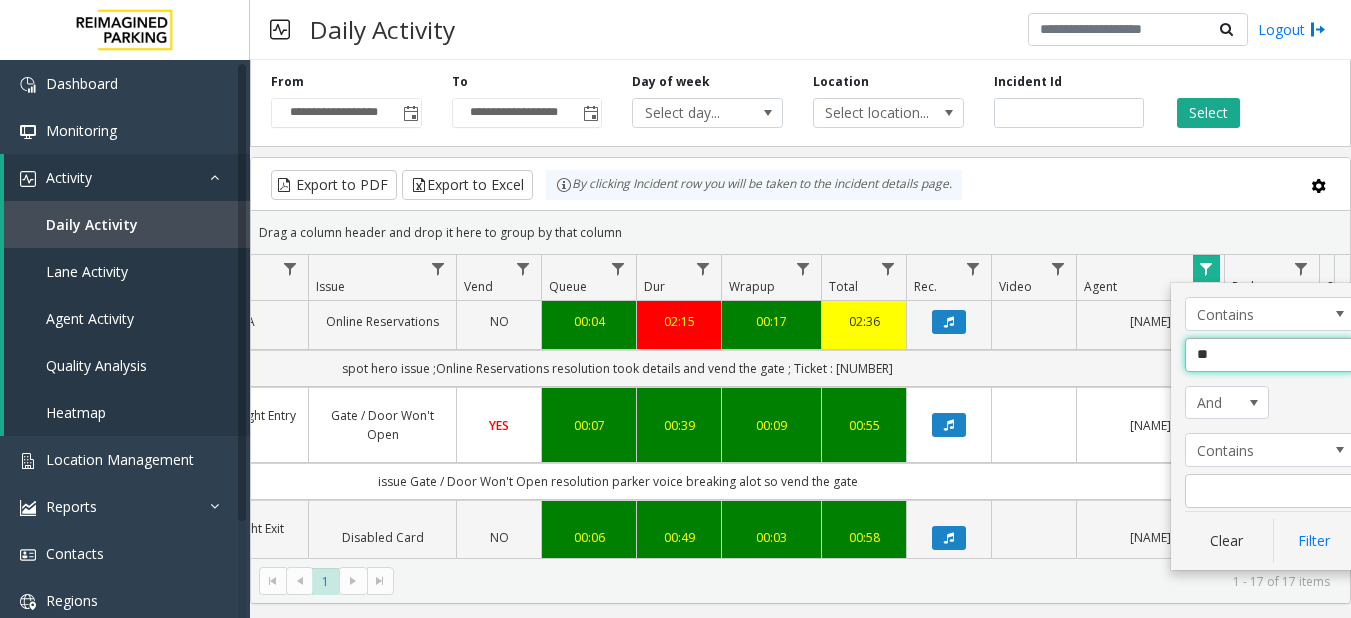type on "*" 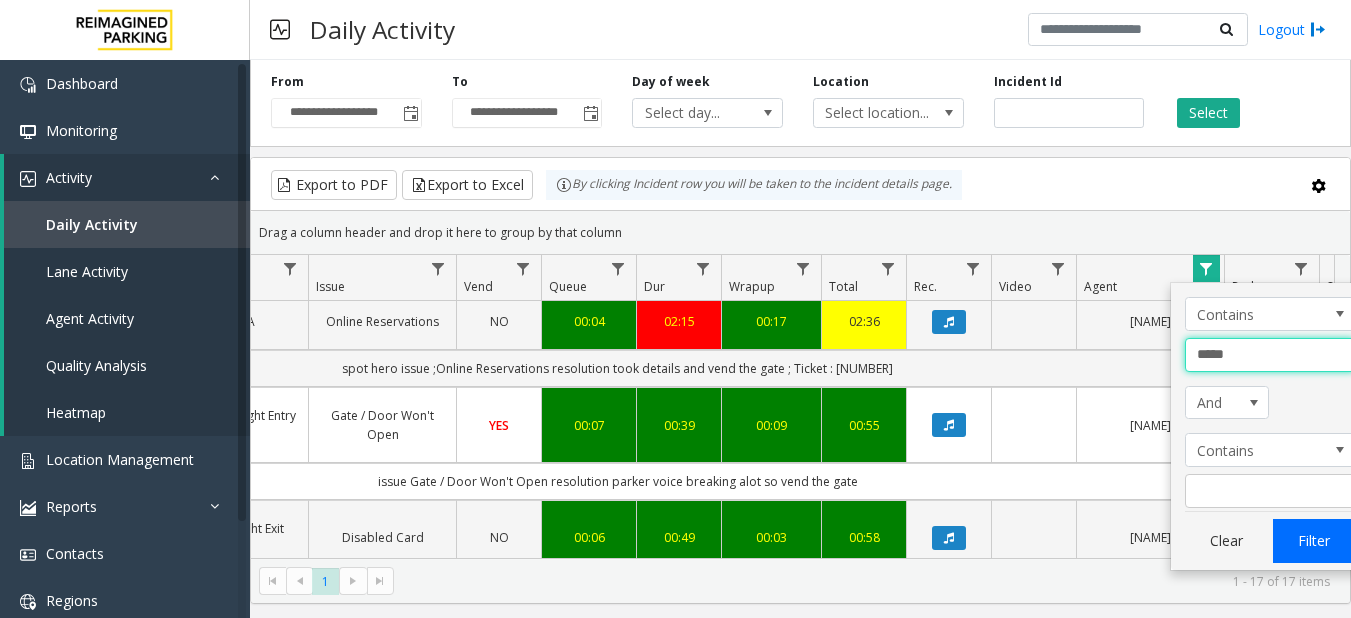 type on "*****" 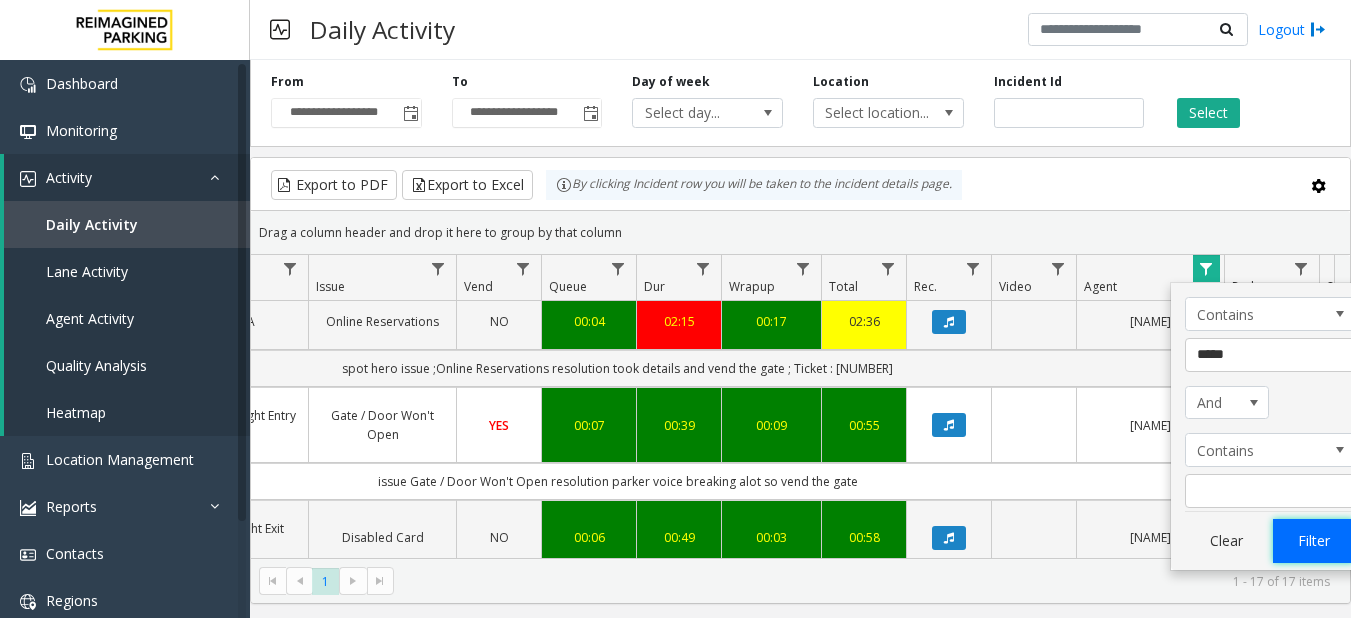 click on "Filter" 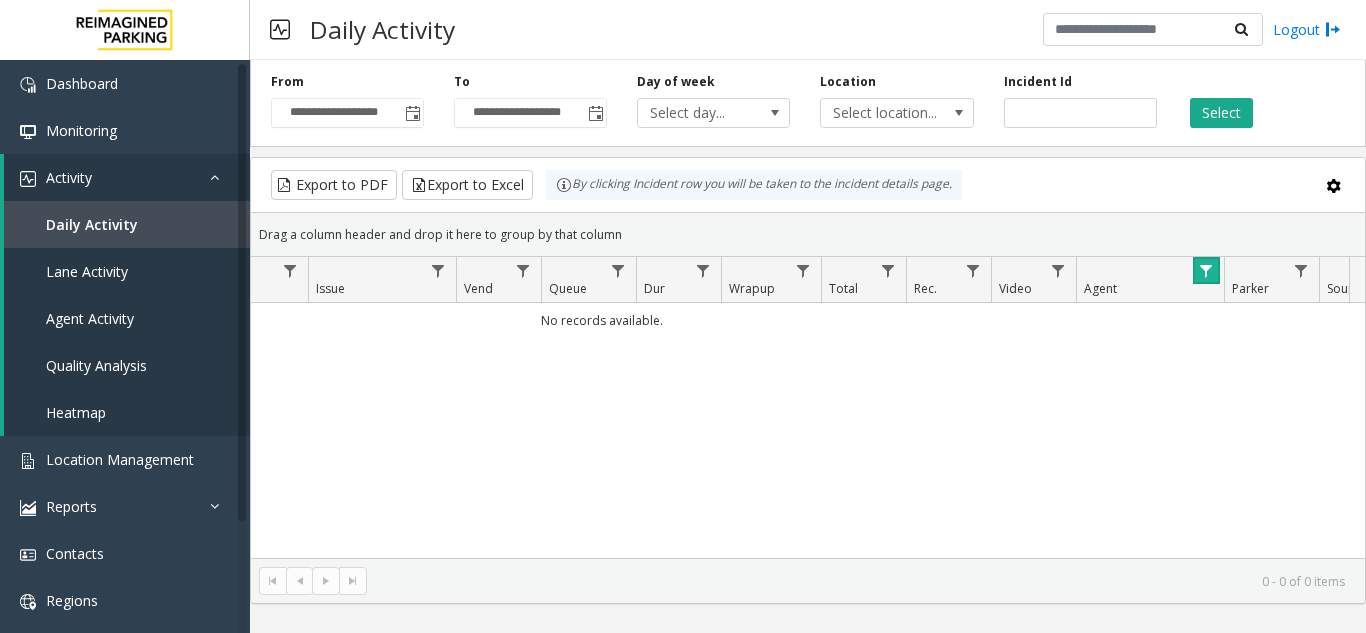 scroll, scrollTop: 0, scrollLeft: 567, axis: horizontal 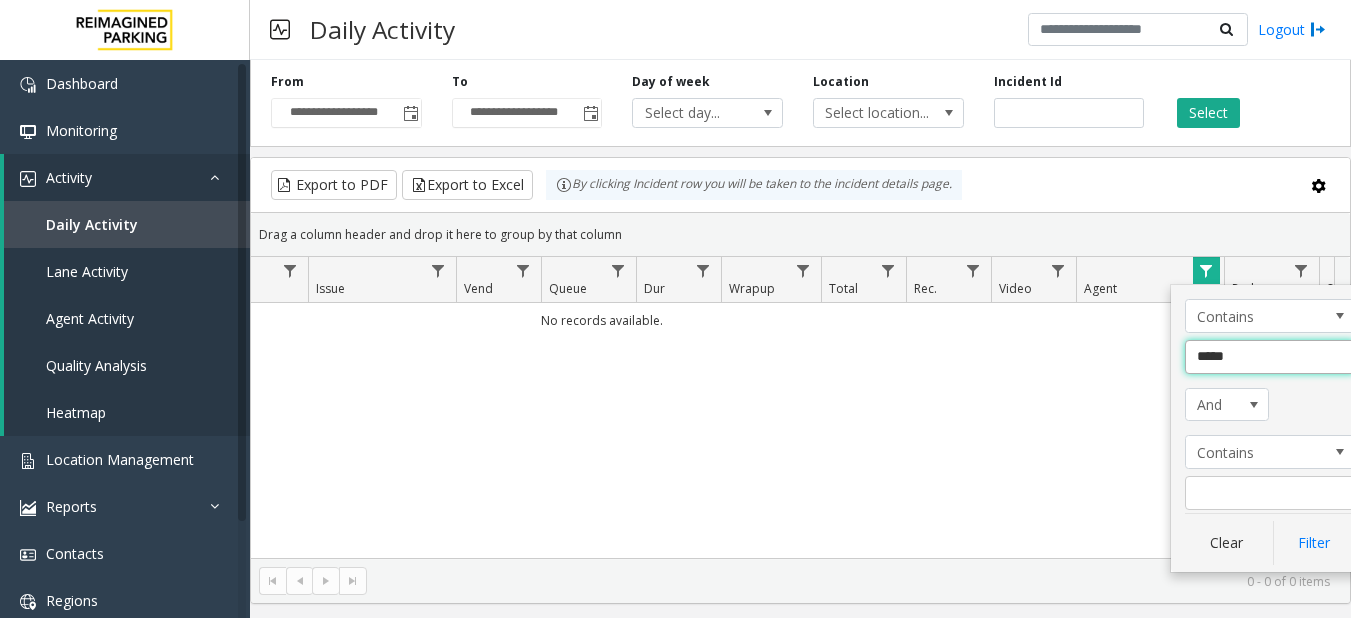 click on "*****" 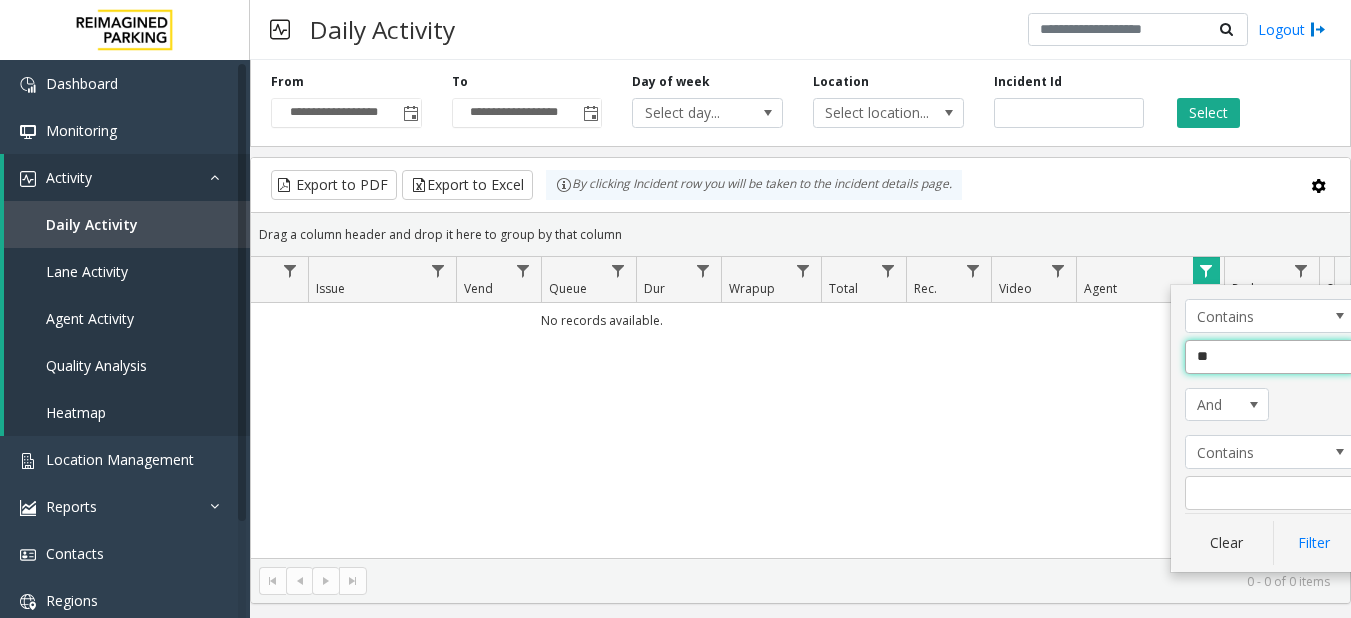 type on "*" 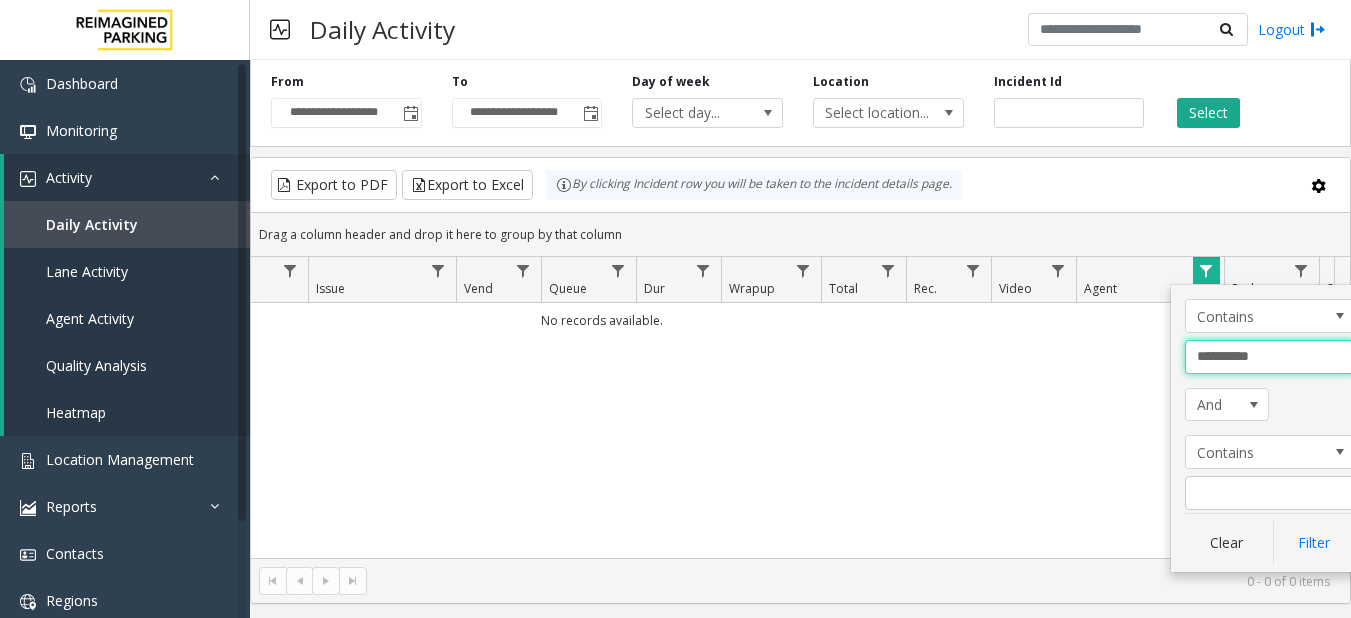 type on "**********" 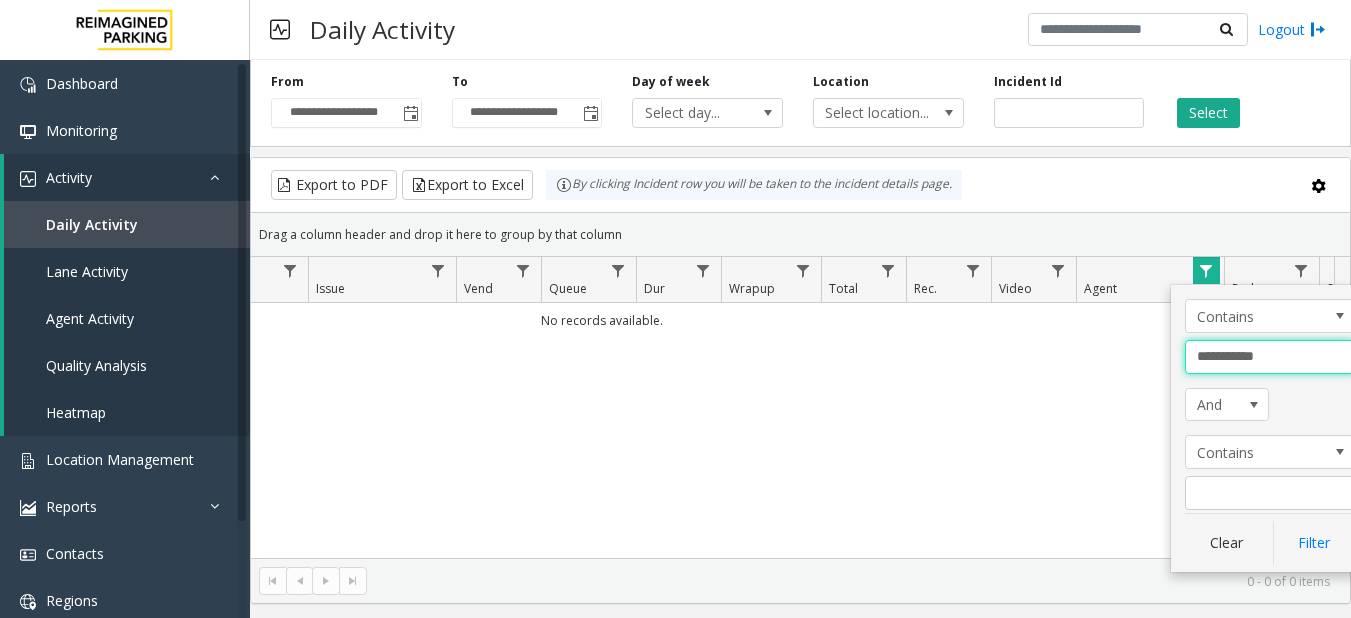 click on "Filter" 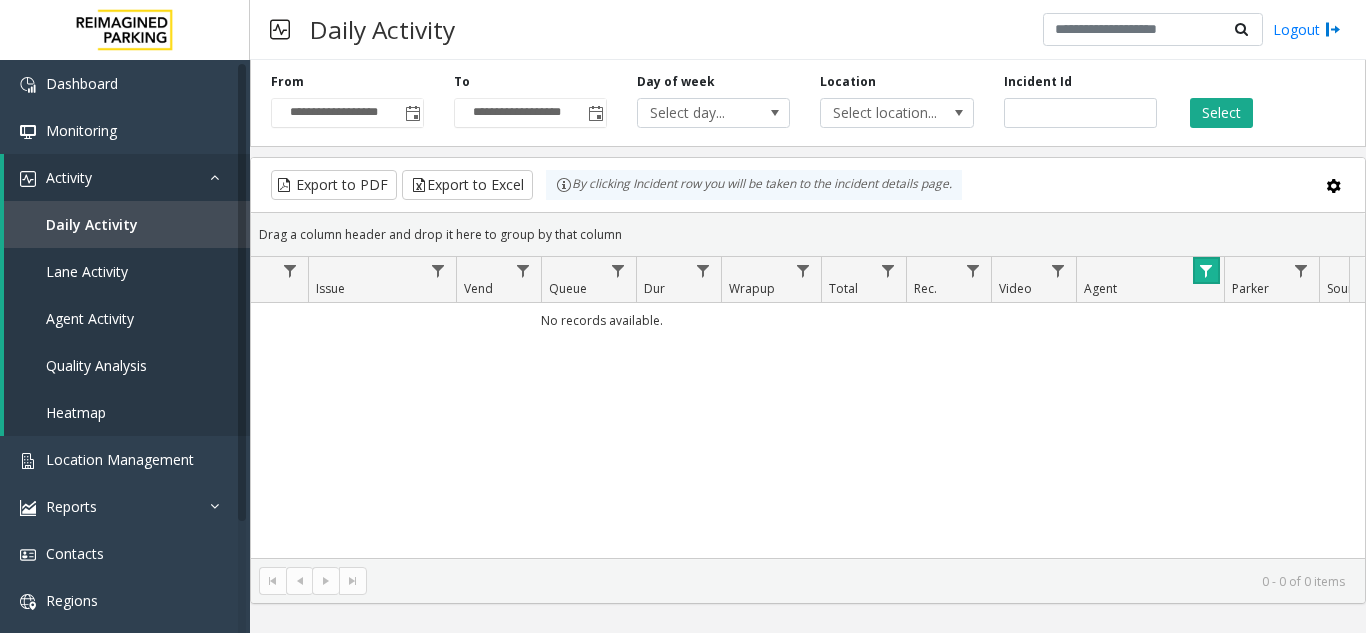 click 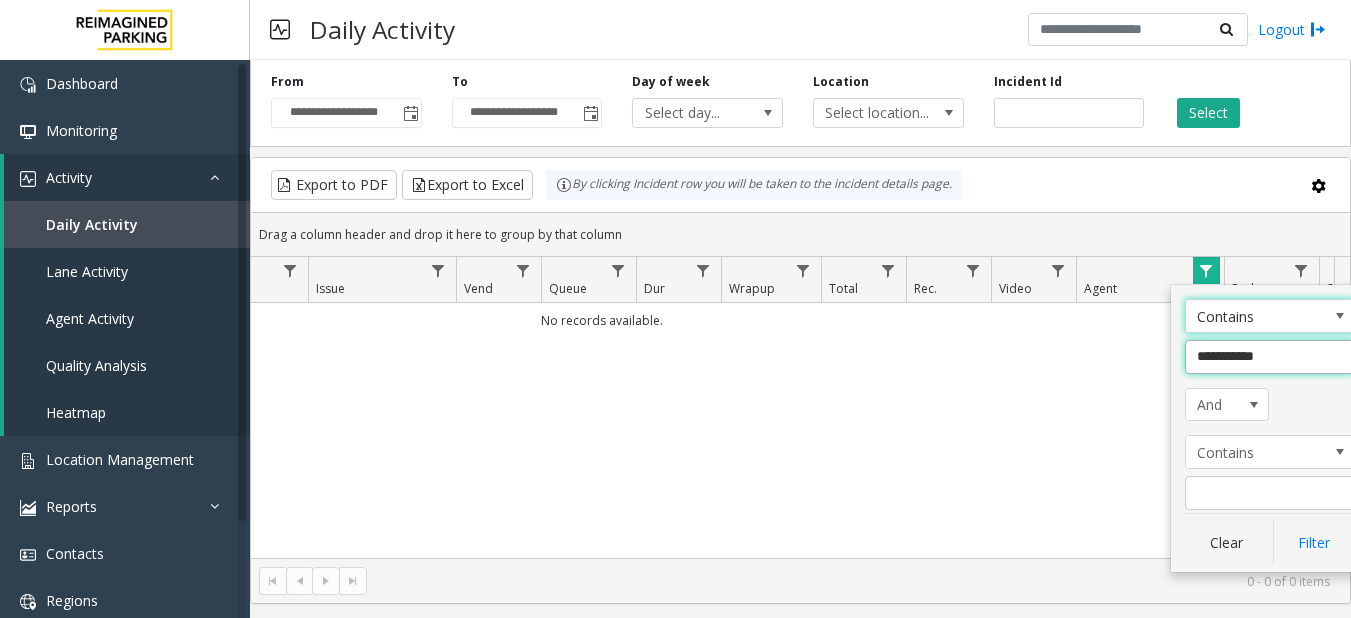 click on "**********" 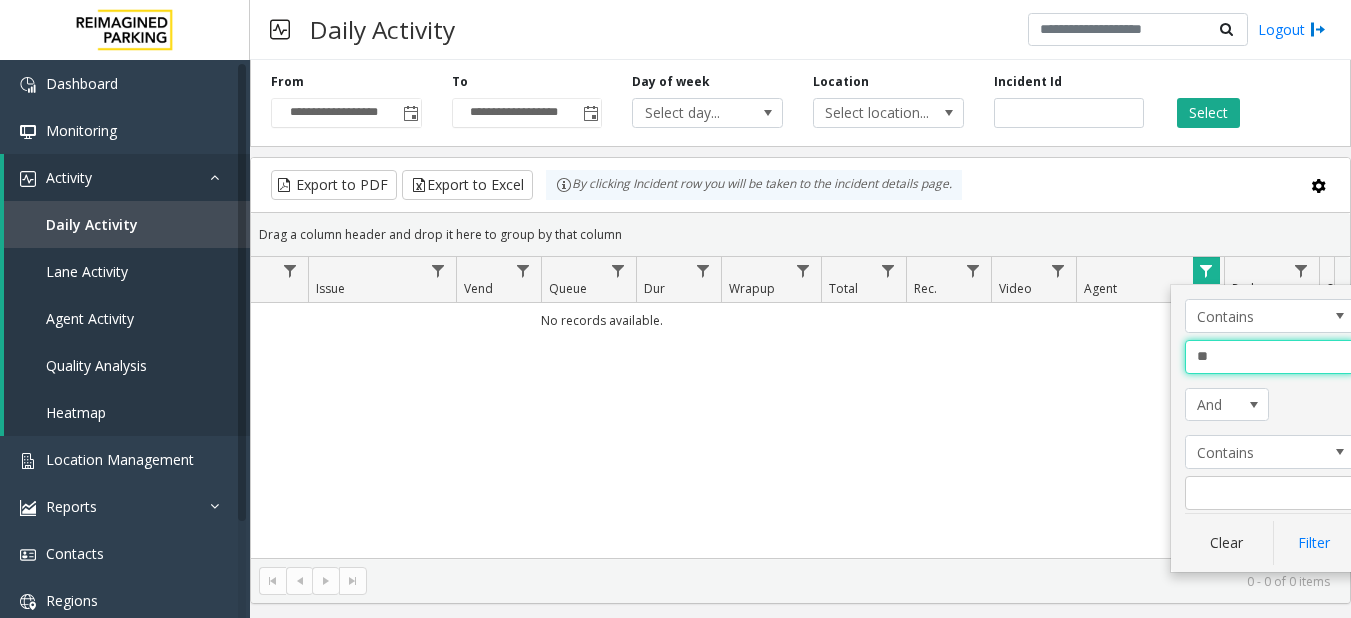type on "*" 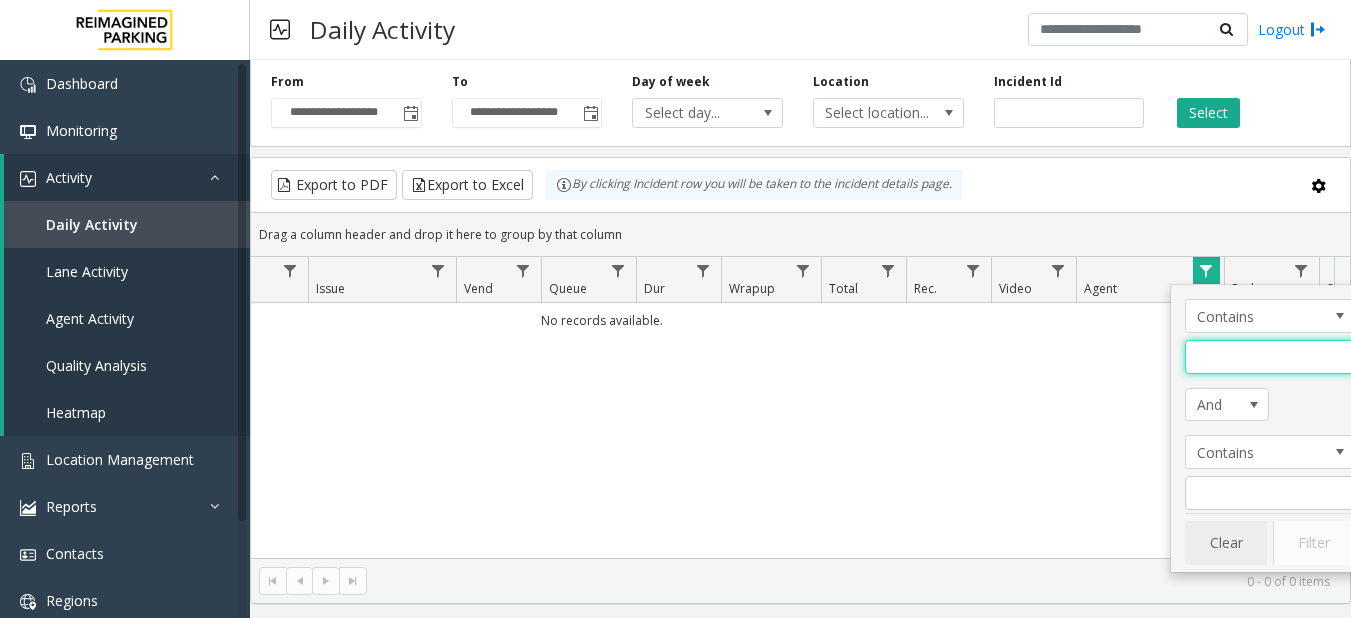 type 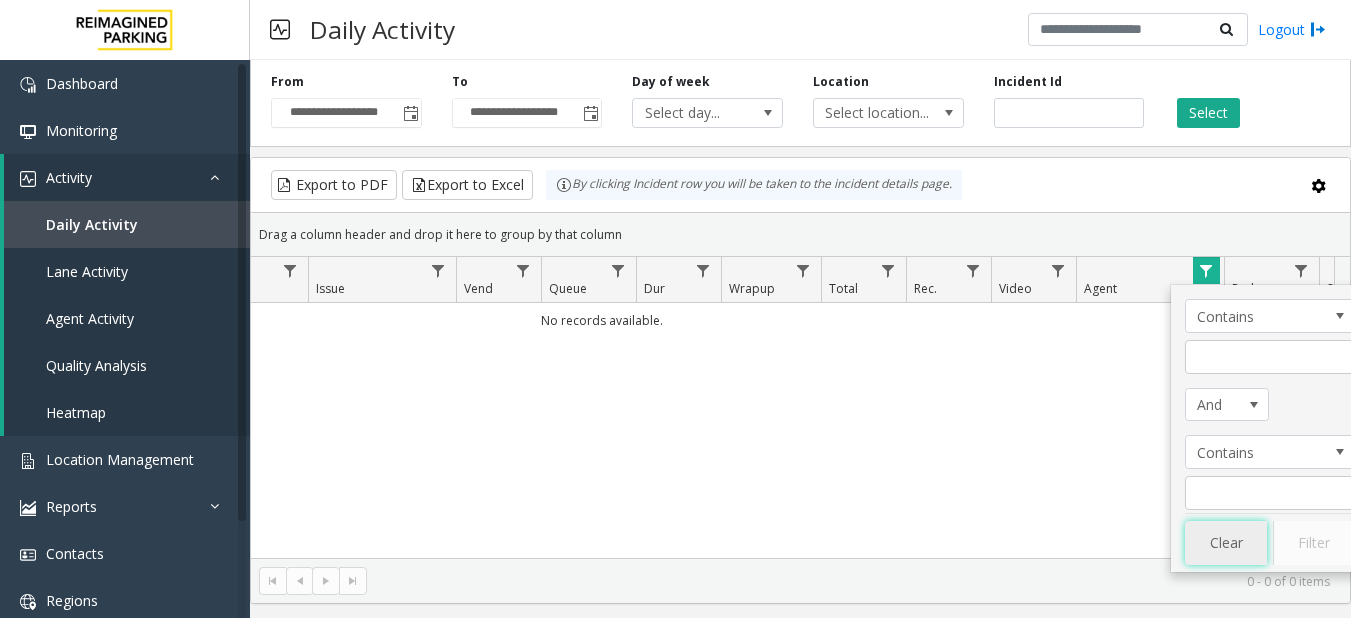 click on "Clear" 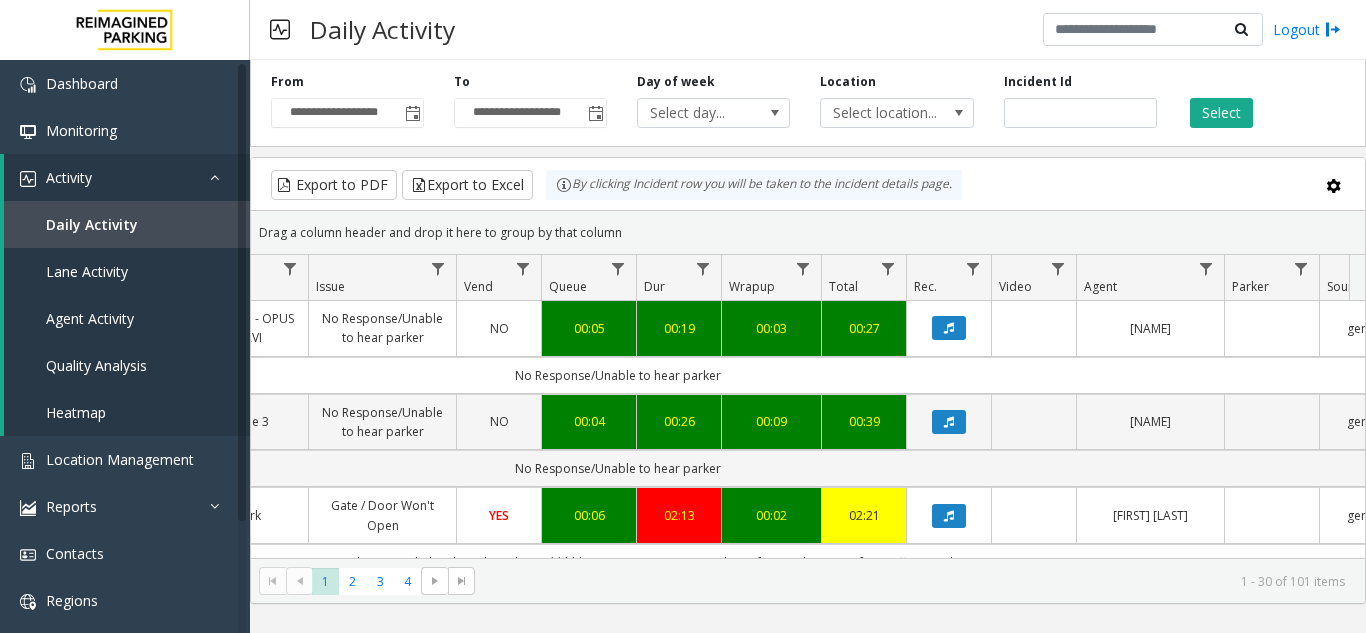 scroll, scrollTop: 0, scrollLeft: 539, axis: horizontal 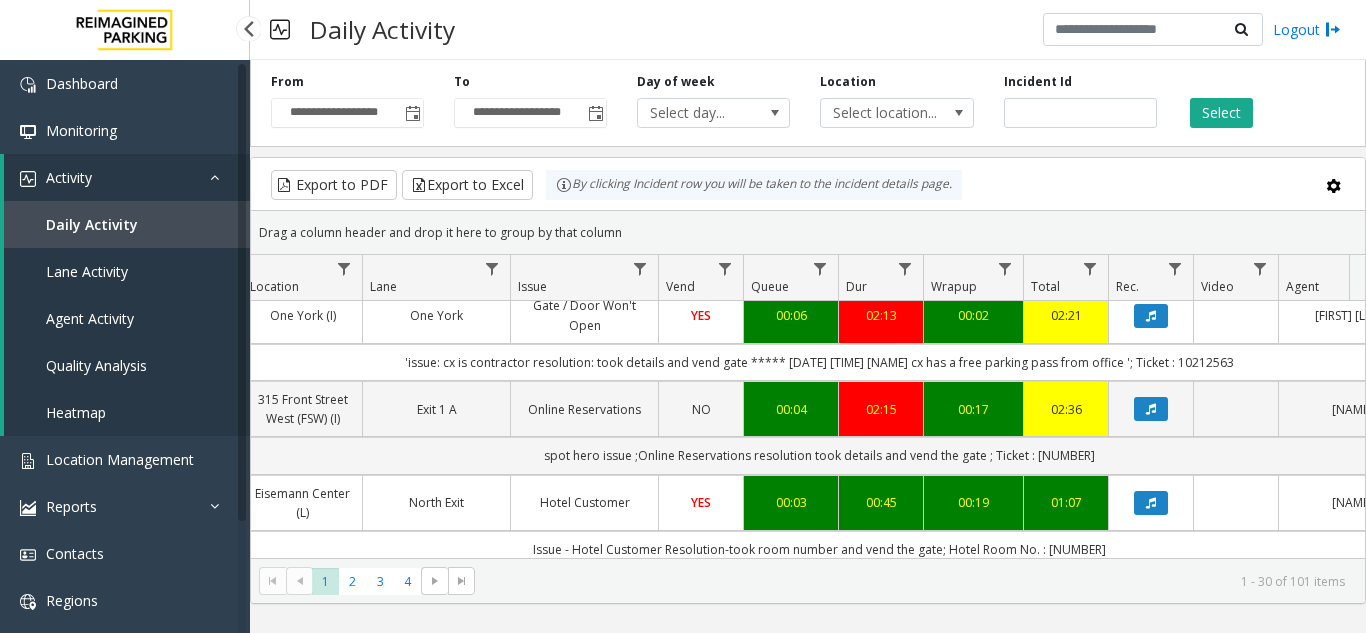 click on "Agent Activity" at bounding box center (90, 318) 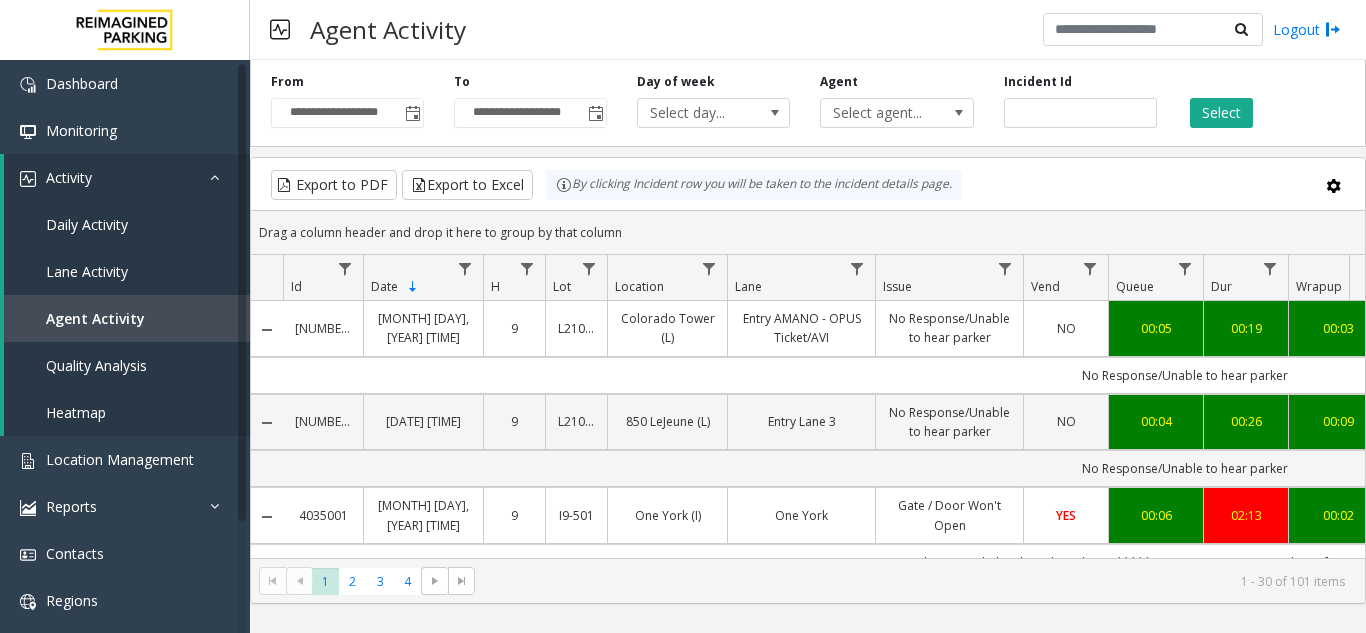 scroll, scrollTop: 0, scrollLeft: 41, axis: horizontal 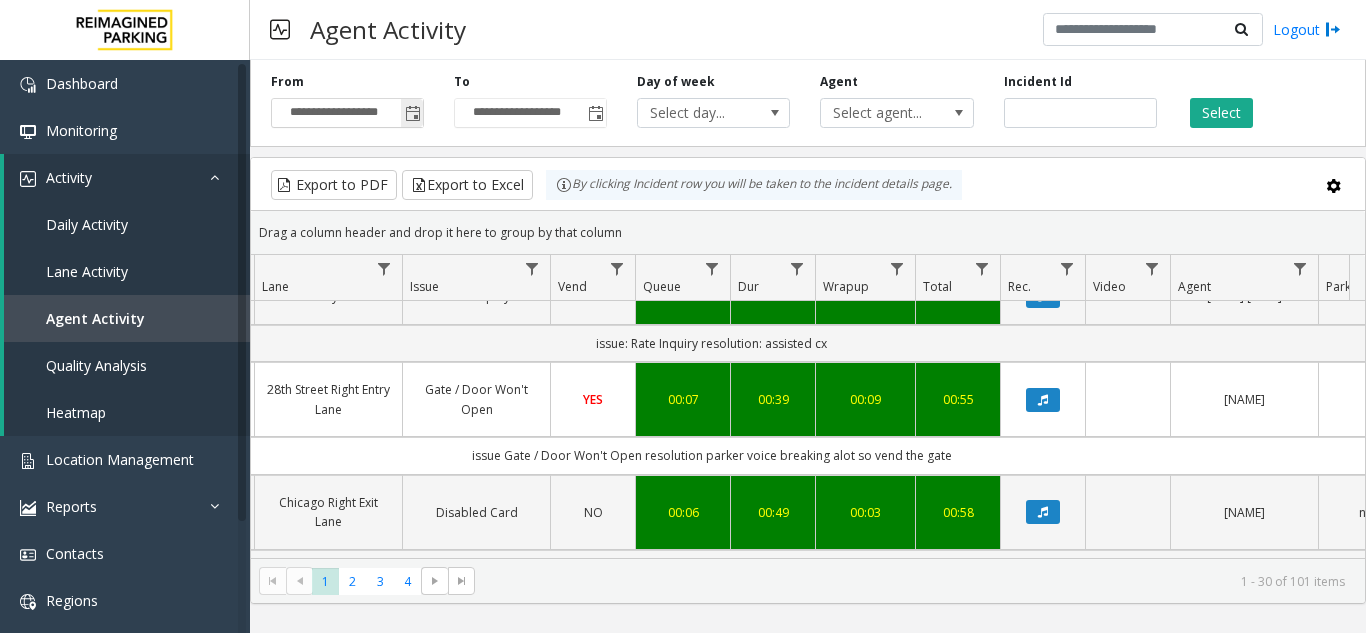 click 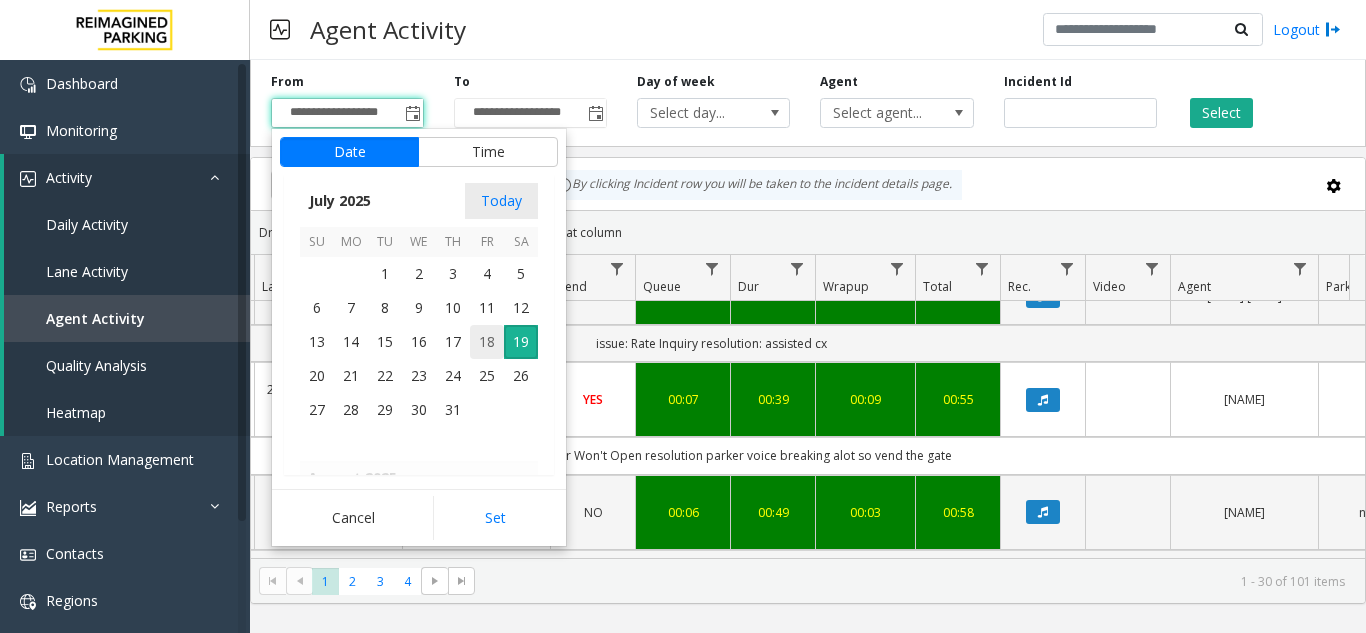 click on "18" at bounding box center [487, 342] 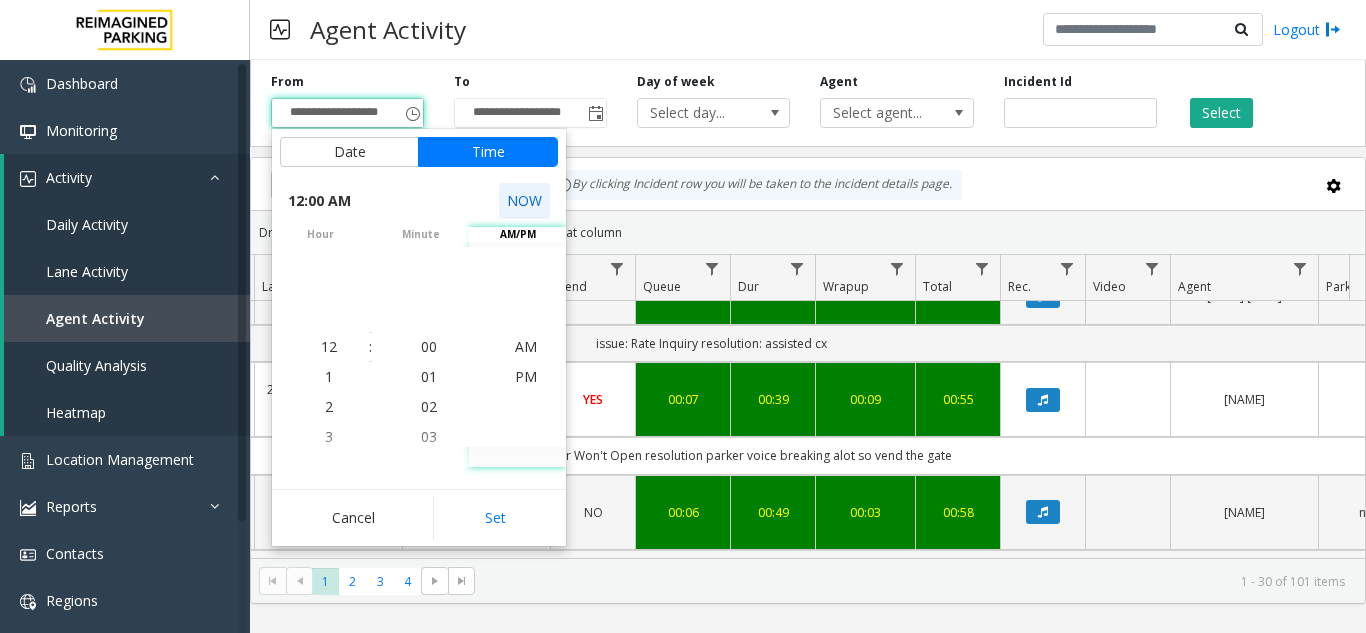 click on "NOW" 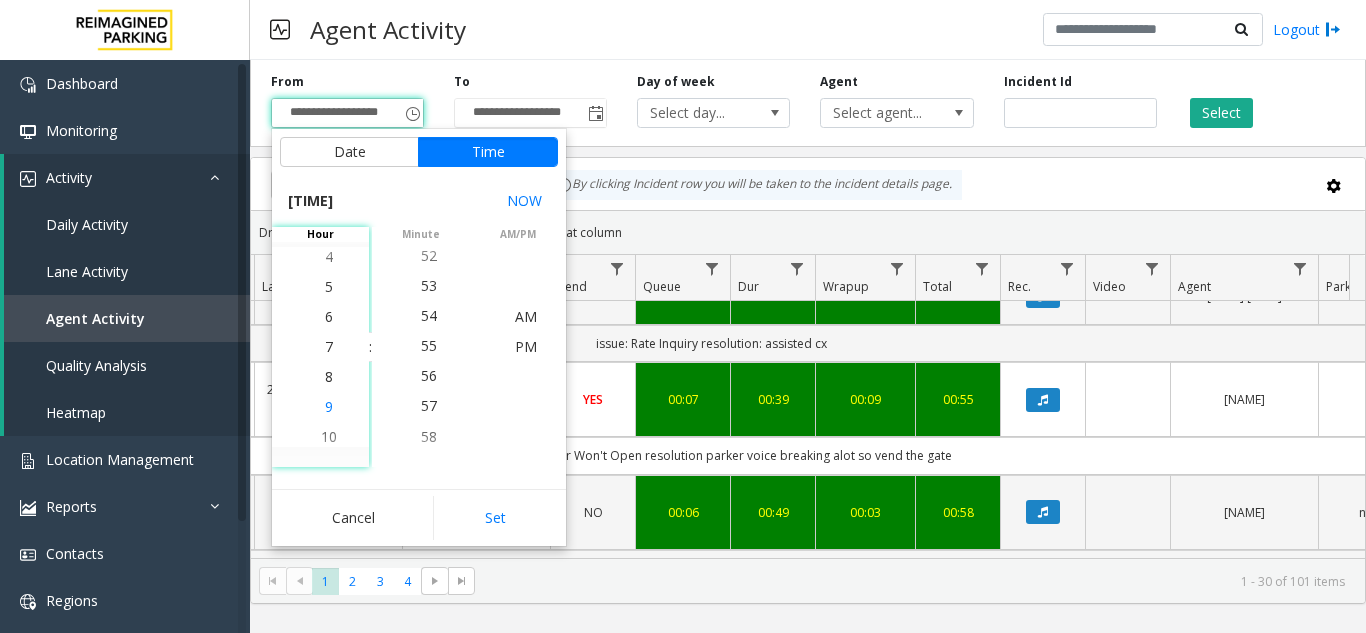click on "9" 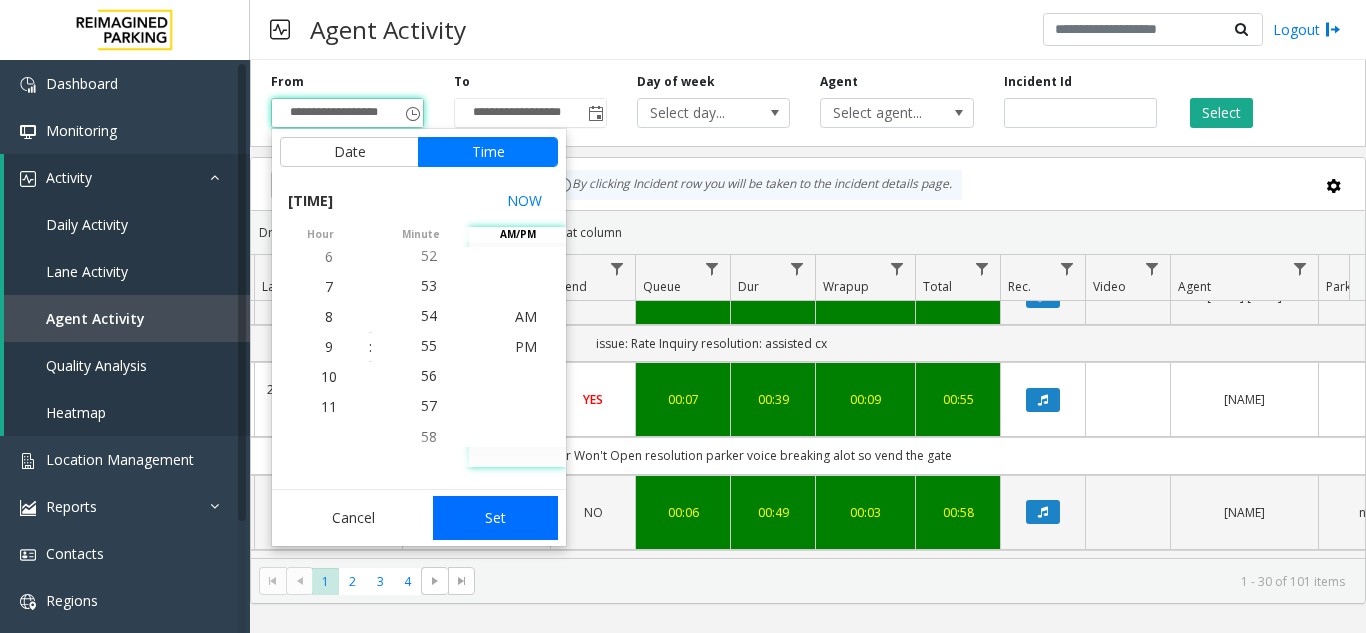 click on "Set" 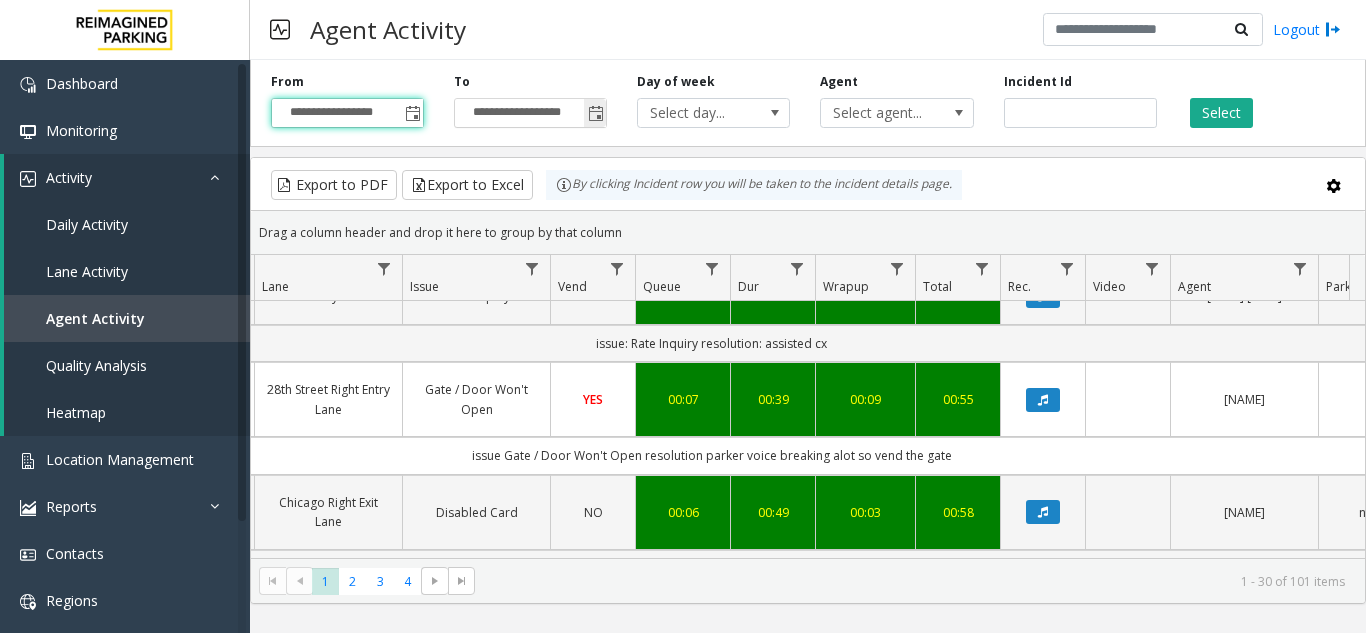 click 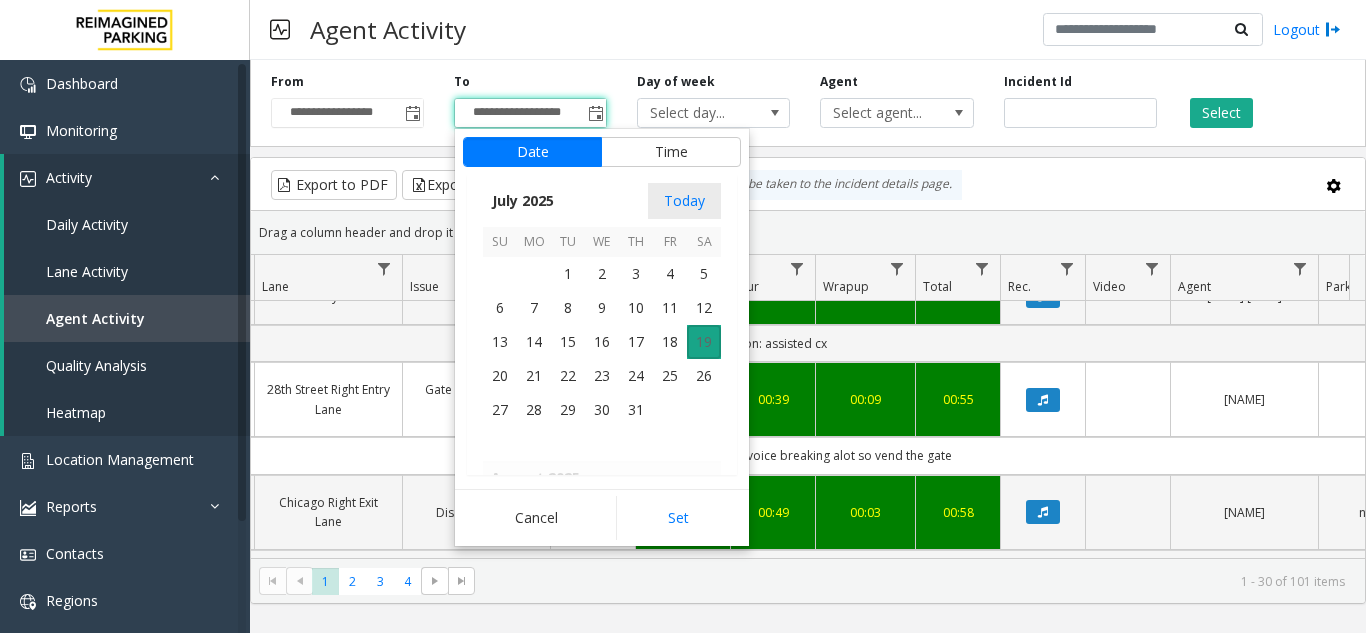 click on "19" at bounding box center [704, 342] 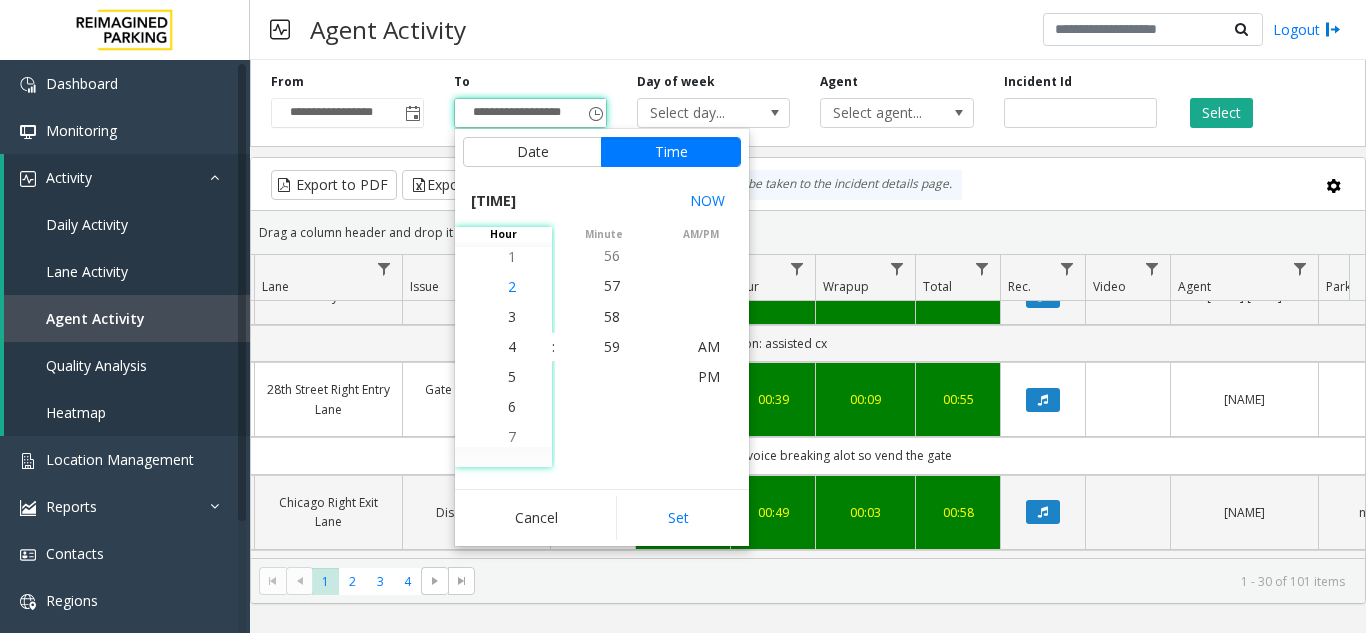 click on "2" 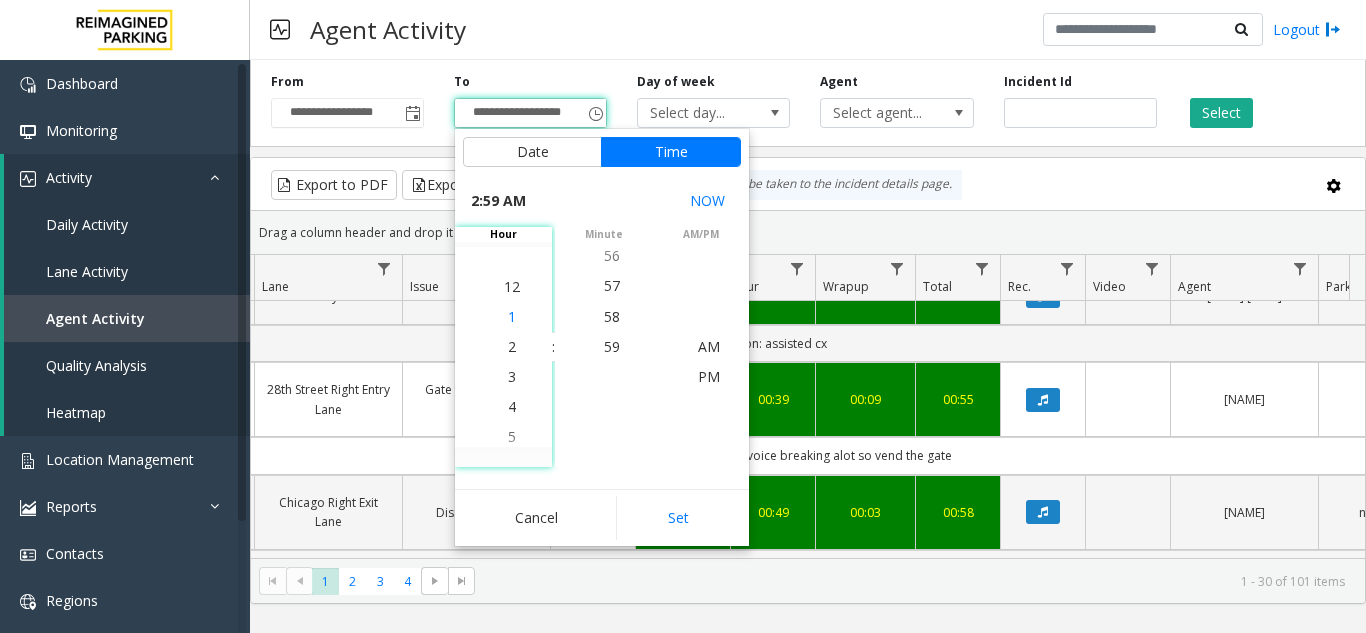 click on "1" 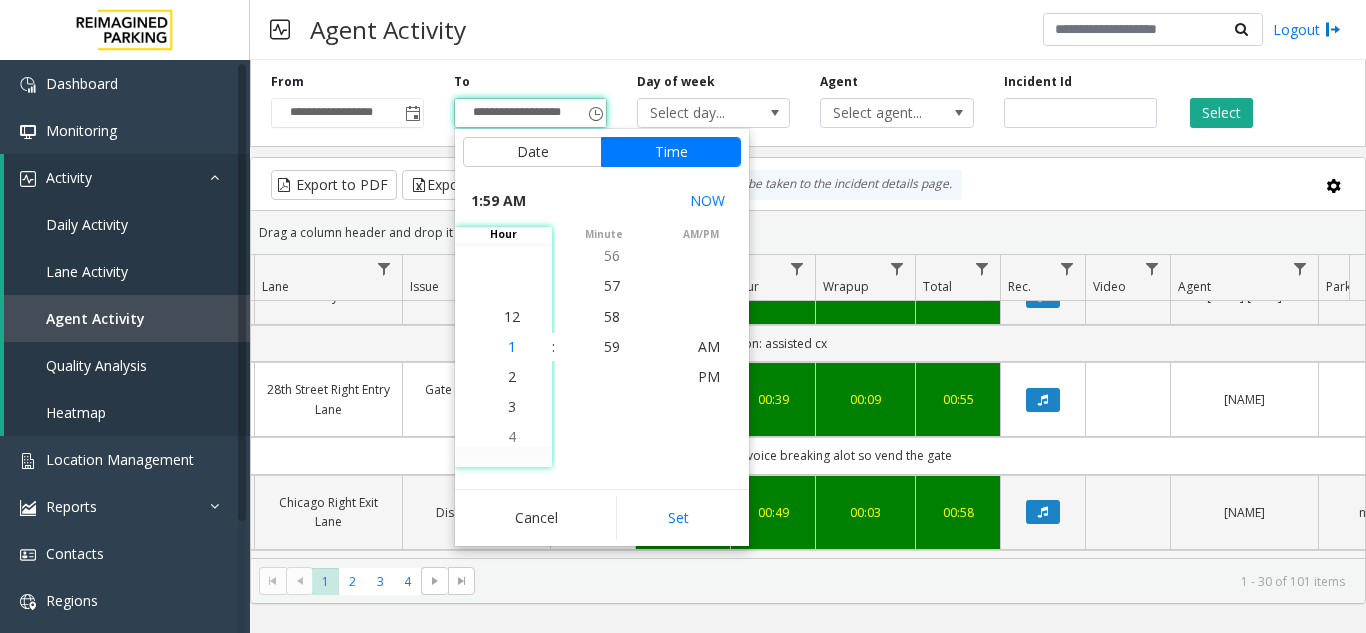 click on "1" 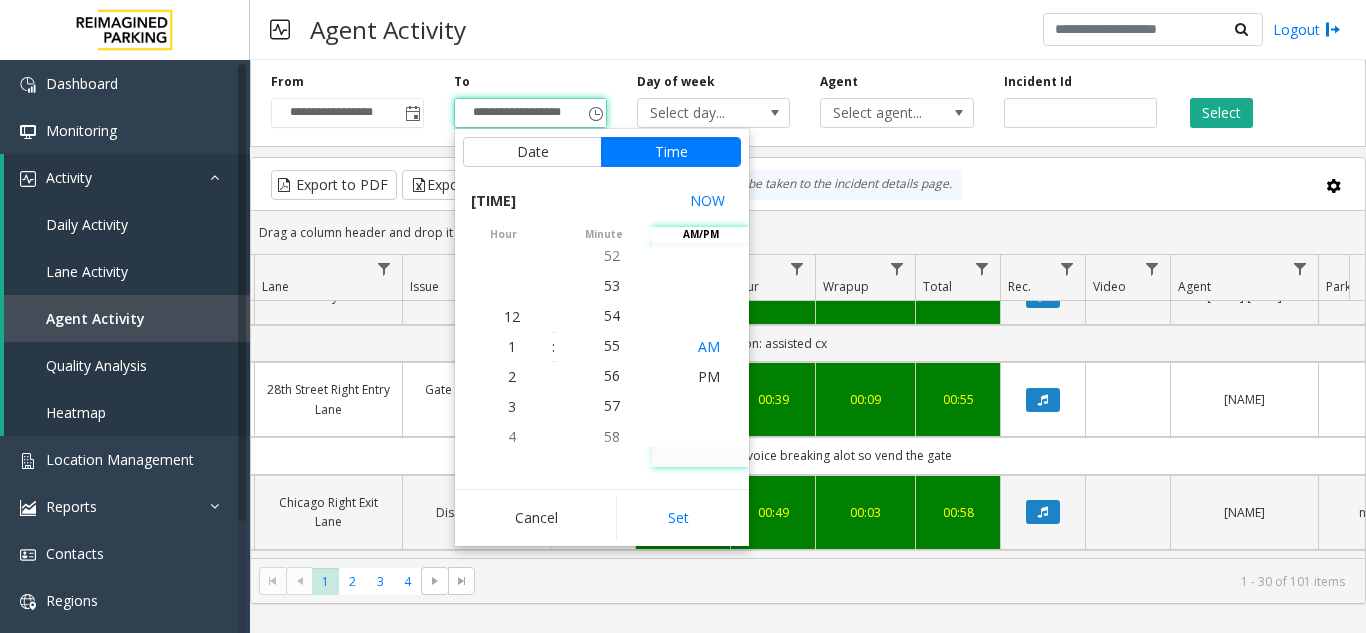 click on "AM" 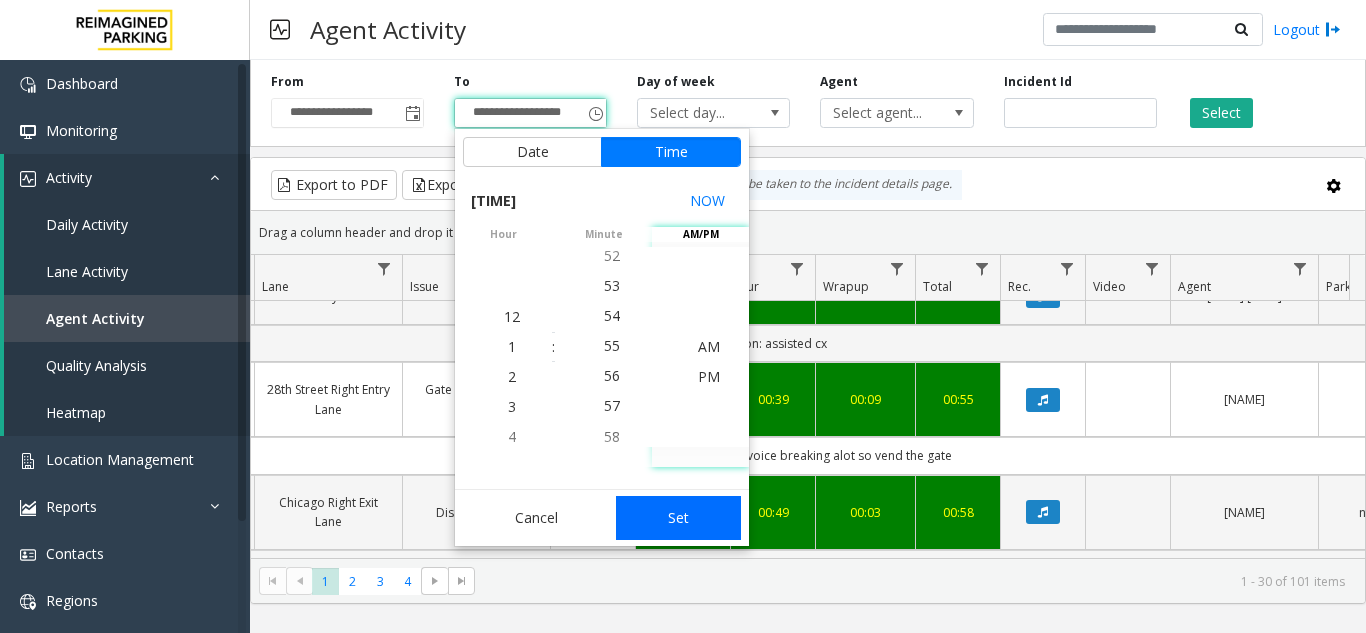 click on "Set" 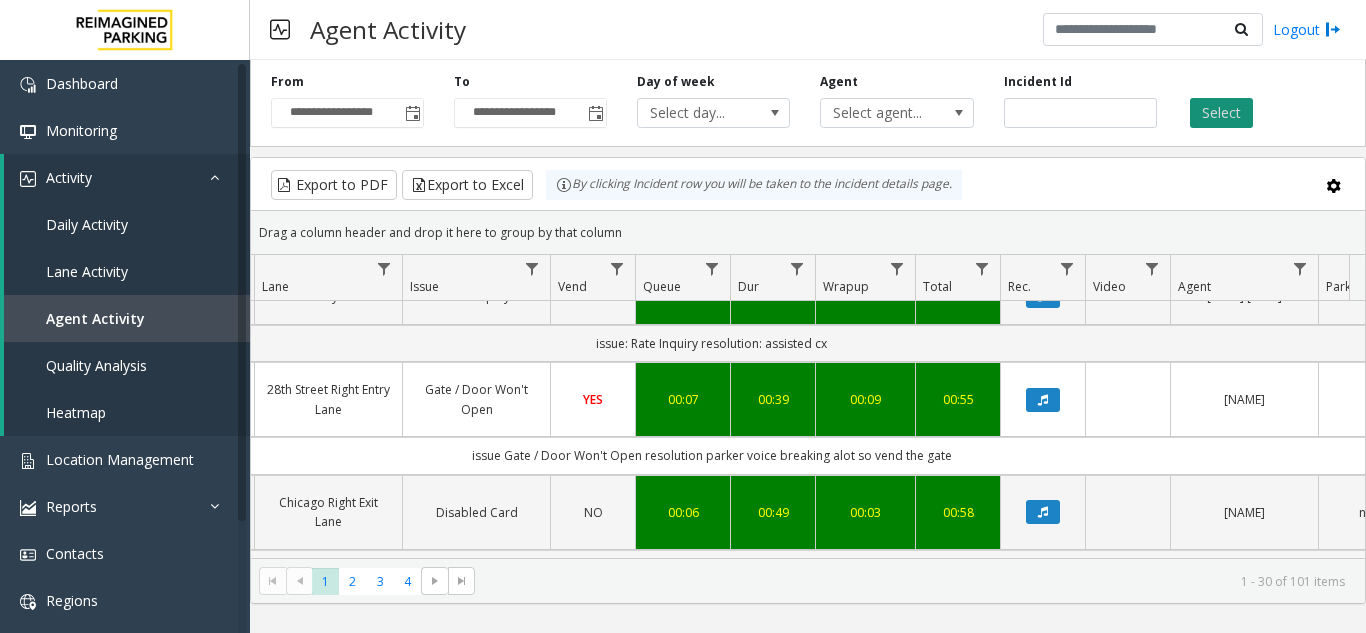 click on "Select" 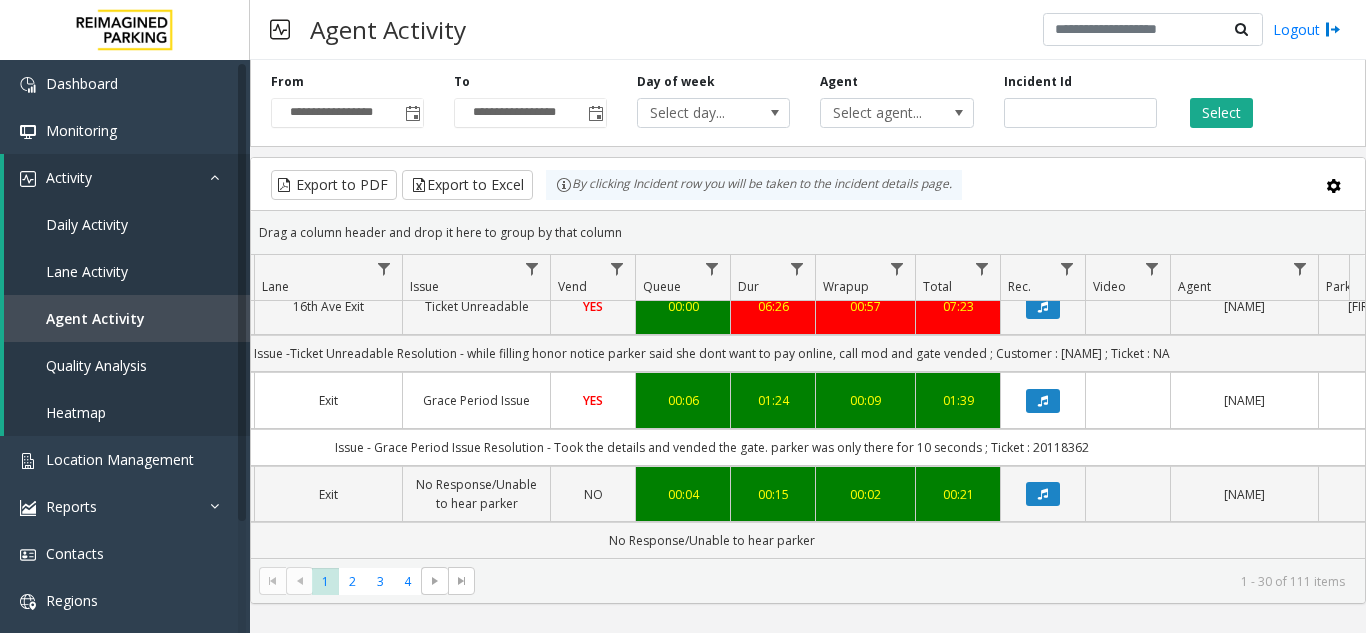 scroll, scrollTop: 2737, scrollLeft: 473, axis: both 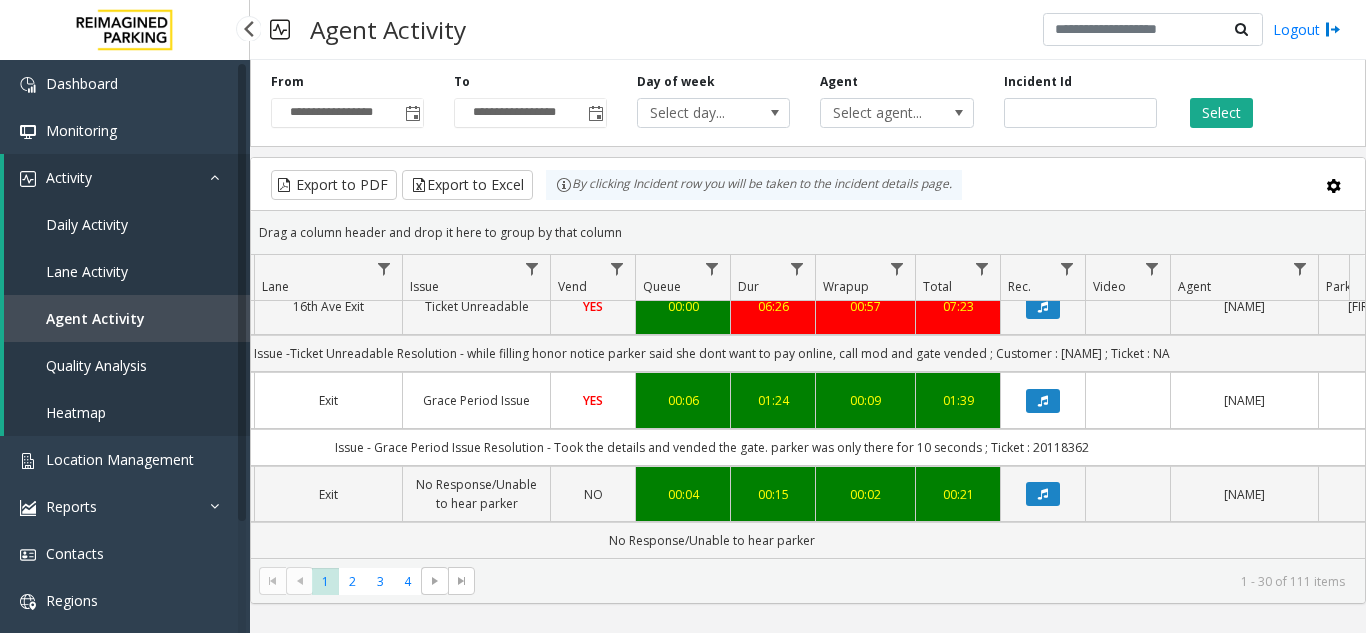 click on "Daily Activity" at bounding box center [127, 224] 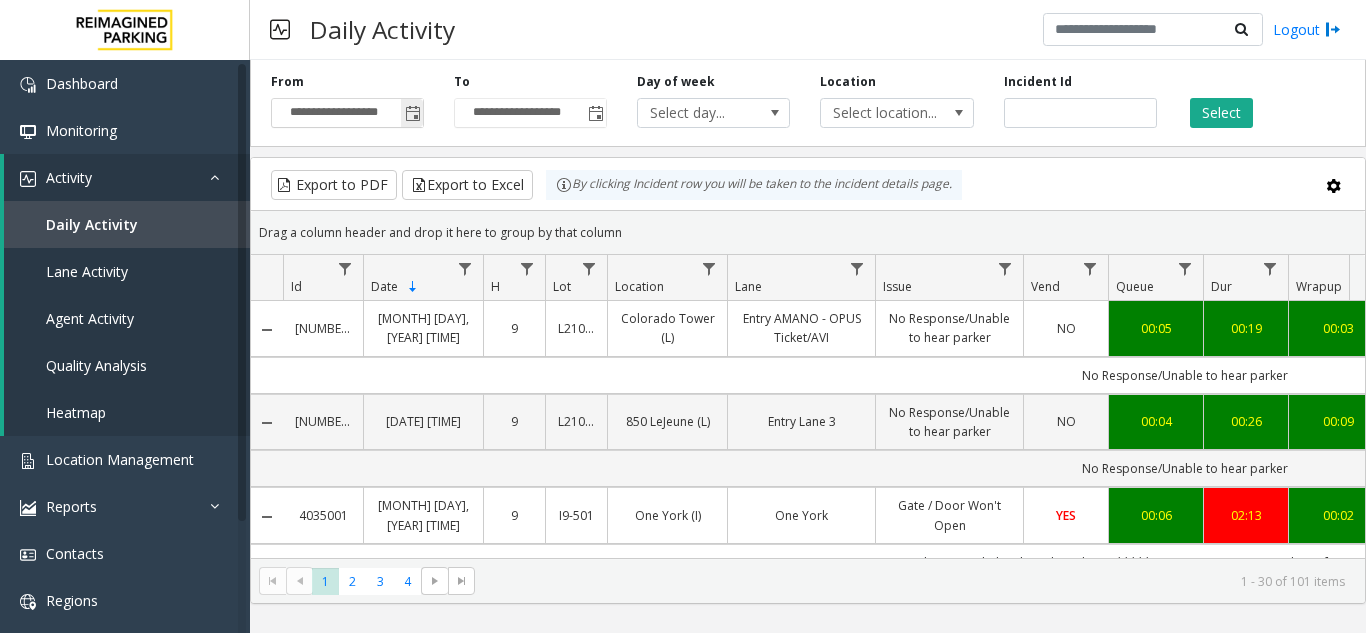 click 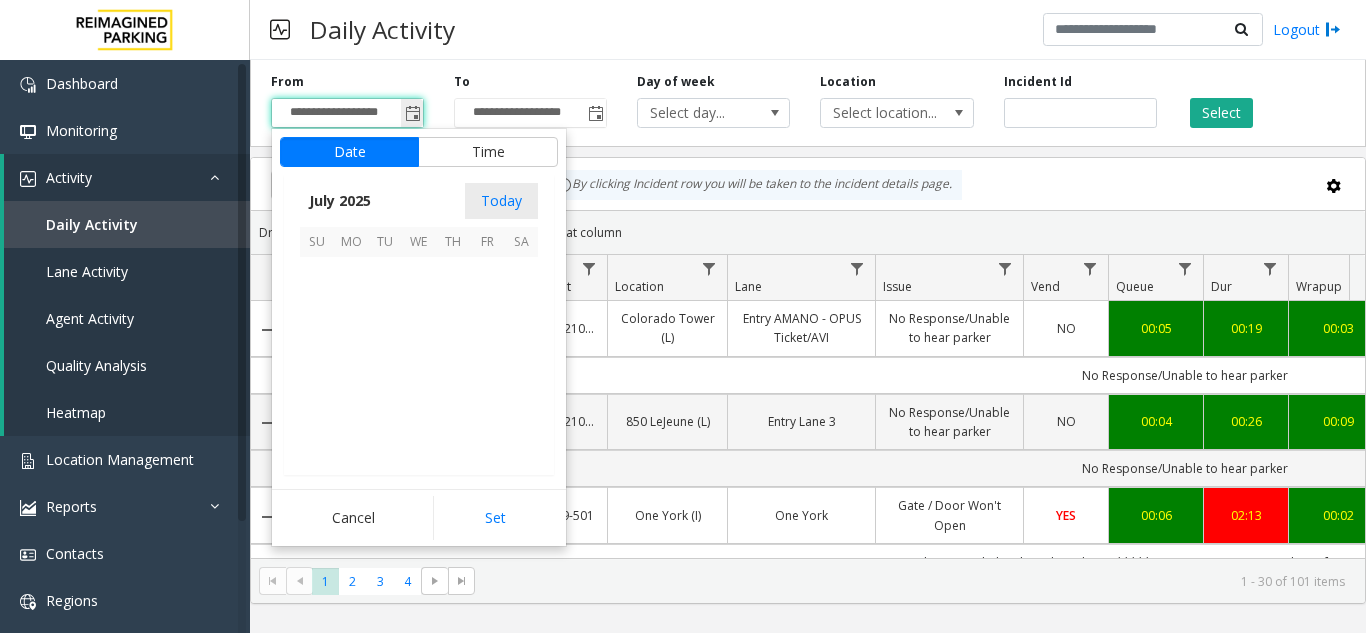 scroll, scrollTop: 358428, scrollLeft: 0, axis: vertical 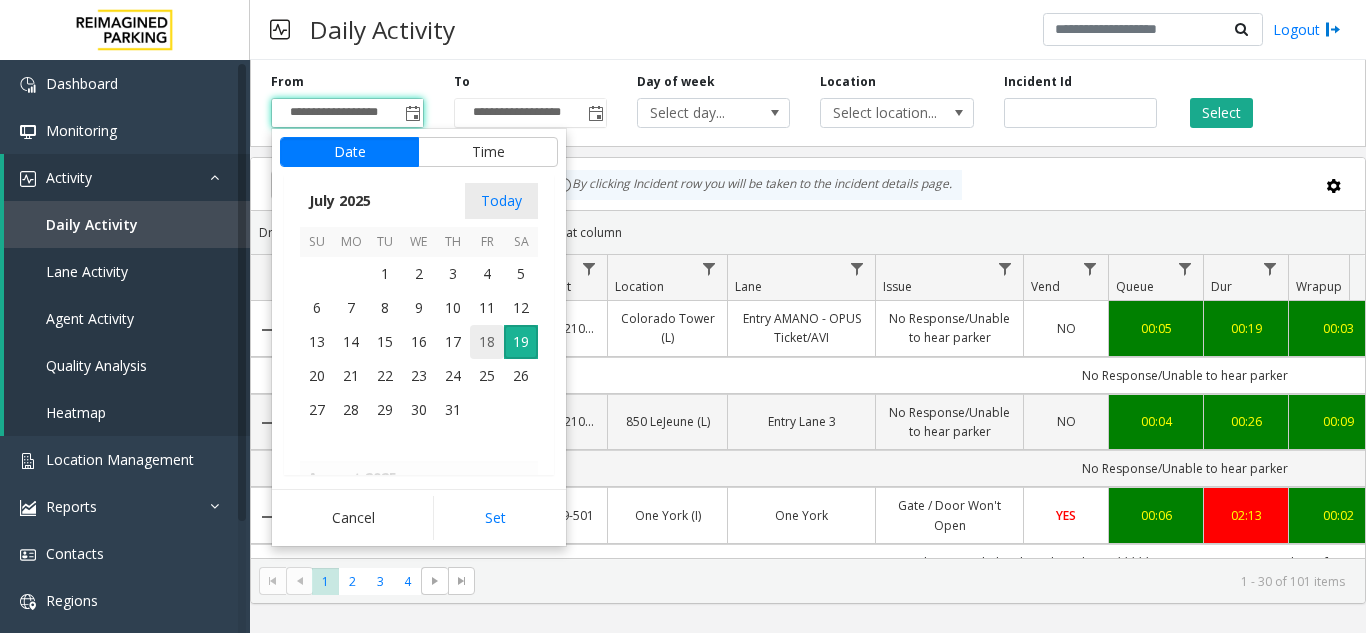 click on "18" at bounding box center [487, 342] 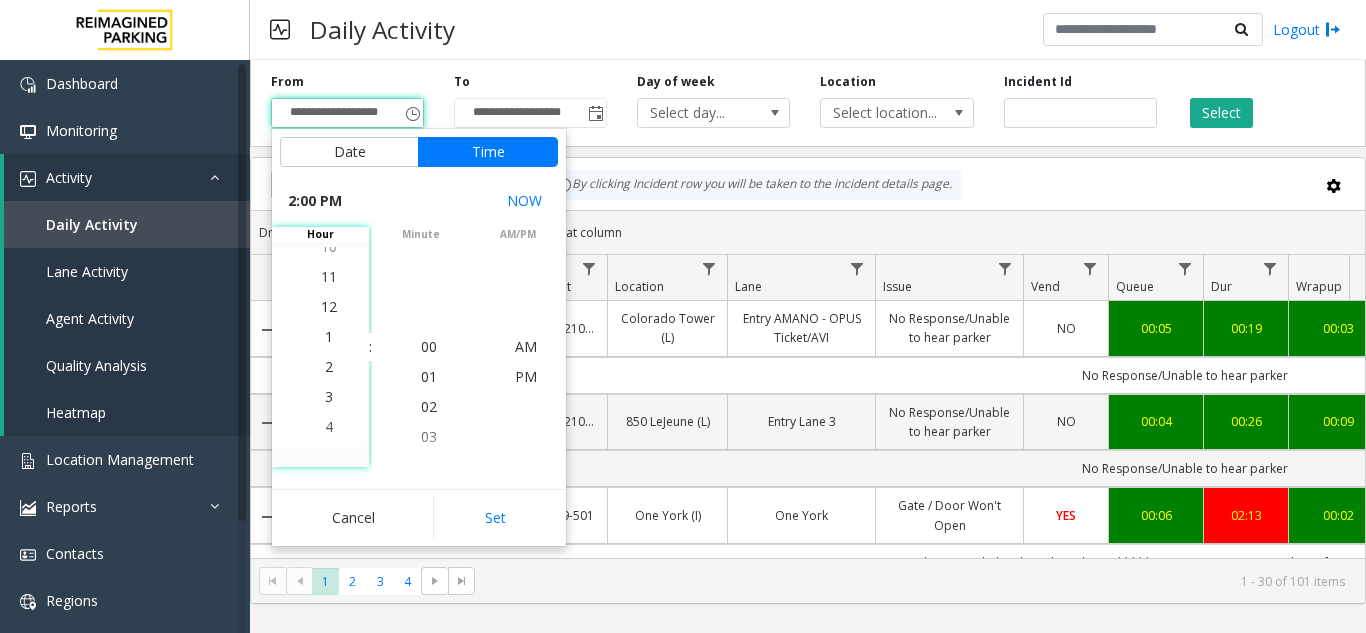 scroll, scrollTop: 420, scrollLeft: 0, axis: vertical 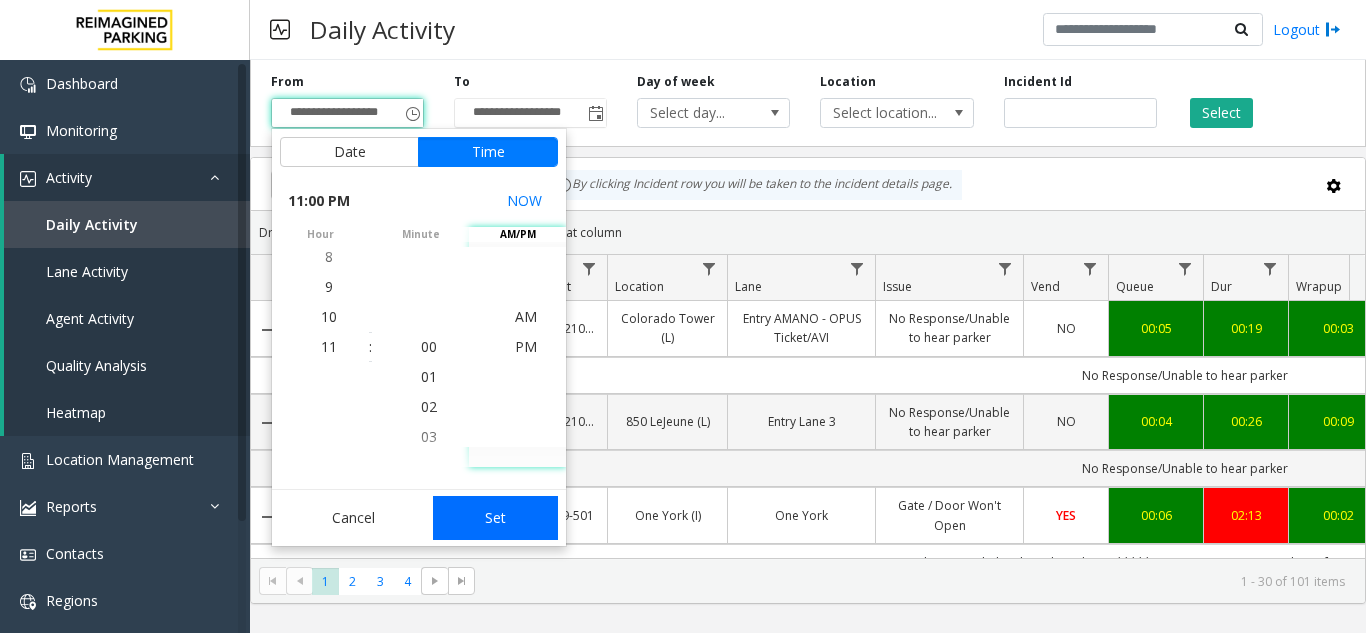 click on "Set" 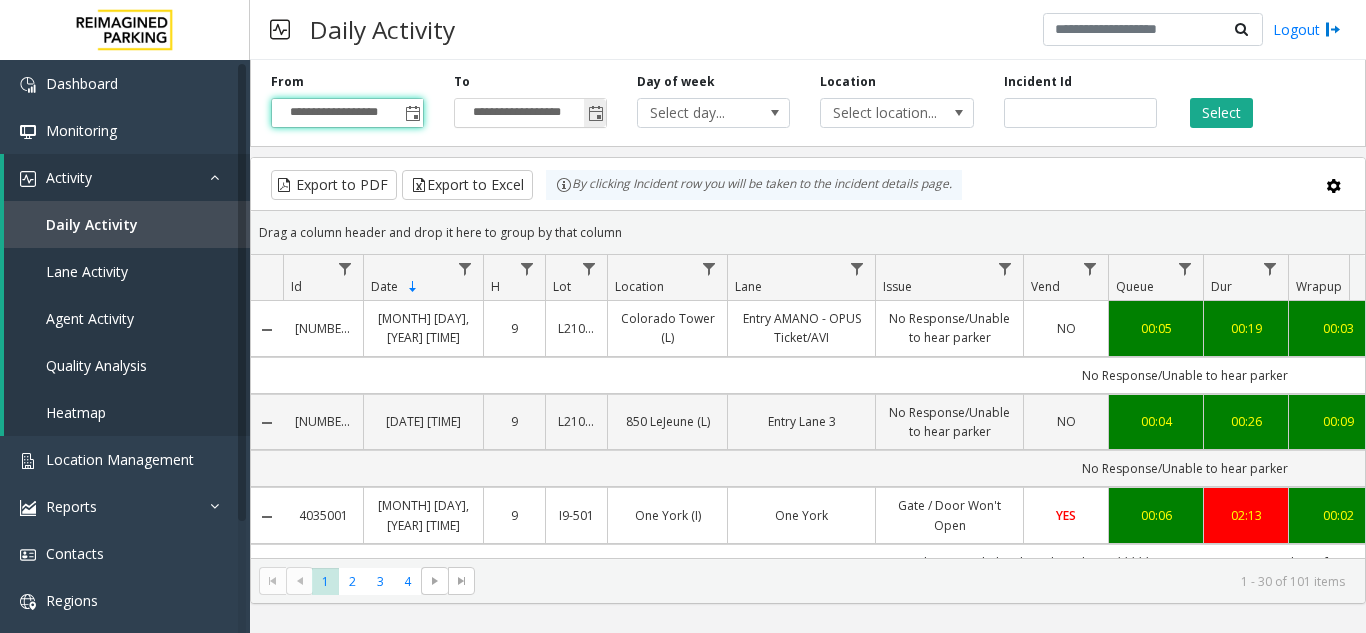 click 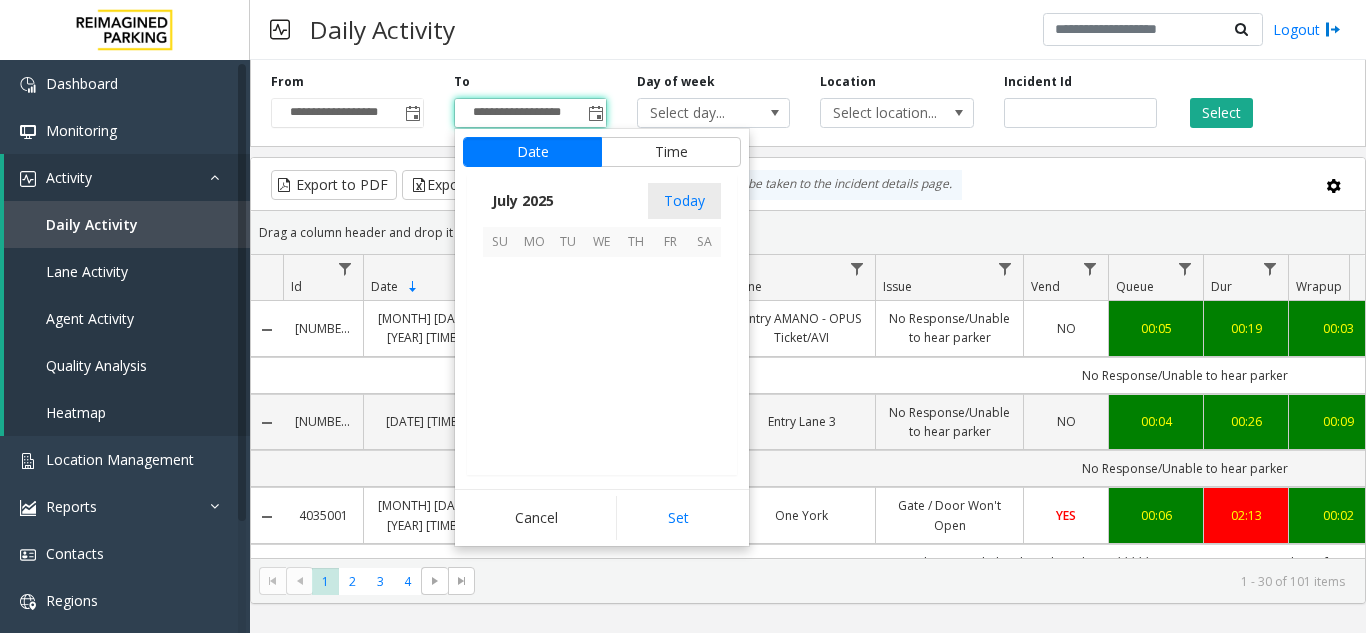 scroll, scrollTop: 358428, scrollLeft: 0, axis: vertical 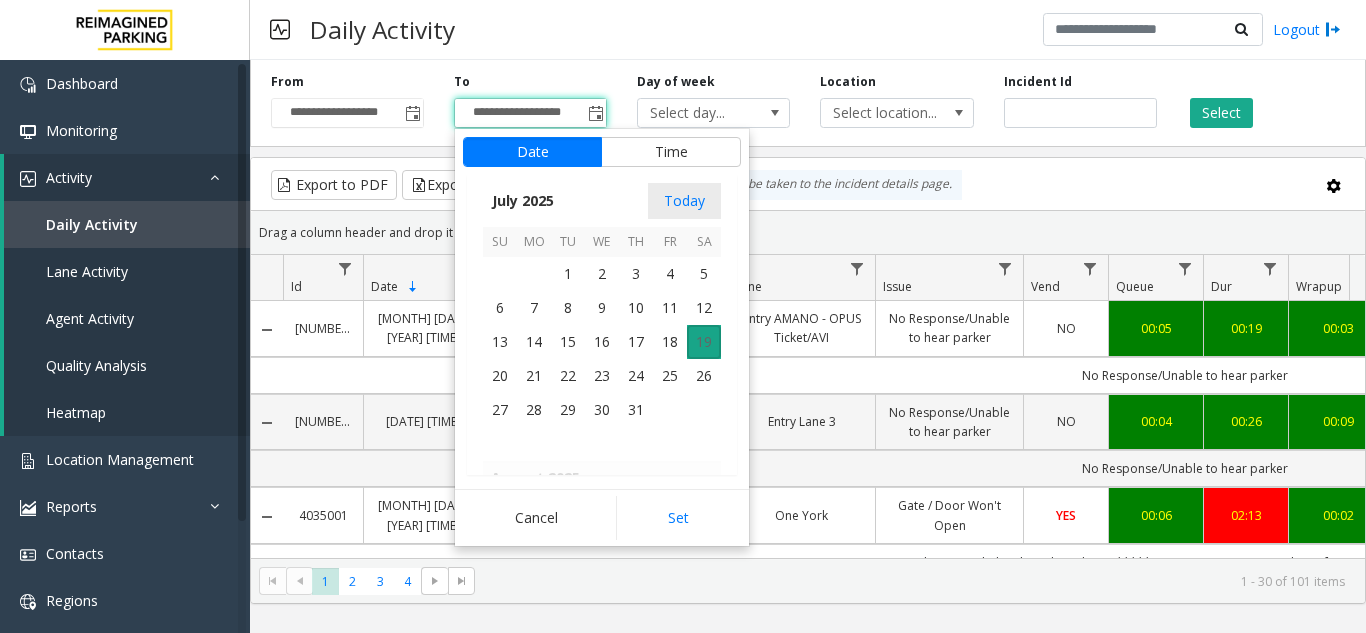 click on "19" at bounding box center [704, 342] 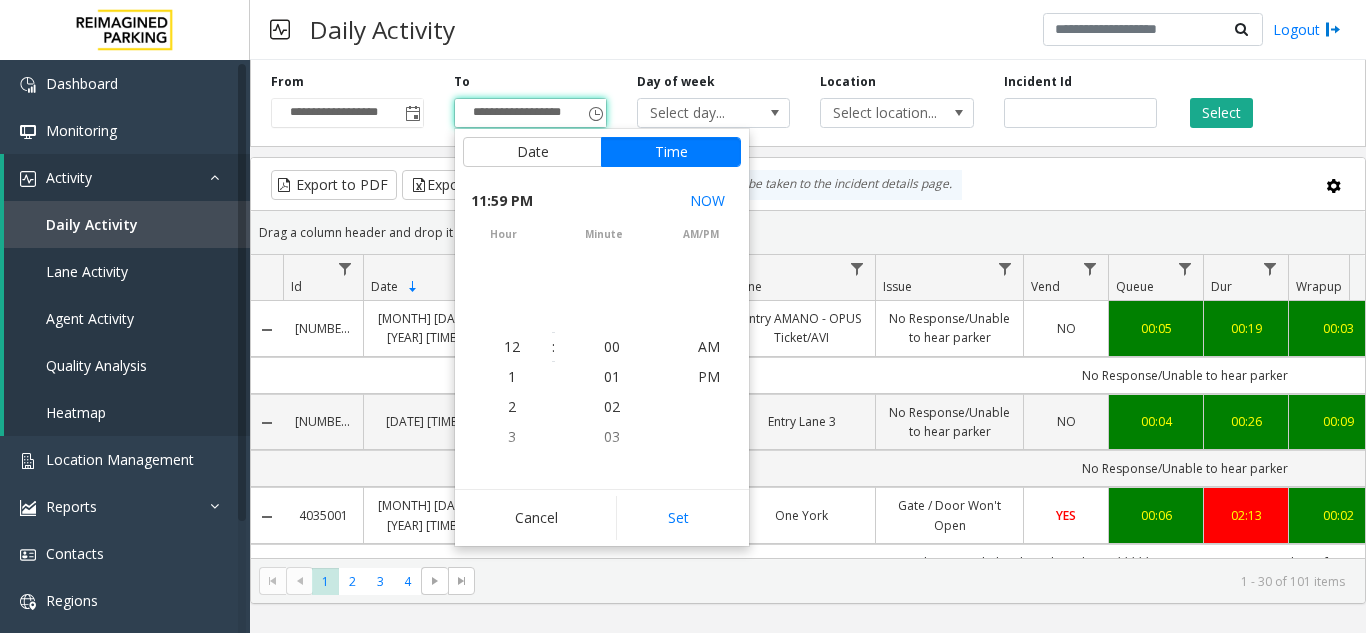 scroll, scrollTop: 690, scrollLeft: 0, axis: vertical 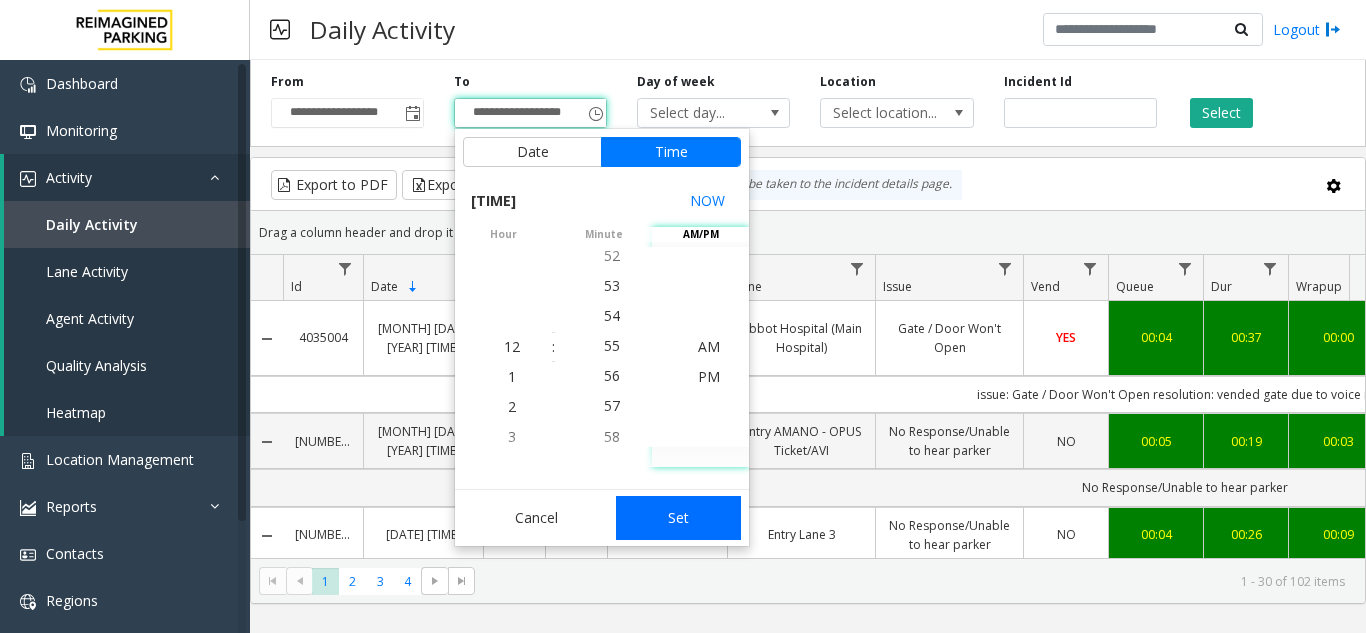 click on "Set" 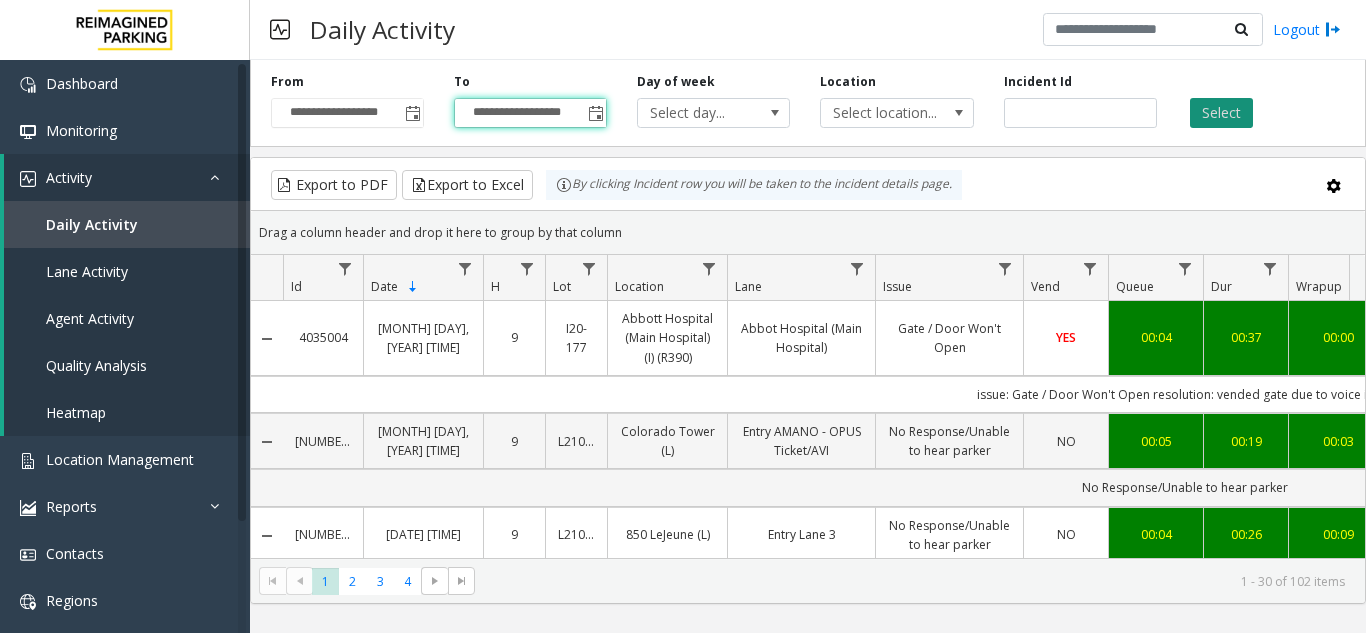 click on "Select" 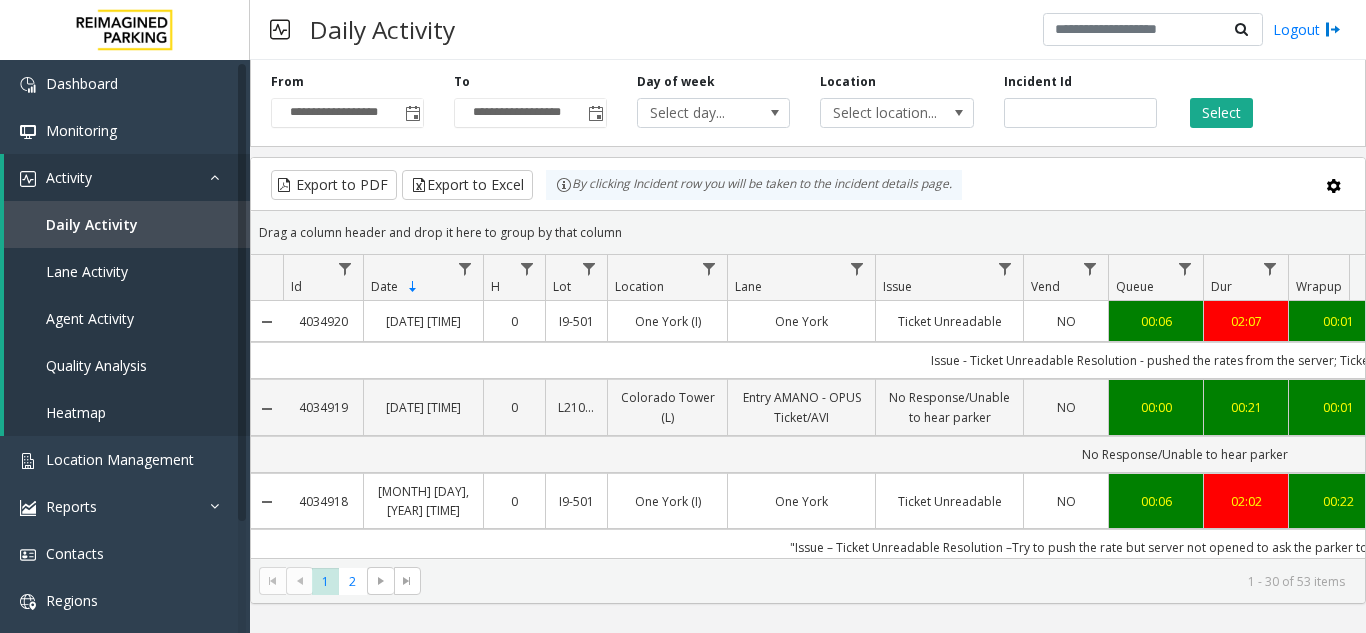 scroll, scrollTop: 0, scrollLeft: 2, axis: horizontal 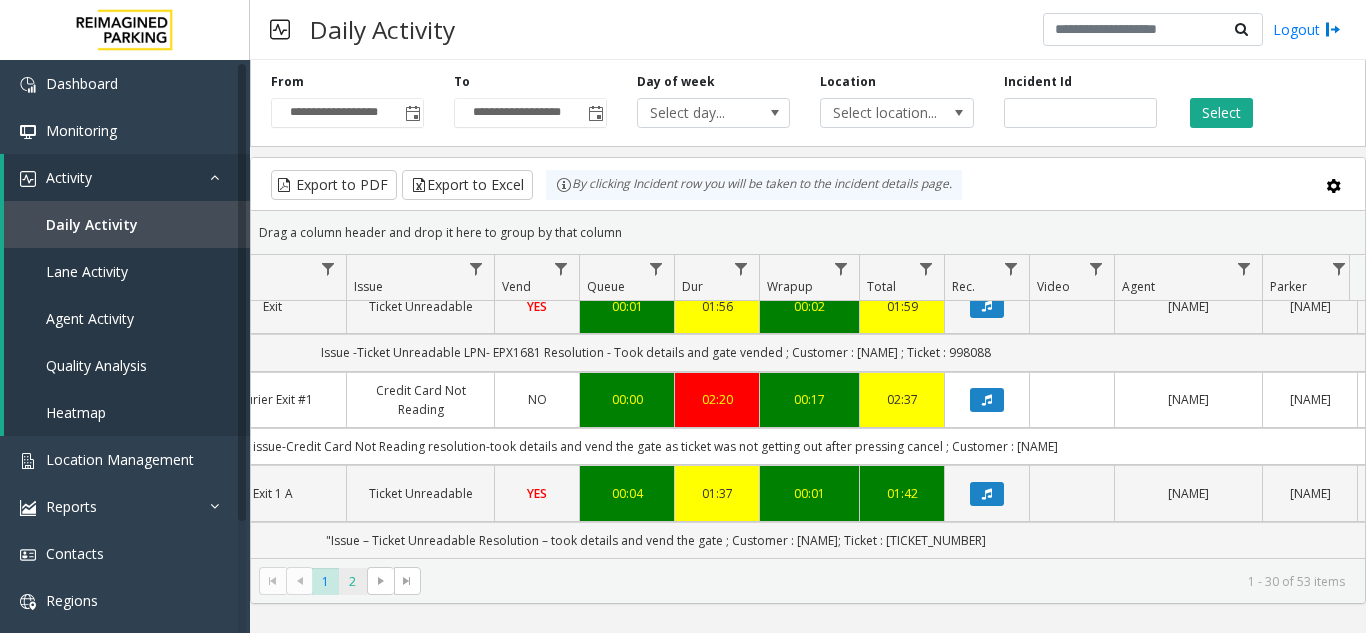 click on "2" 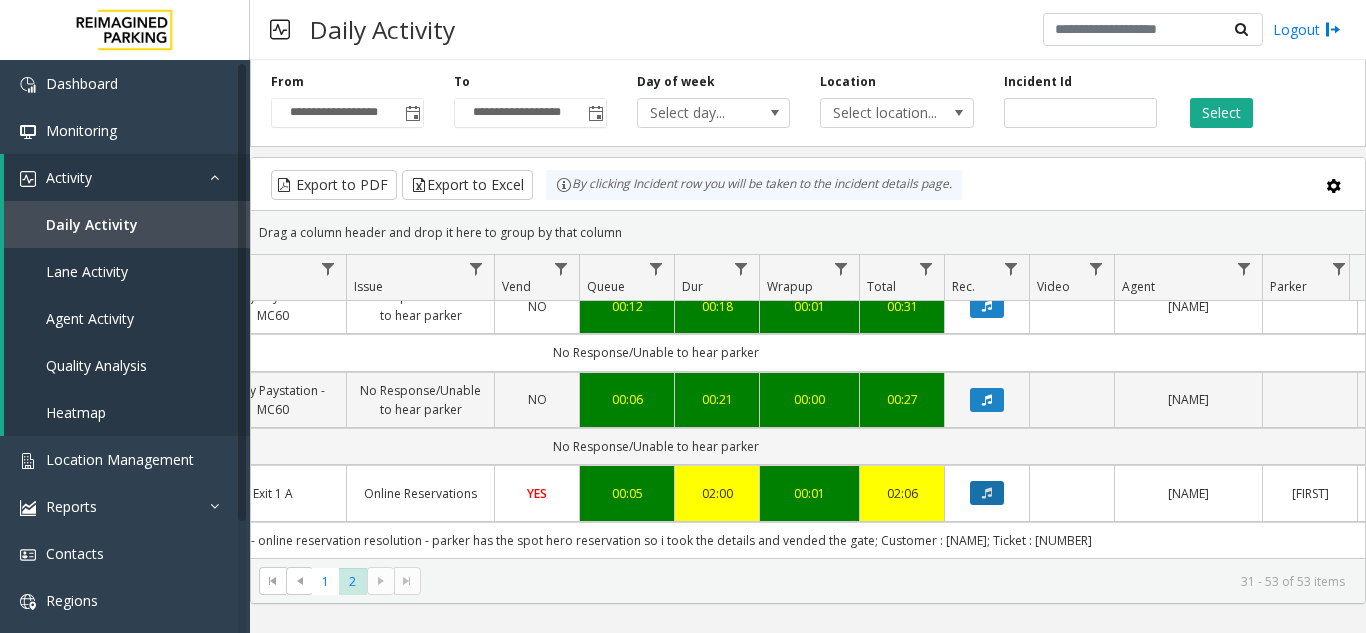 click 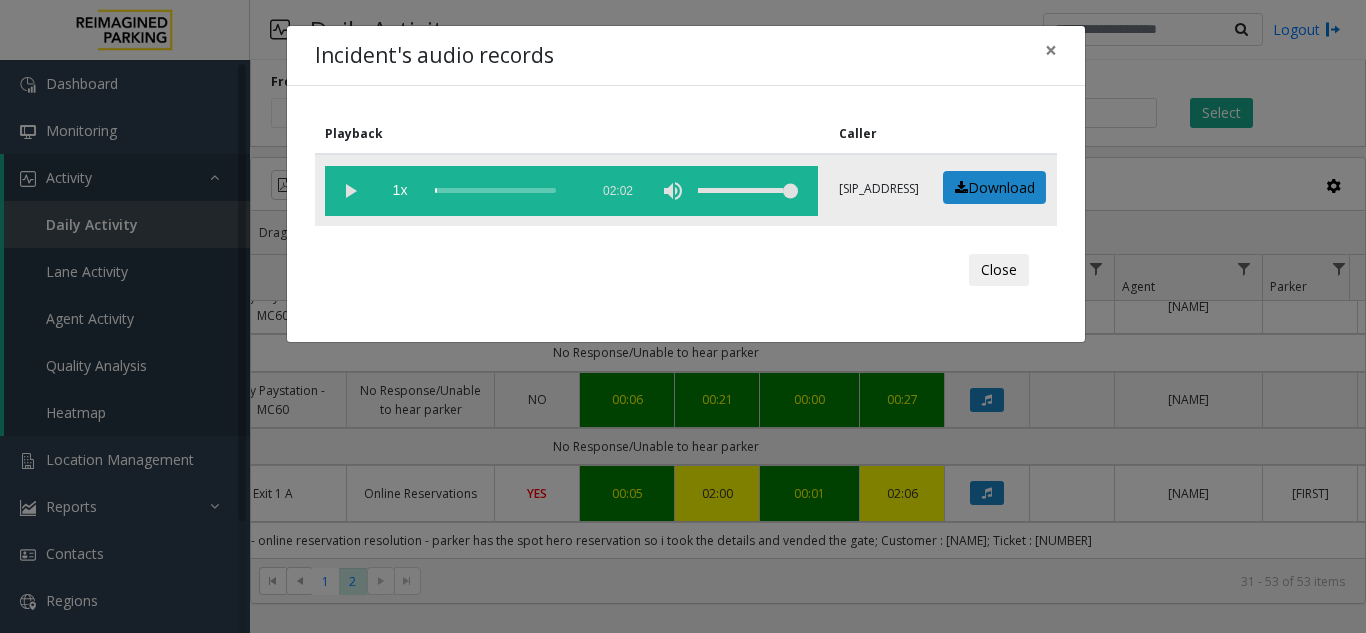 click 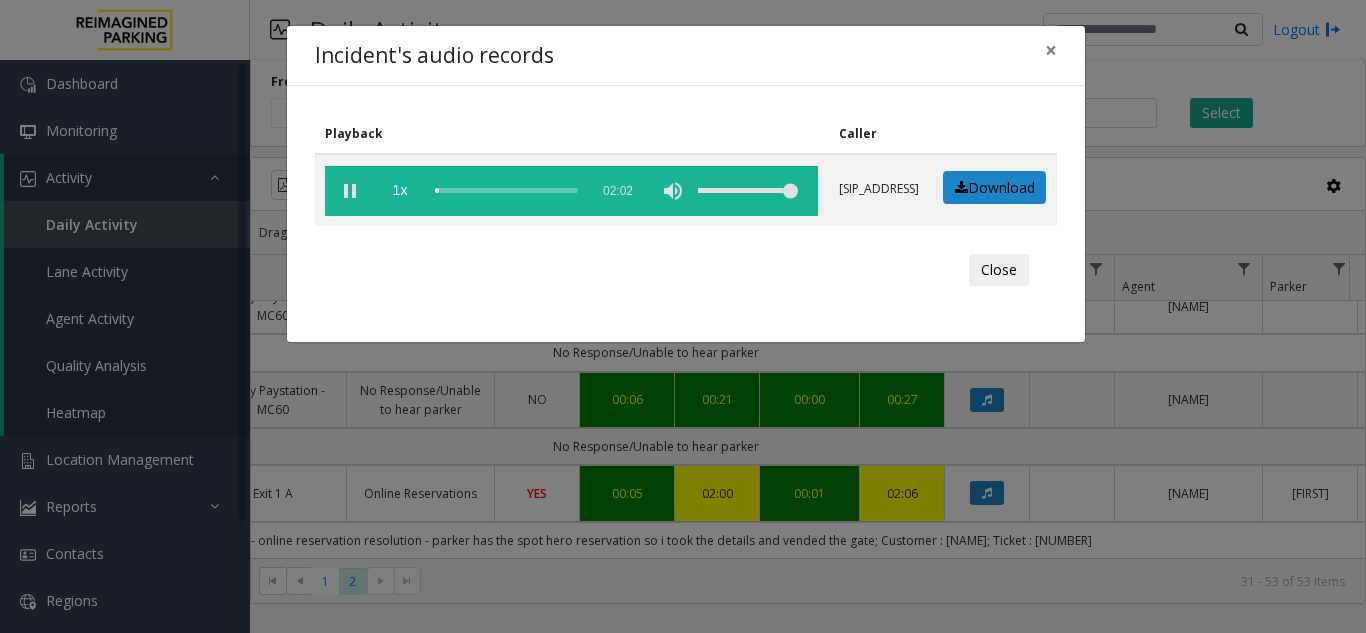 click on "Incident's audio records × Playback Caller  1x  02:02 sip:user_97iuix@67.223.103.42  Download  Close" 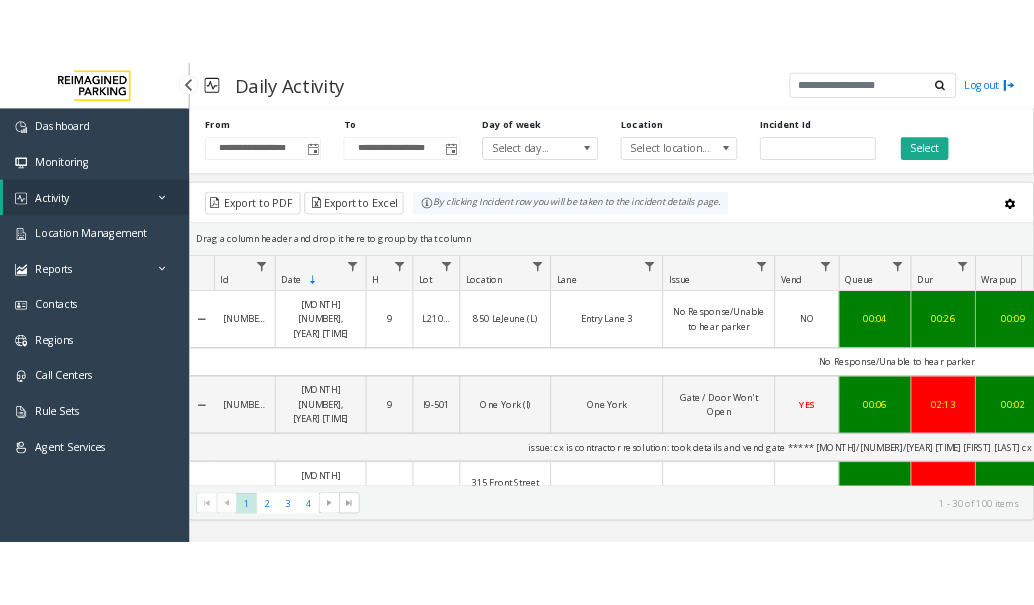 scroll, scrollTop: 0, scrollLeft: 0, axis: both 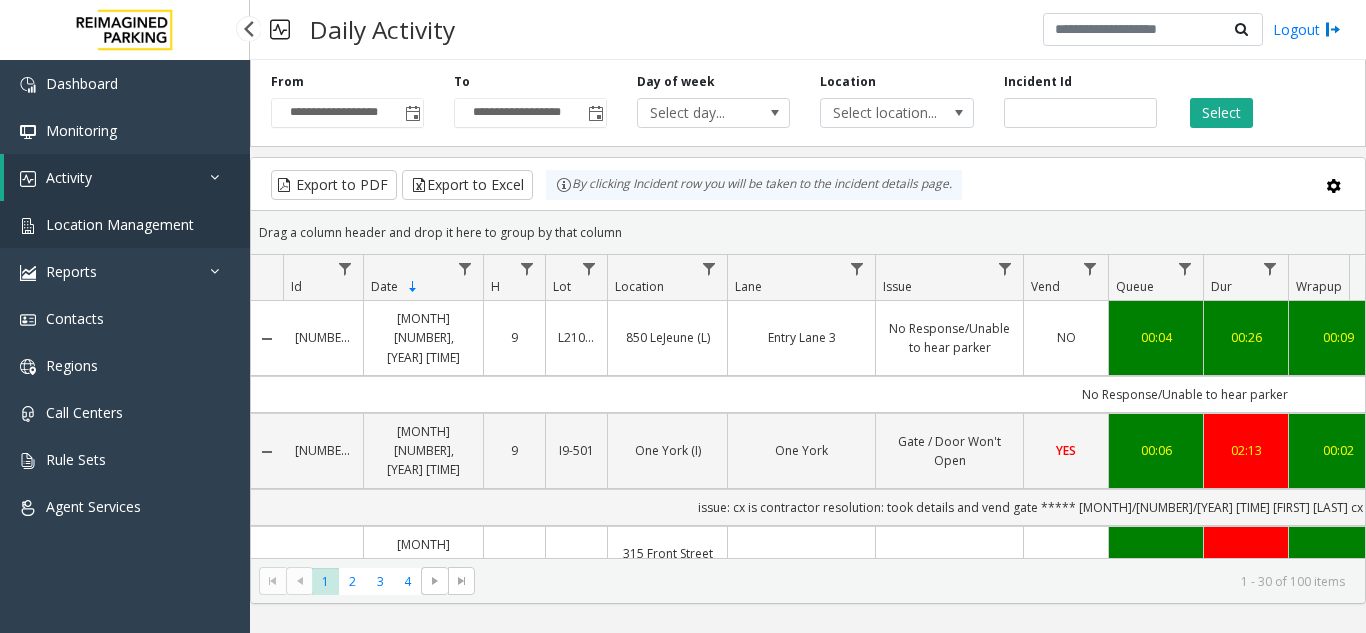 click on "Location Management" at bounding box center (125, 224) 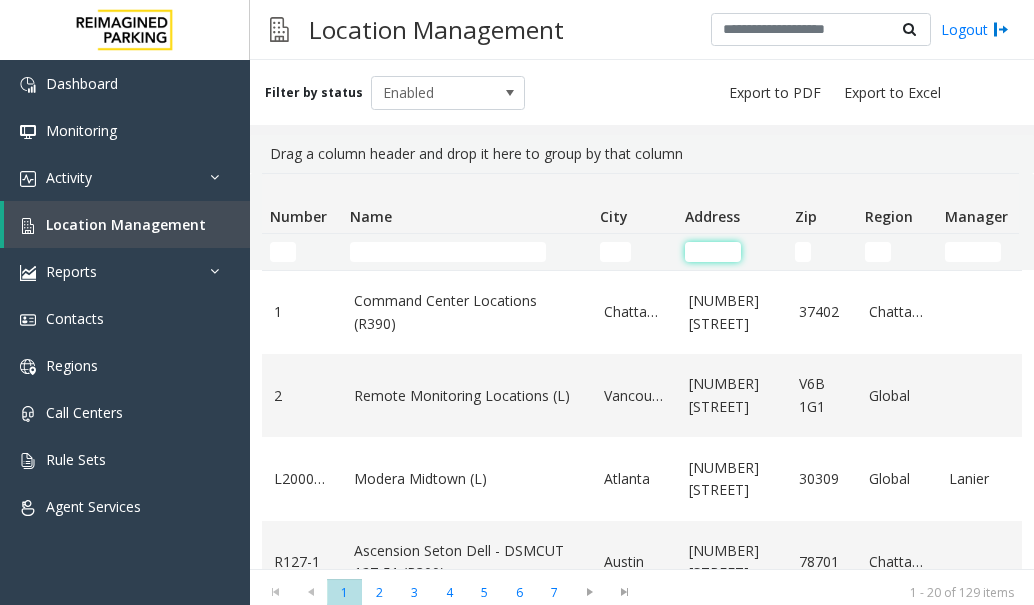 click 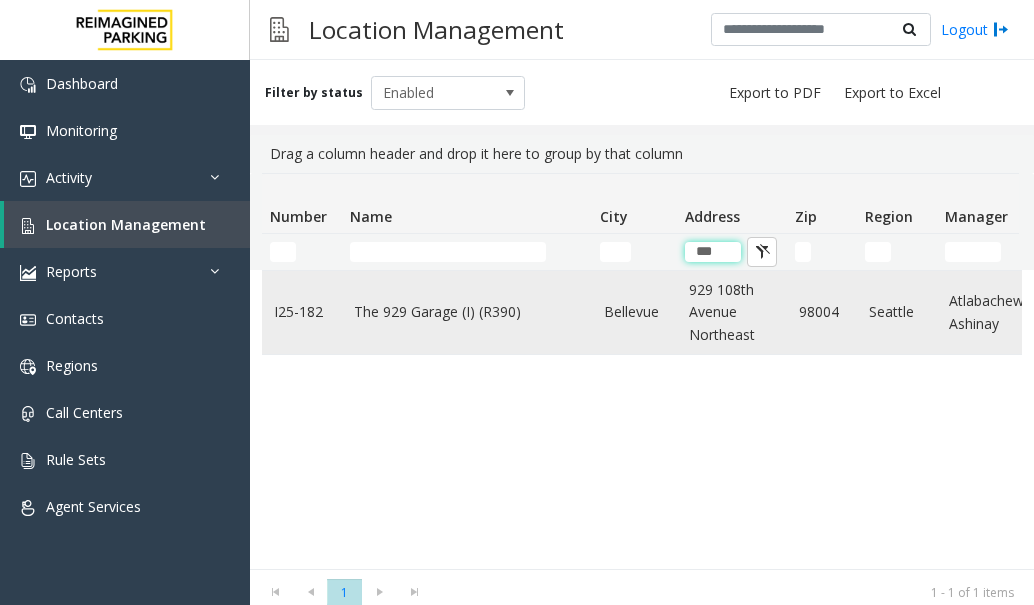 type on "***" 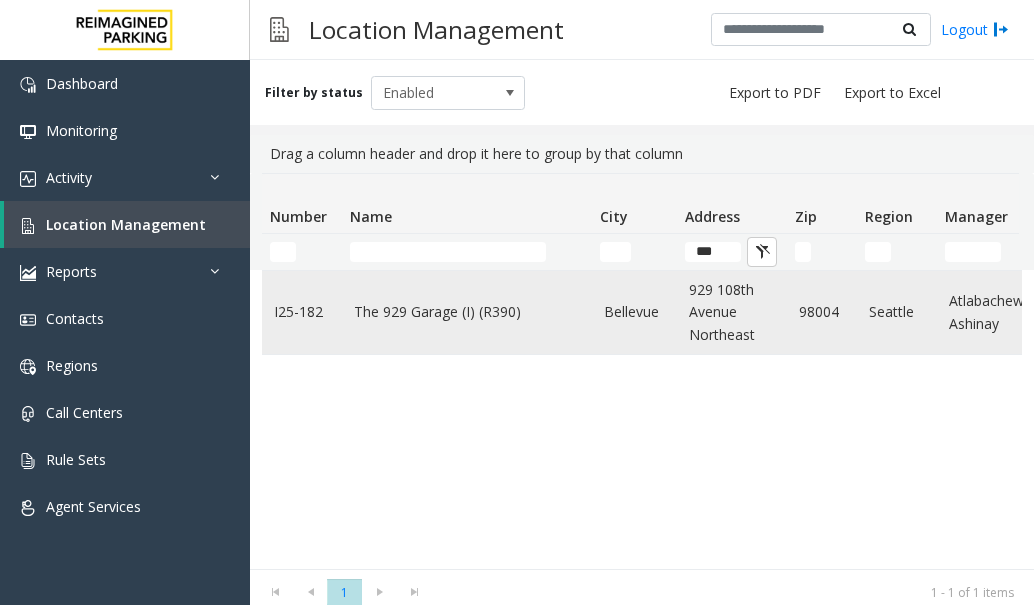 click on "The 929 Garage (I) (R390)" 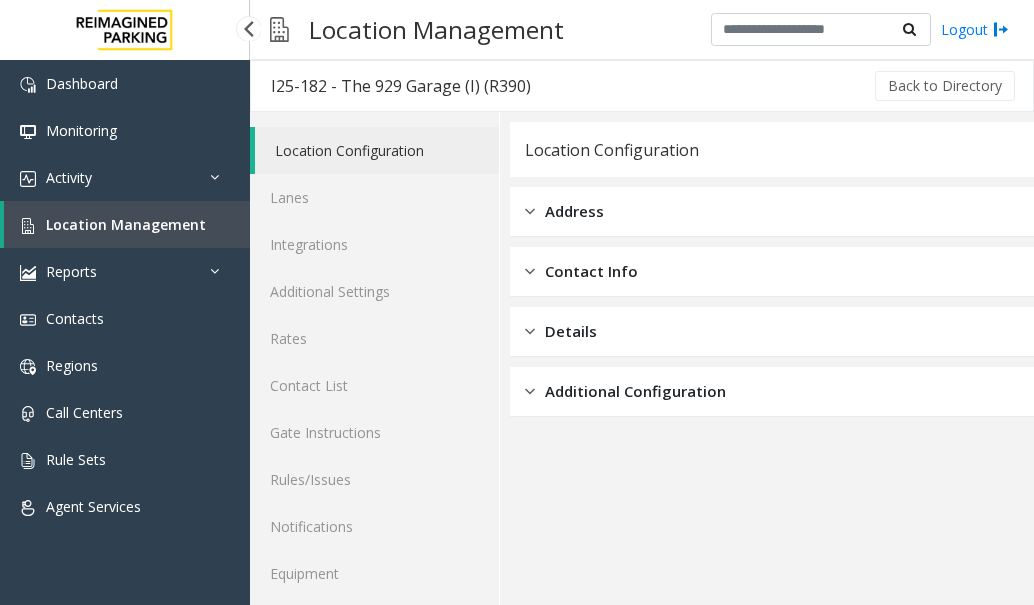click on "Location Management" at bounding box center (127, 224) 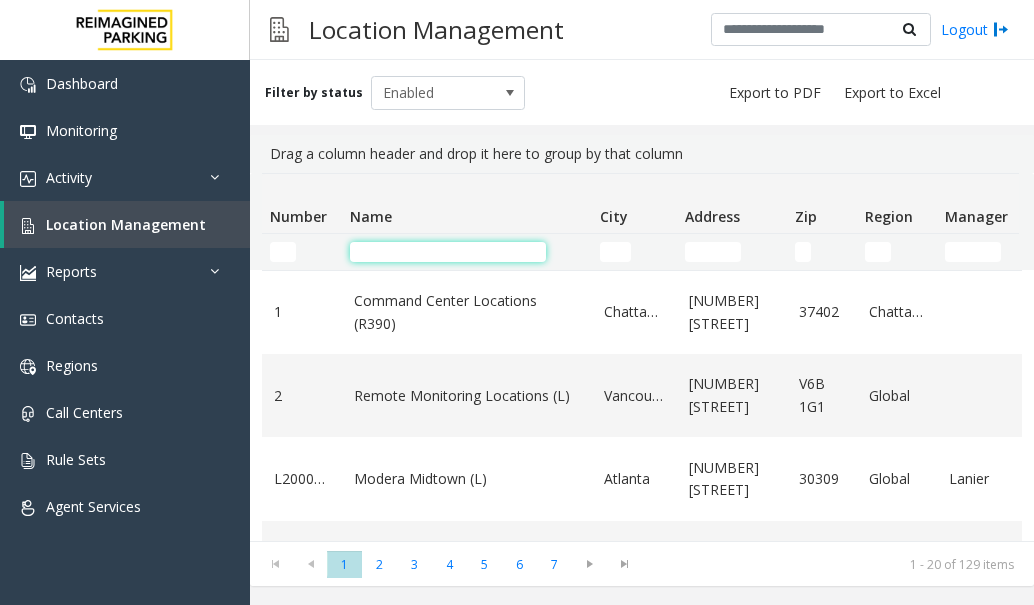 click 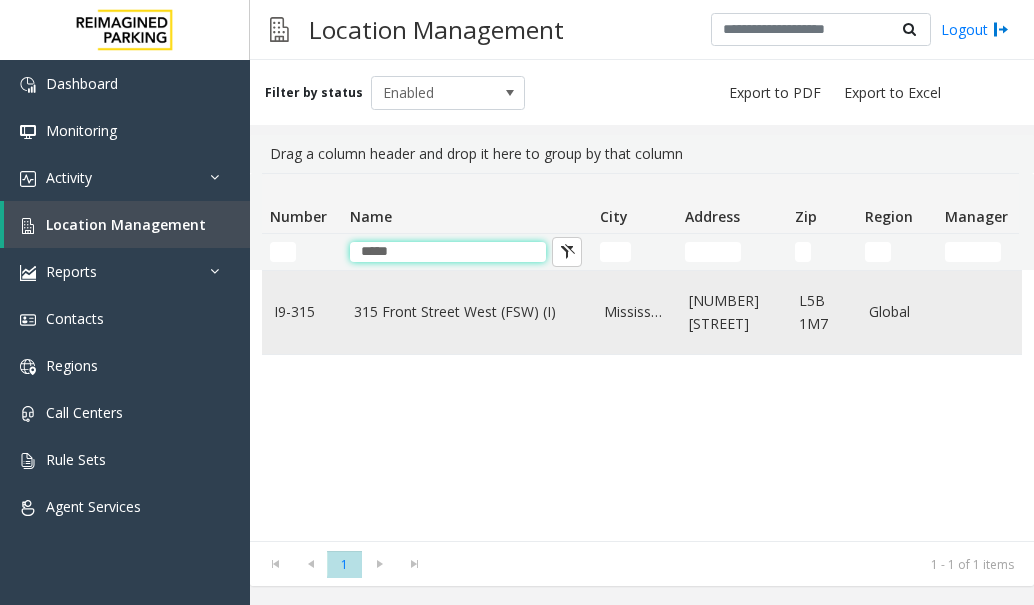 type on "*****" 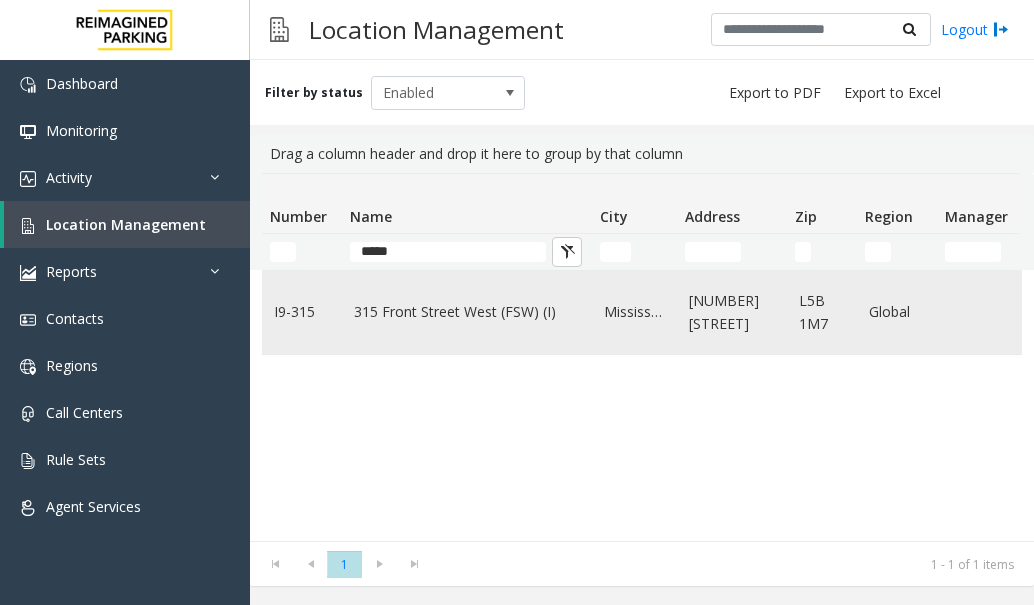 click on "315 Front Street West	(FSW) (I)" 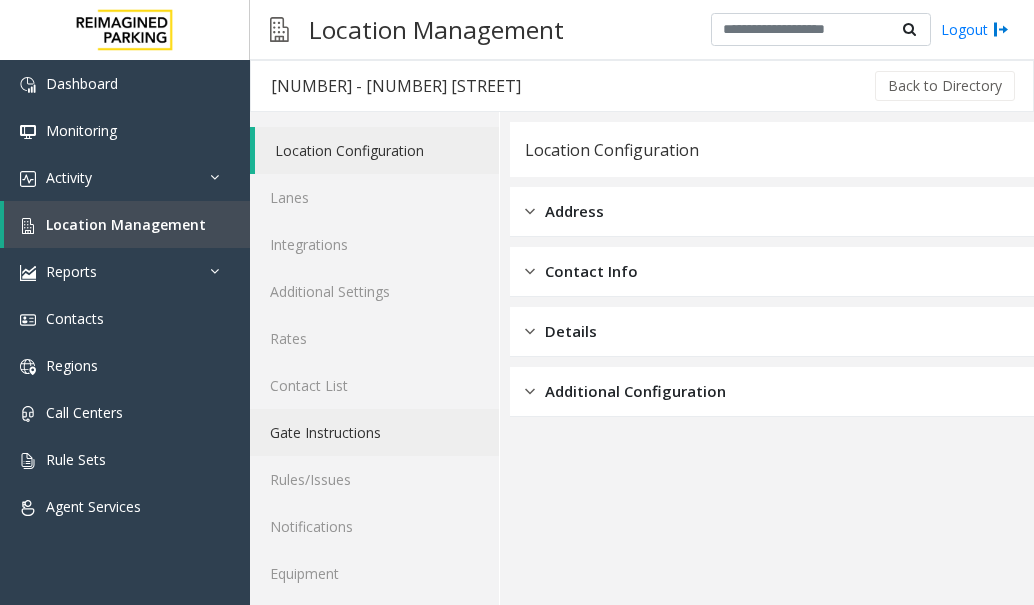 scroll, scrollTop: 54, scrollLeft: 0, axis: vertical 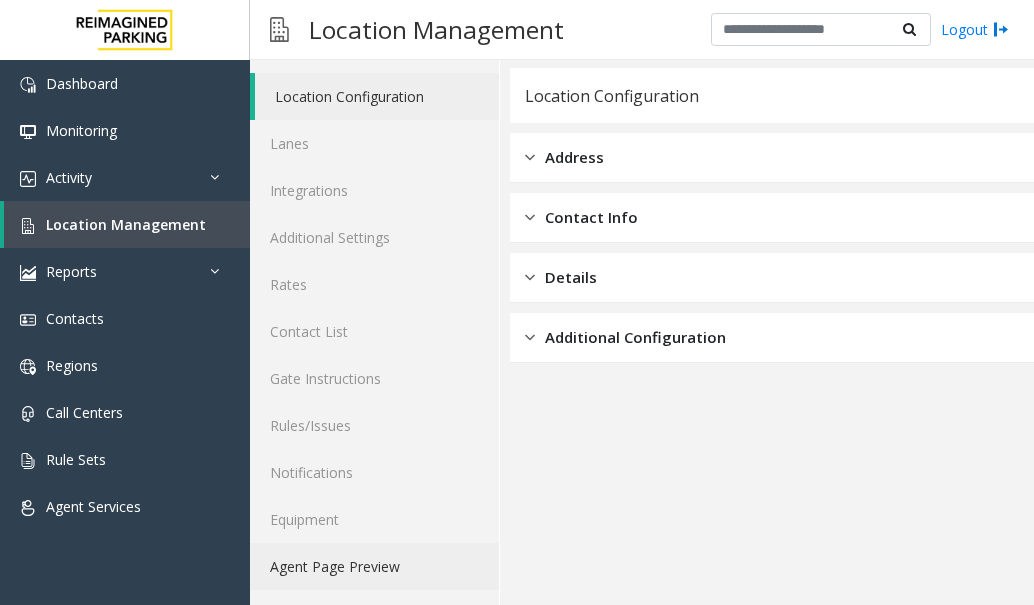 click on "Agent Page Preview" 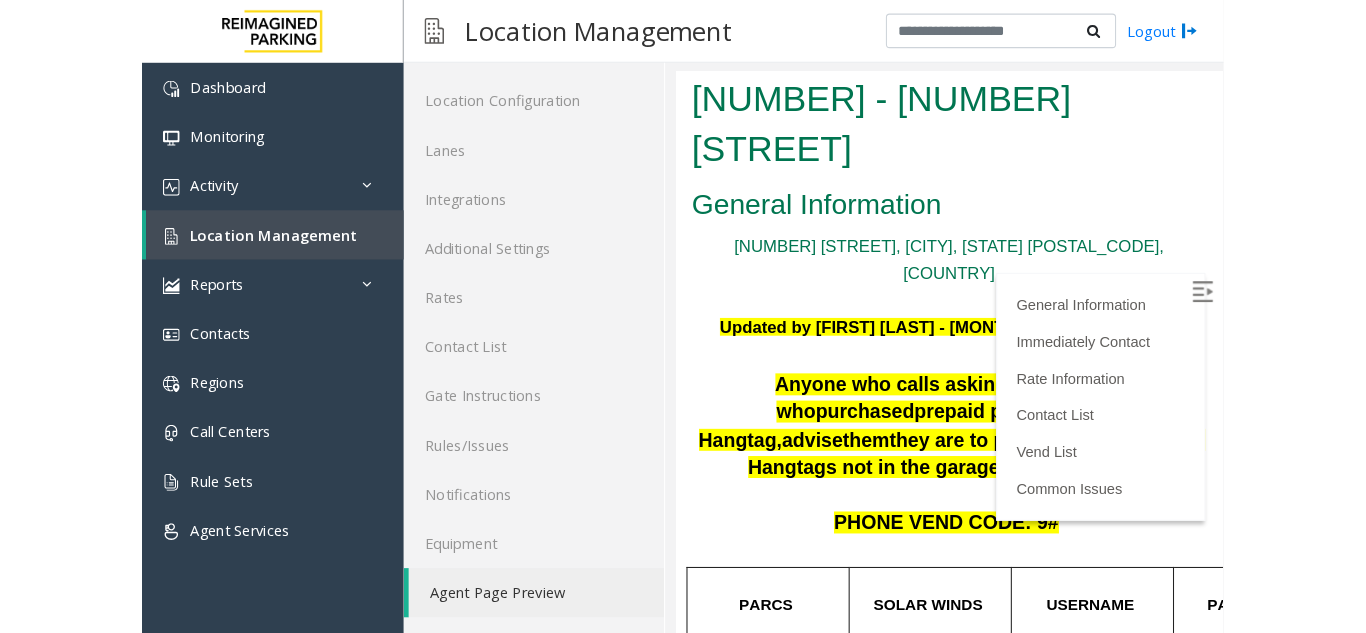 scroll, scrollTop: 0, scrollLeft: 0, axis: both 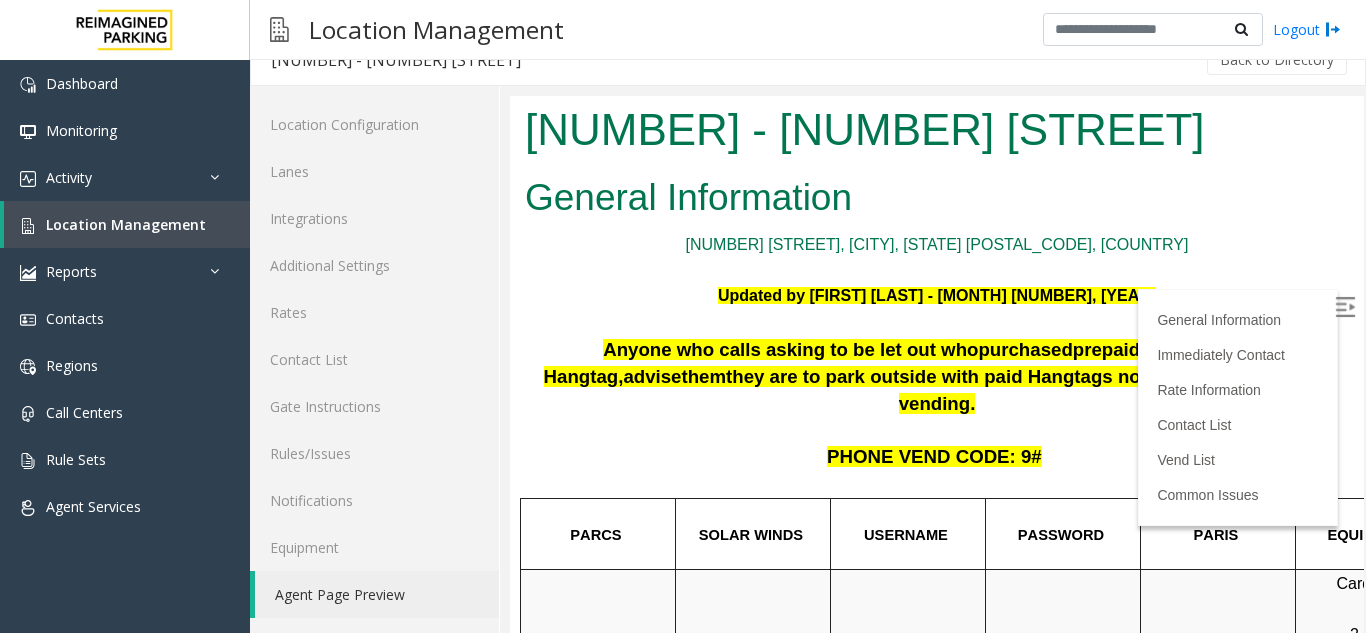 click at bounding box center (1345, 307) 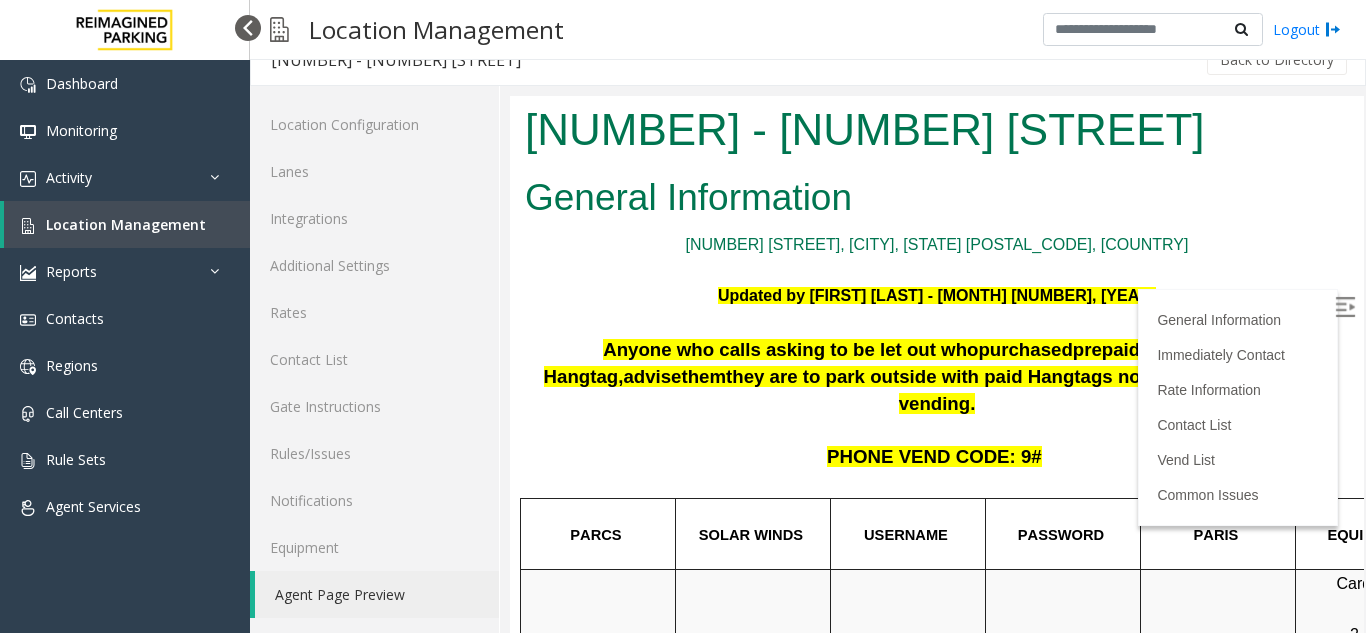 click at bounding box center (248, 28) 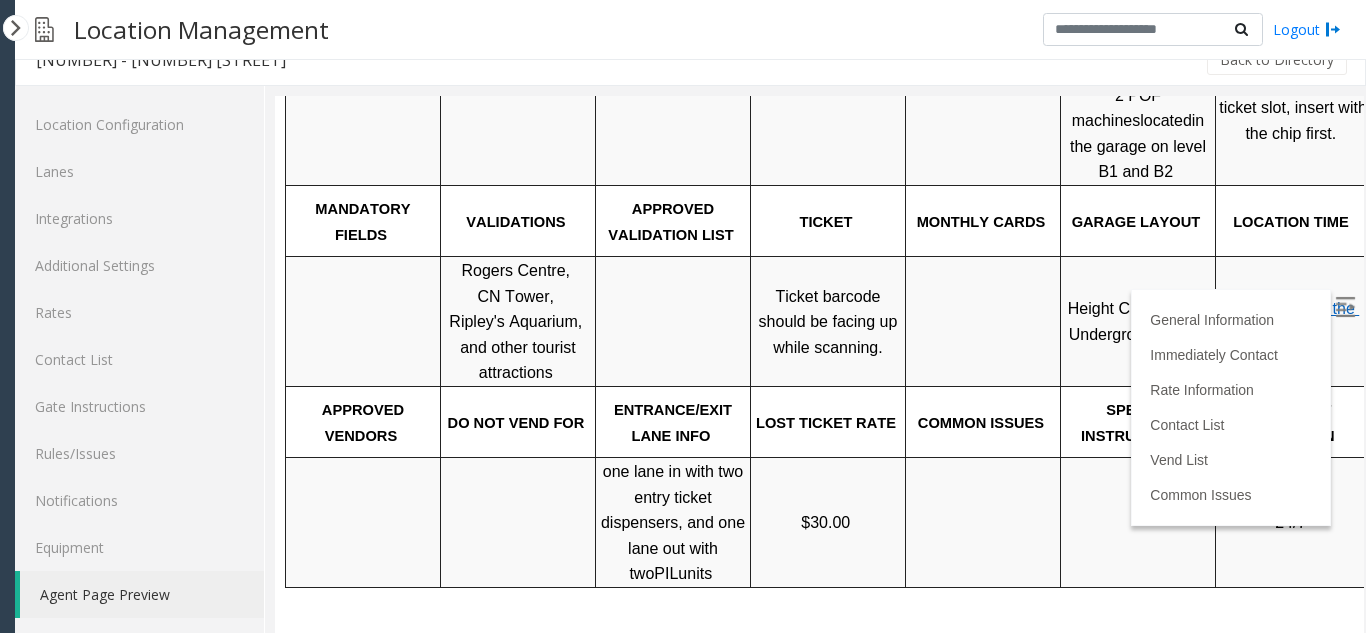 scroll, scrollTop: 600, scrollLeft: 0, axis: vertical 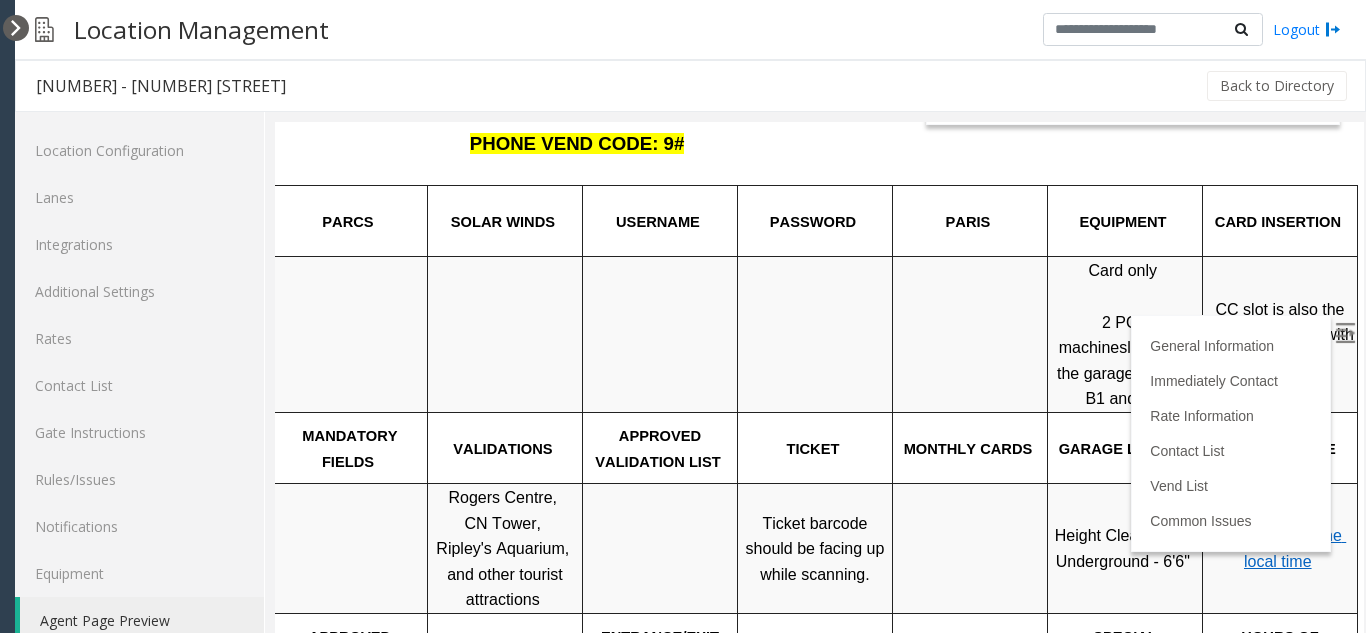 click at bounding box center [16, 28] 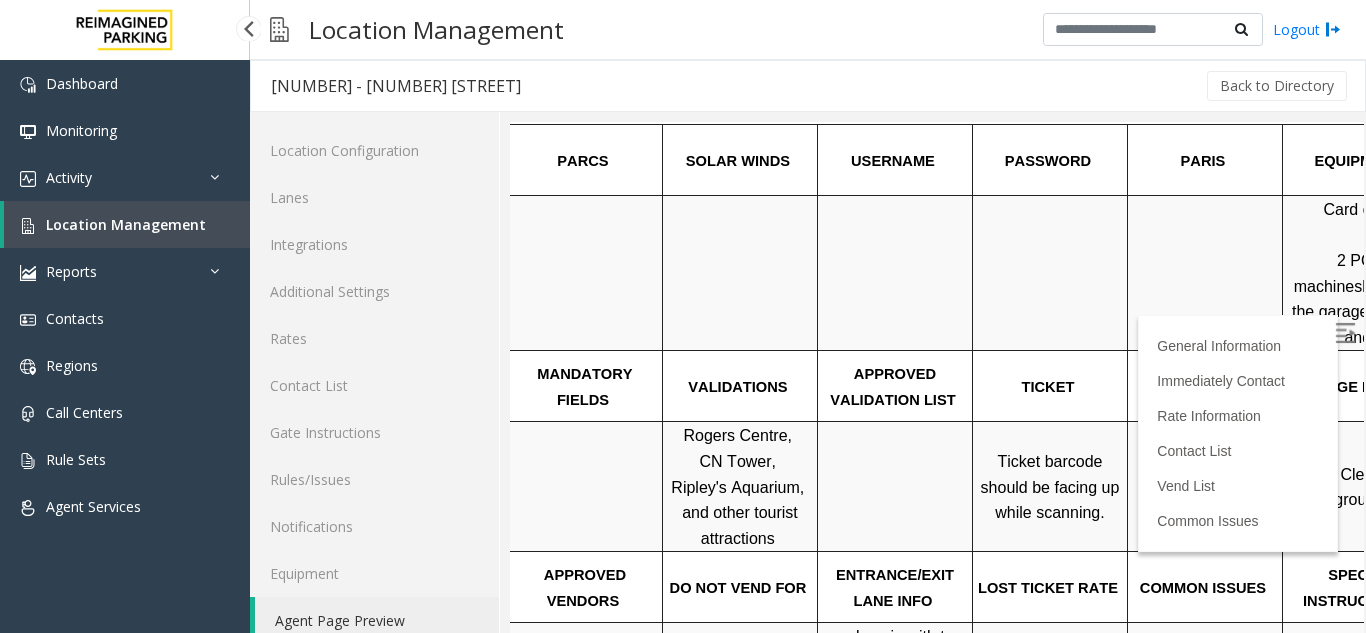 click on "Location Management" at bounding box center [126, 224] 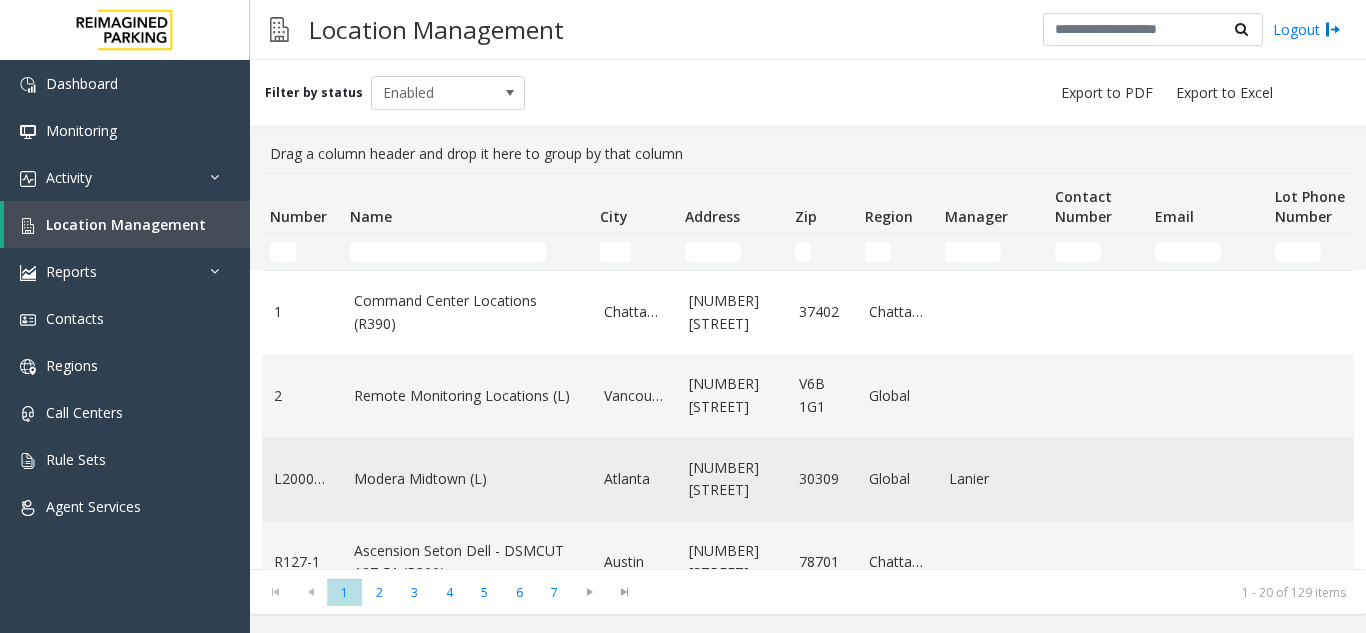 click on "Global" 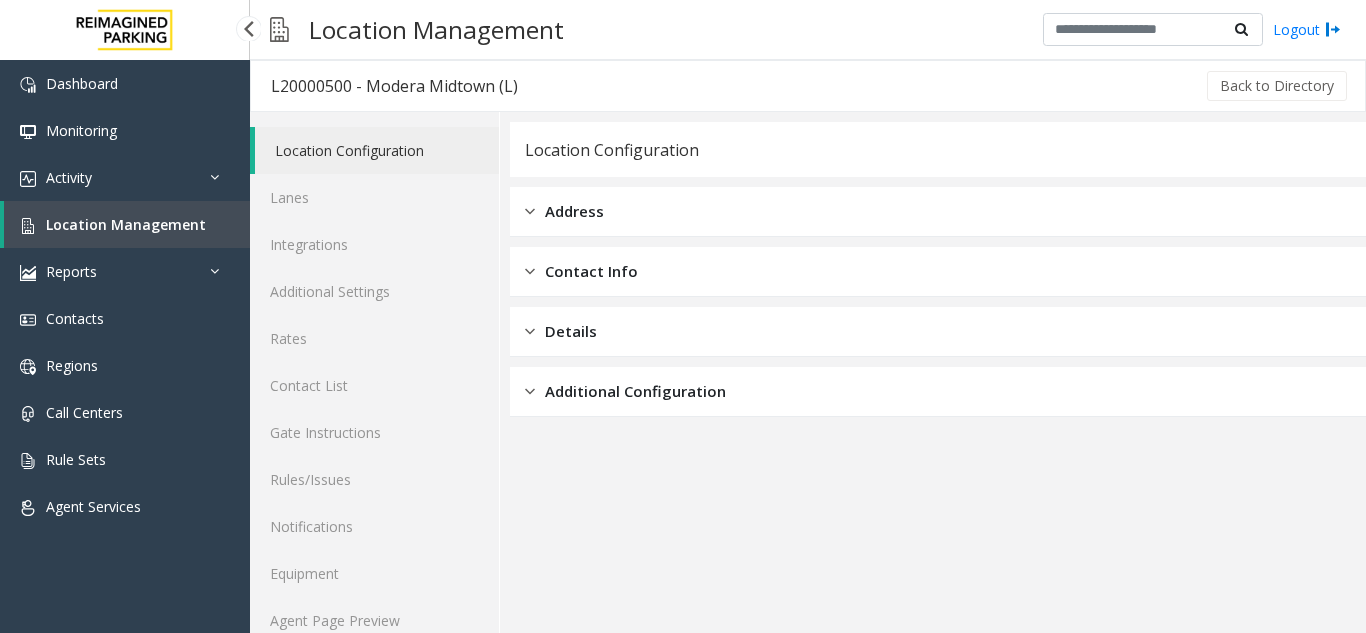 click on "Location Management" at bounding box center (127, 224) 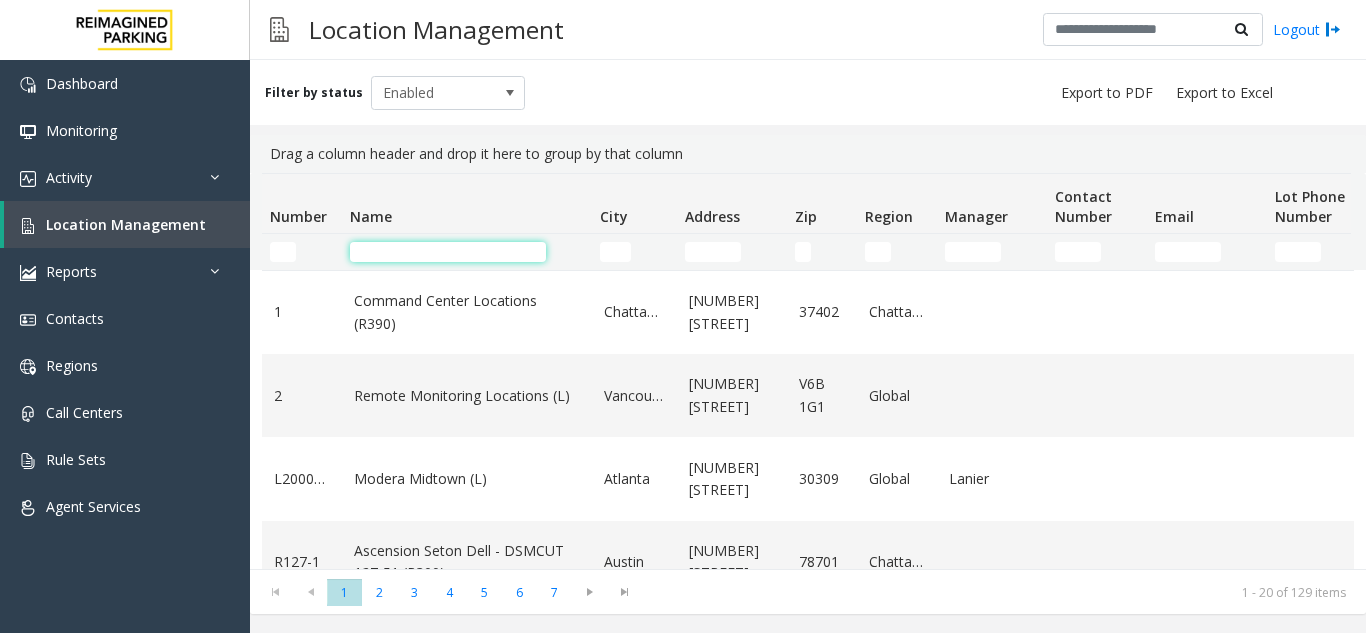 click 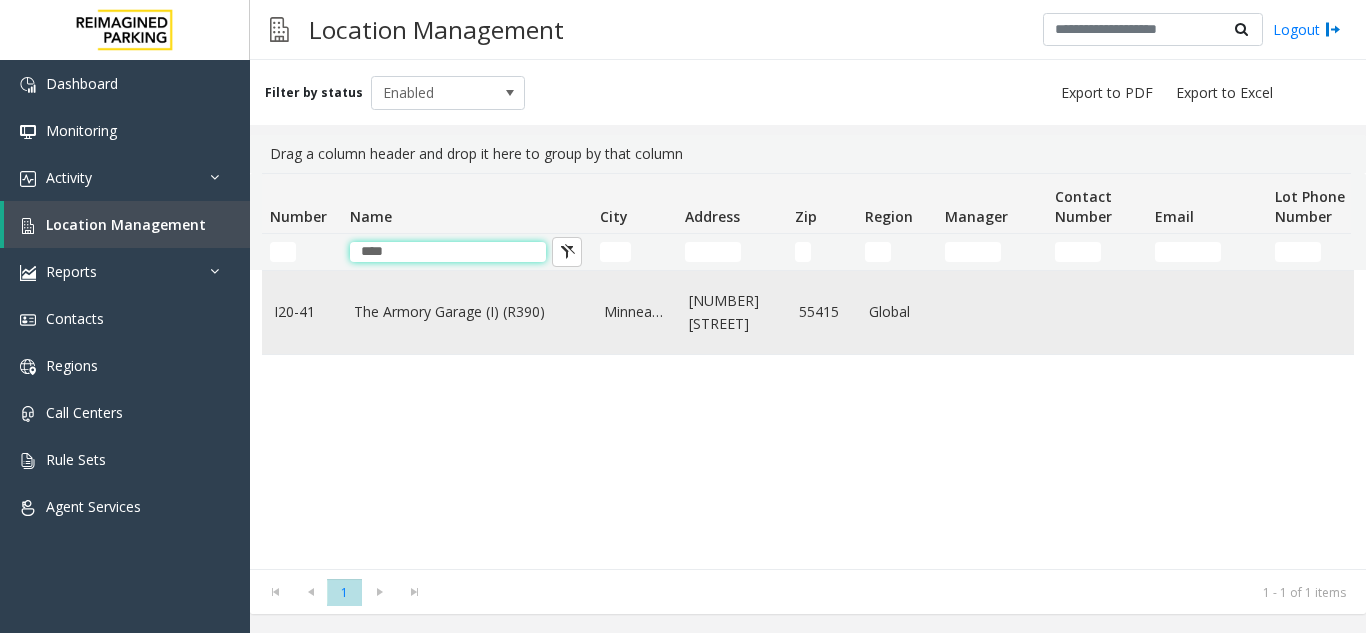 type on "****" 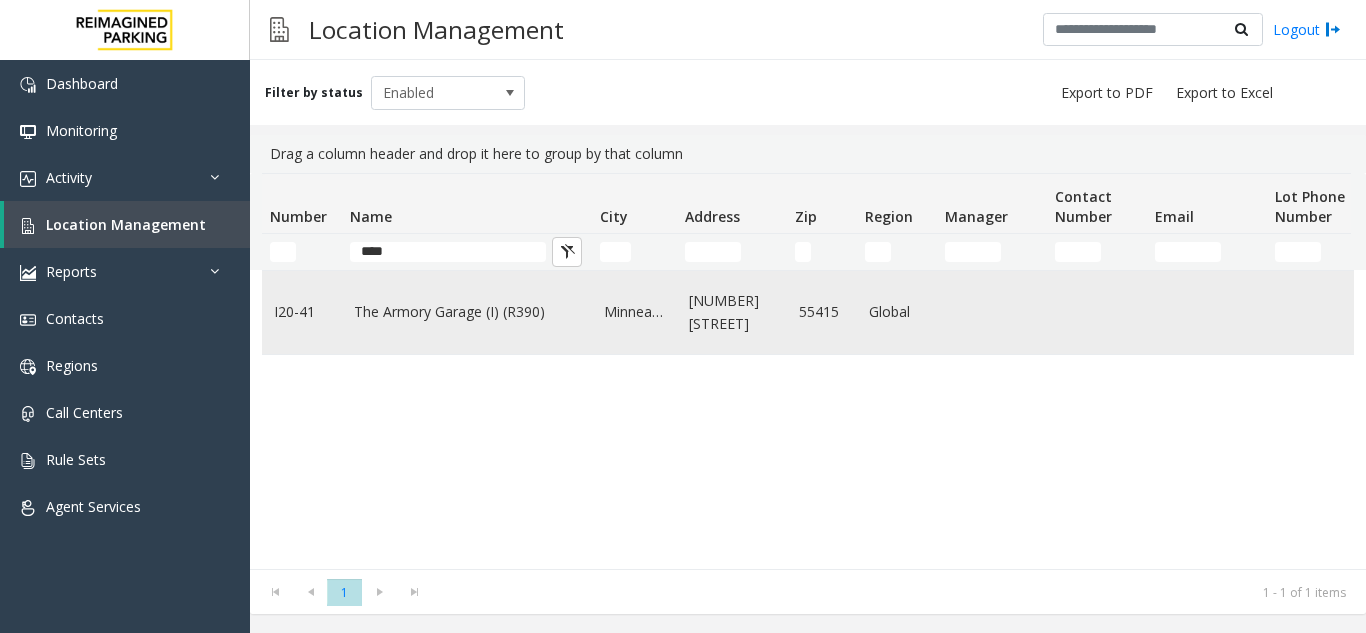 click on "The Armory Garage (I) (R390)" 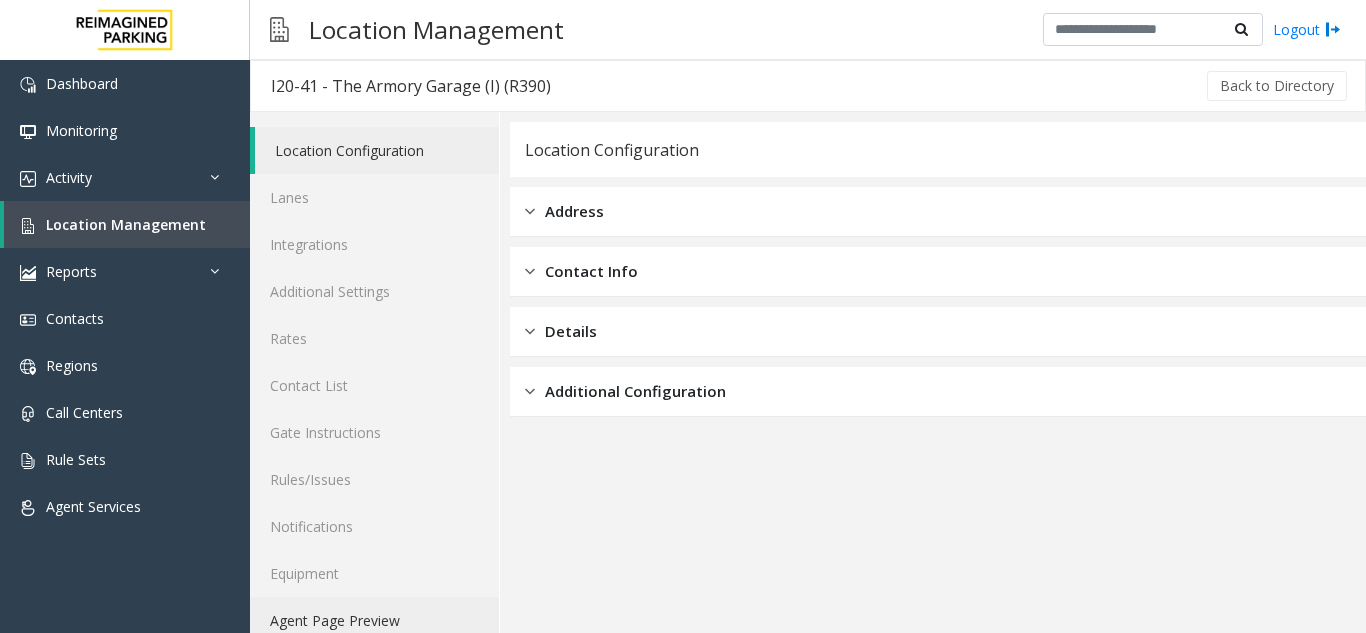 click on "Agent Page Preview" 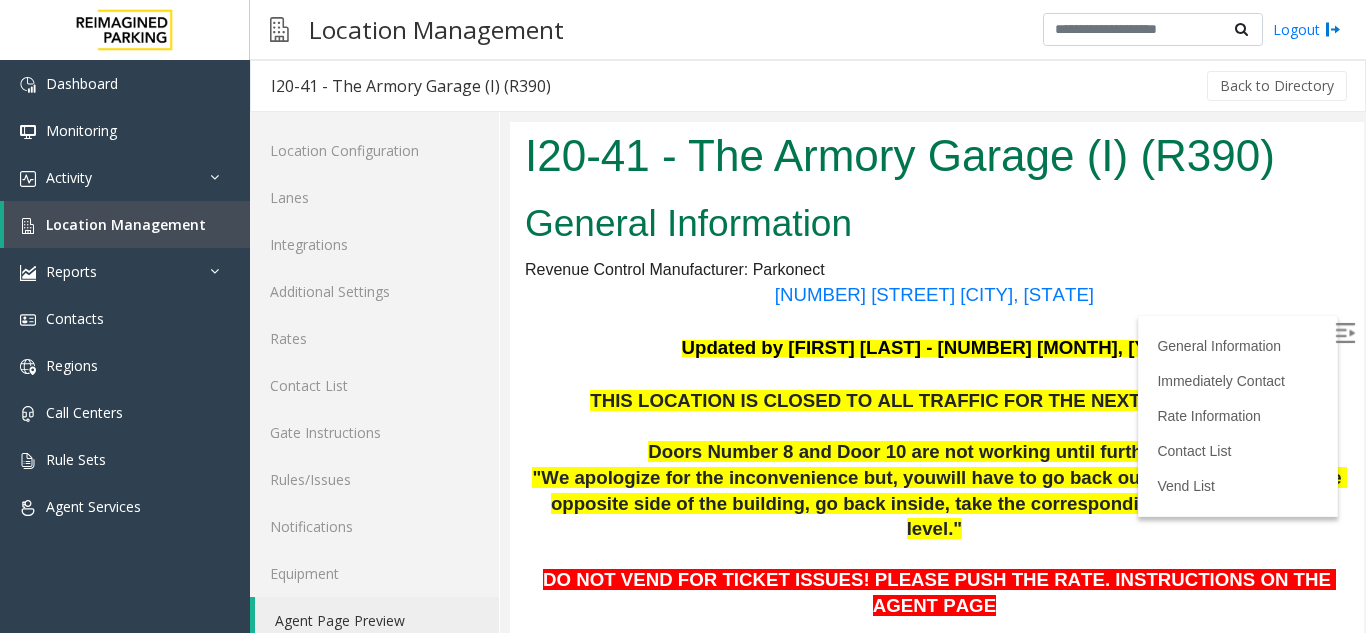 scroll, scrollTop: 300, scrollLeft: 0, axis: vertical 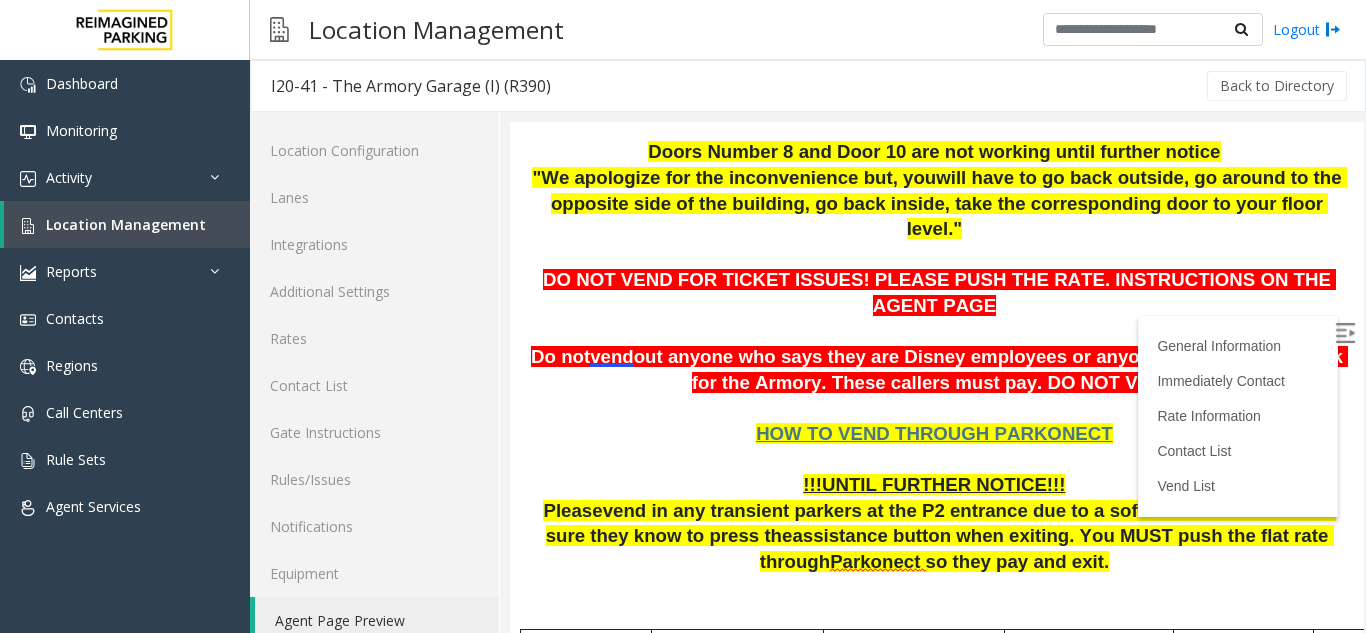 click at bounding box center (1345, 333) 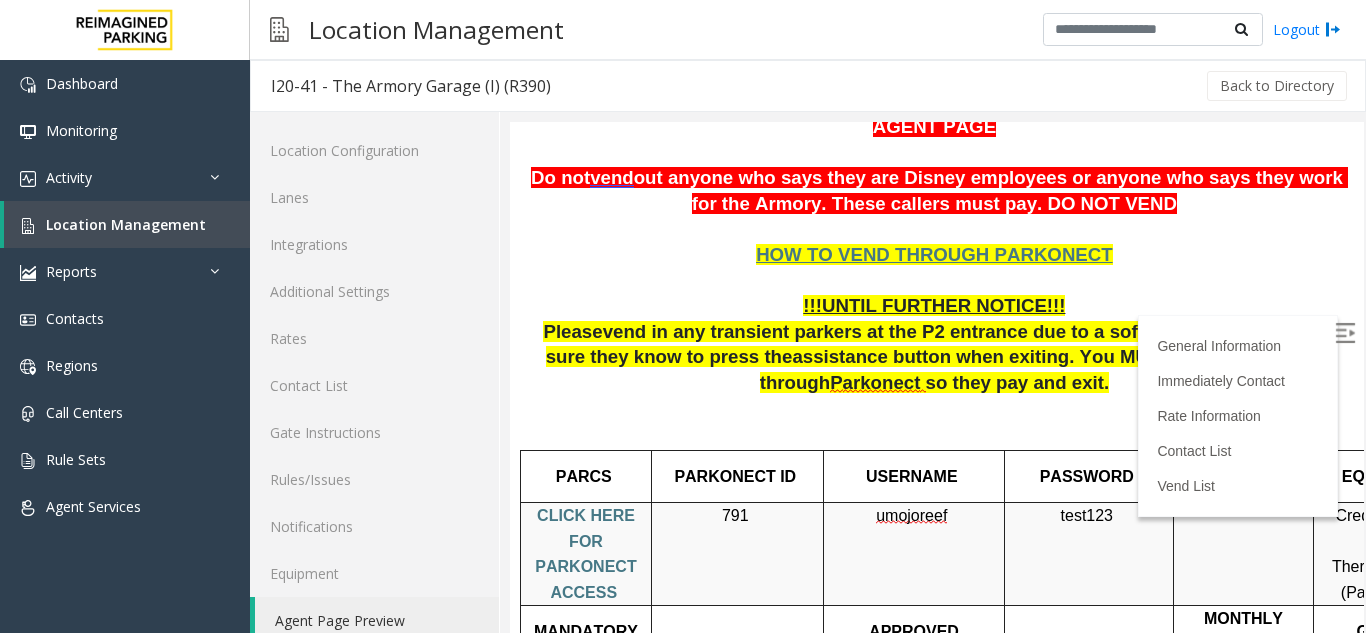 scroll, scrollTop: 500, scrollLeft: 0, axis: vertical 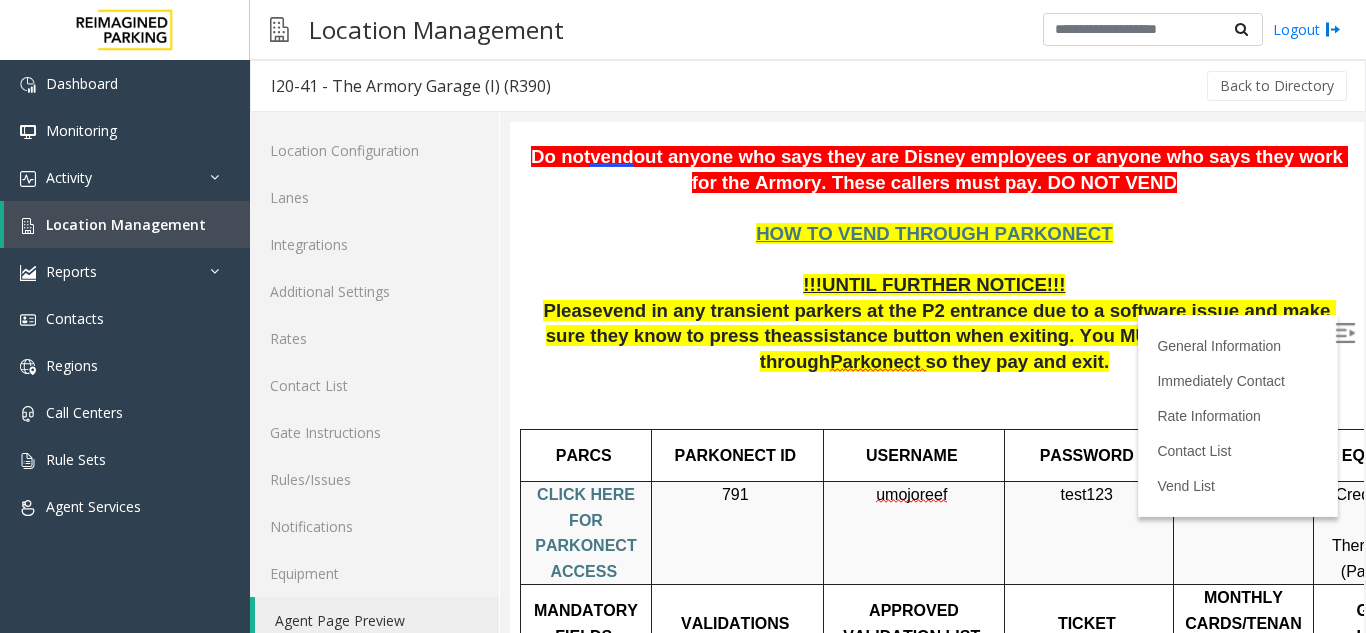 click on "CLICK HERE FOR PARKONECT ACCESS" at bounding box center (588, 533) 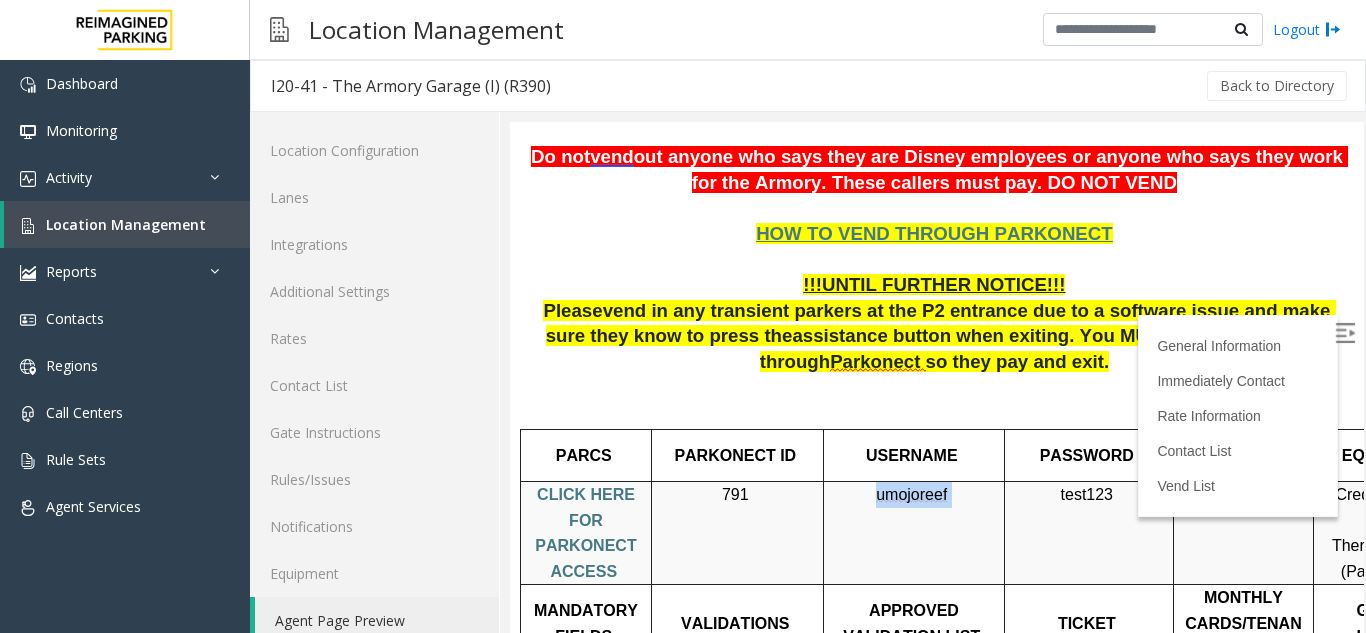 click on "umojoreef" at bounding box center (911, 495) 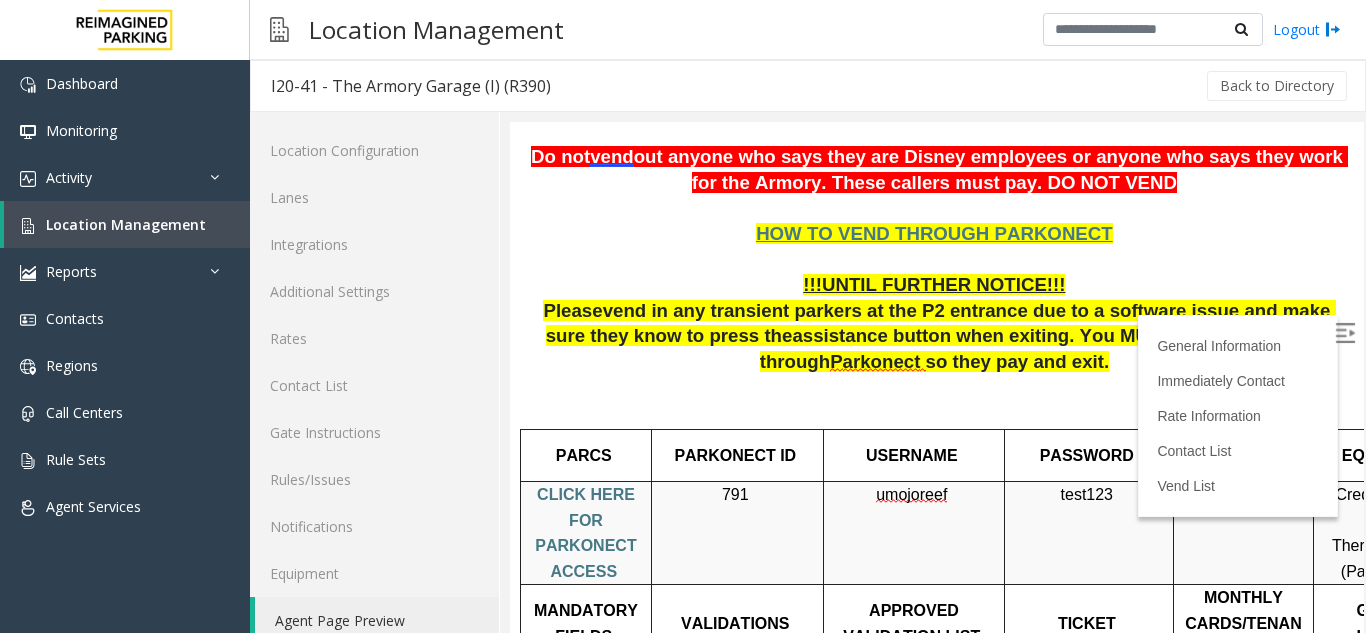 click on "test123" at bounding box center [1087, 494] 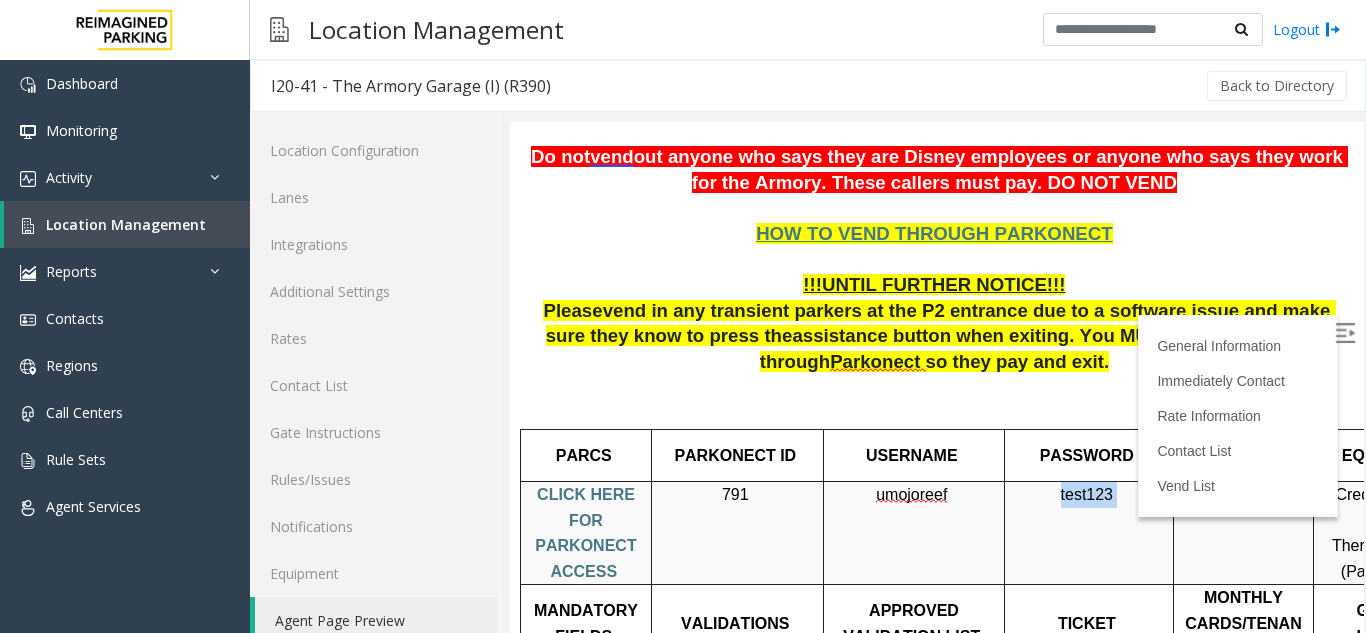 click on "test123" at bounding box center (1087, 494) 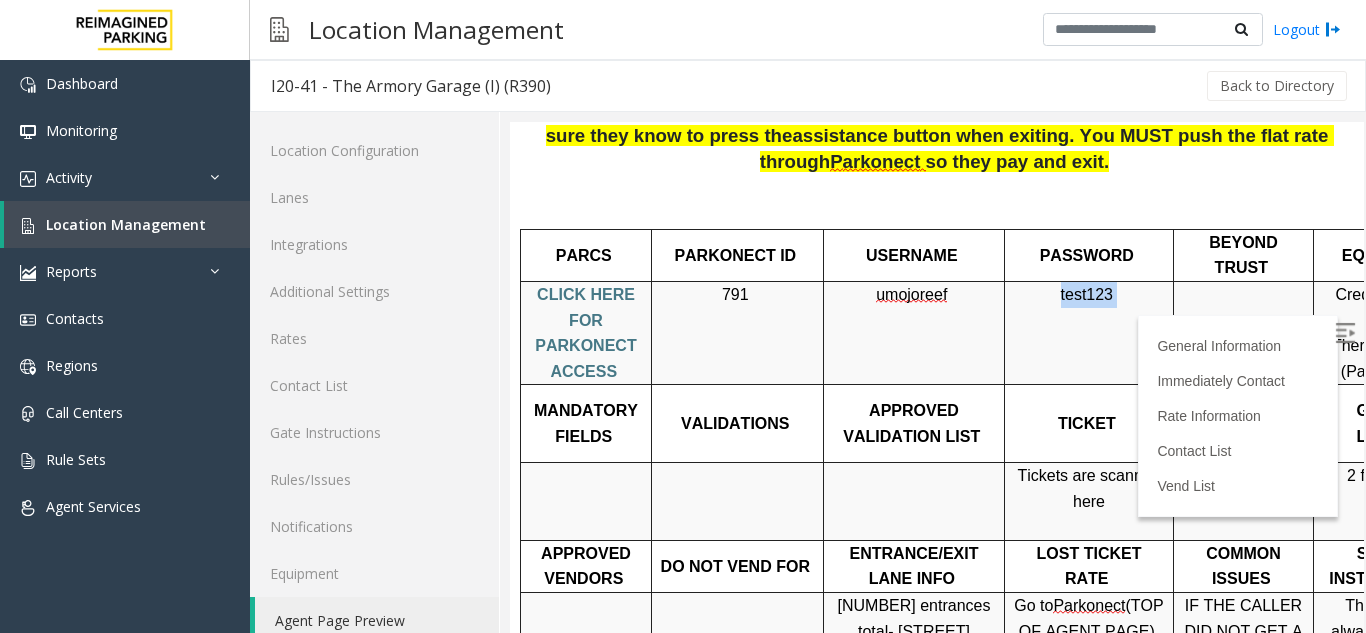 scroll, scrollTop: 800, scrollLeft: 0, axis: vertical 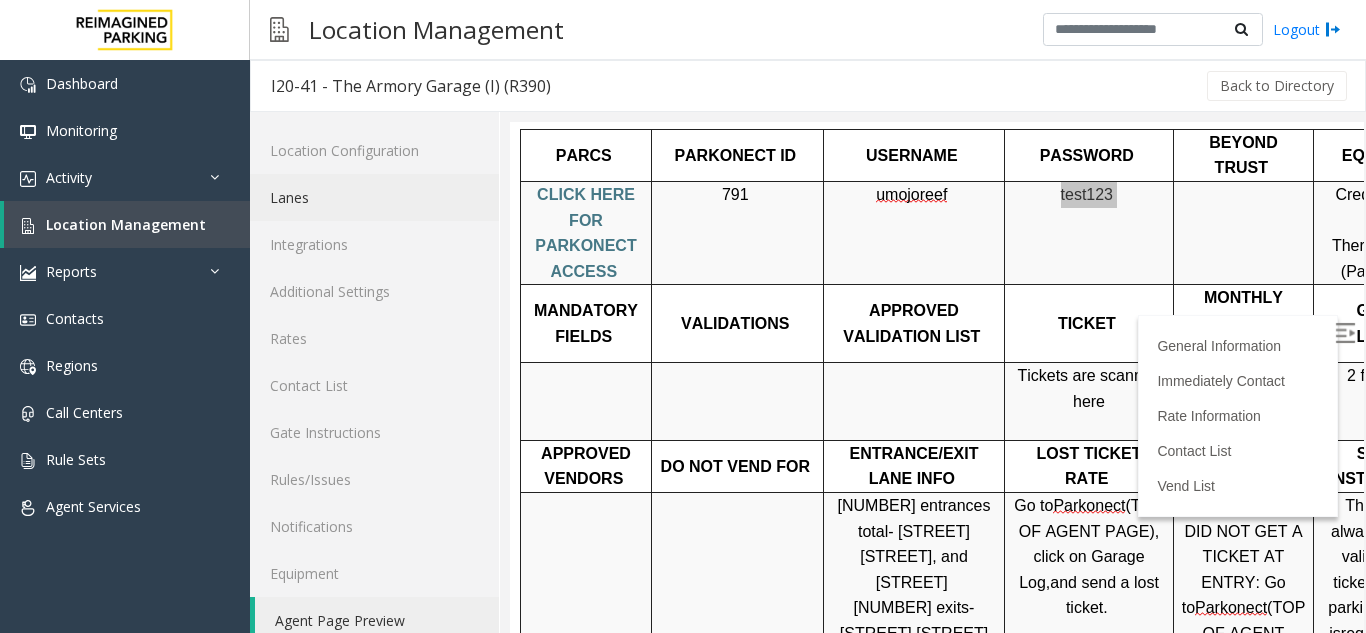 click on "Lanes" 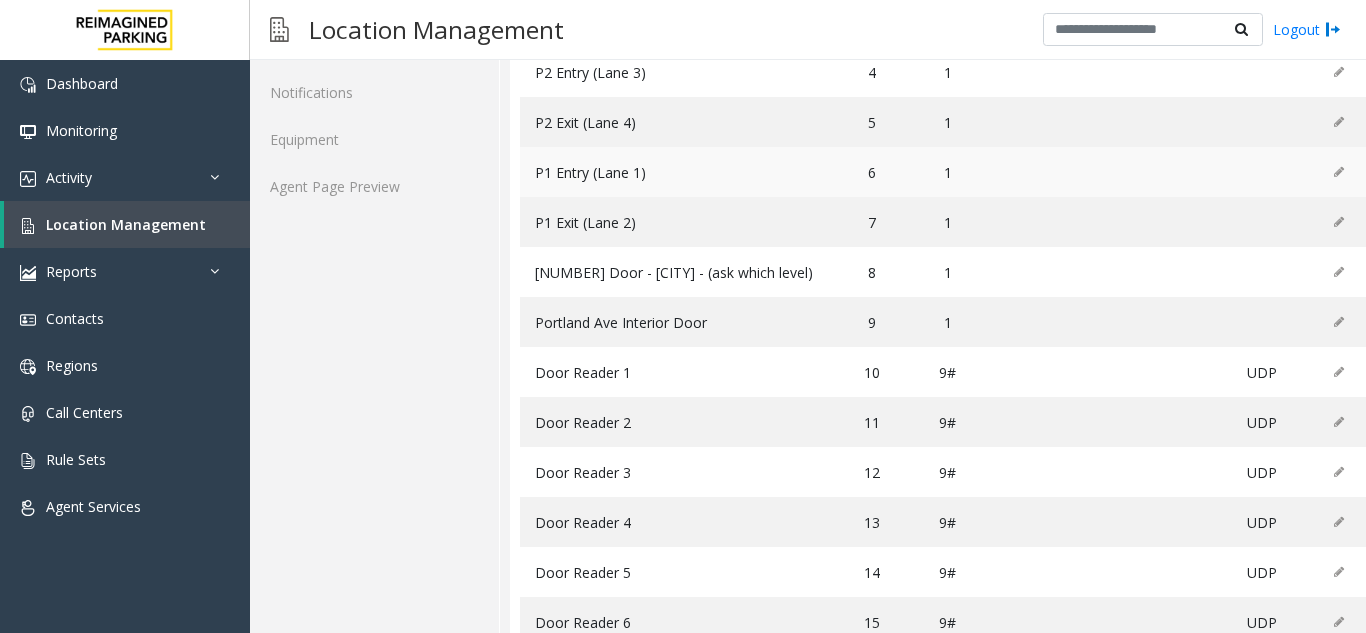 scroll, scrollTop: 503, scrollLeft: 0, axis: vertical 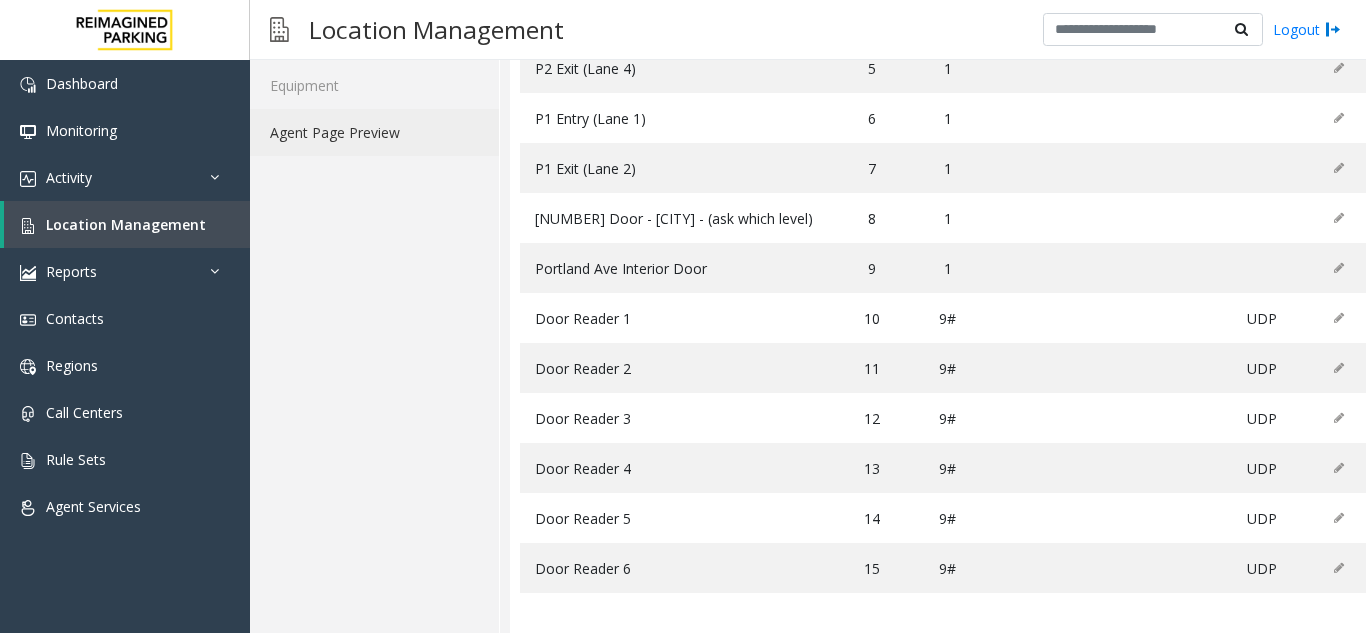 click on "Agent Page Preview" 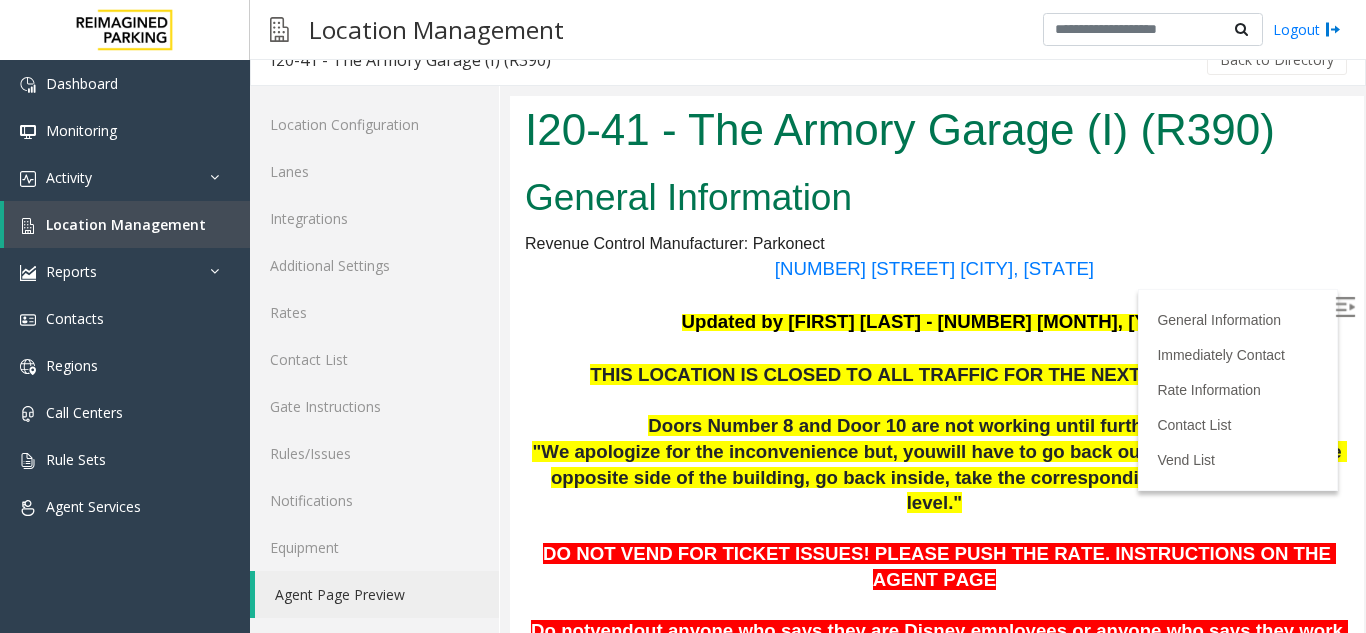 scroll, scrollTop: 0, scrollLeft: 0, axis: both 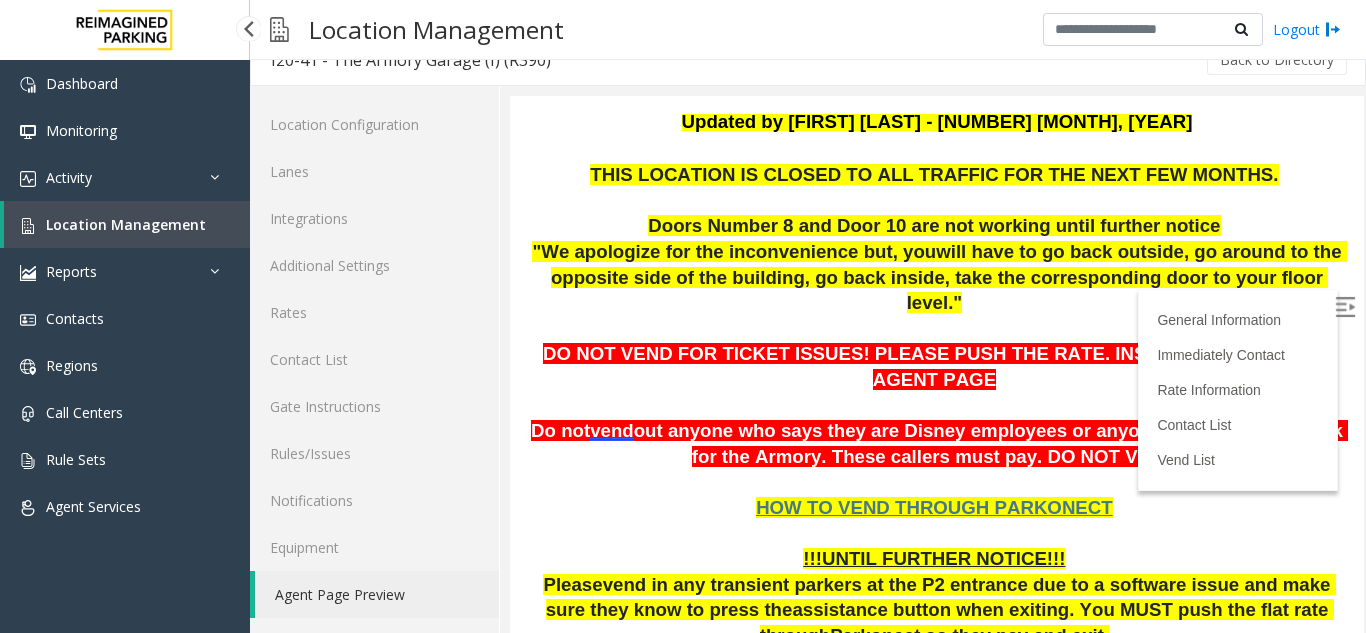 click on "Location Management" at bounding box center [127, 224] 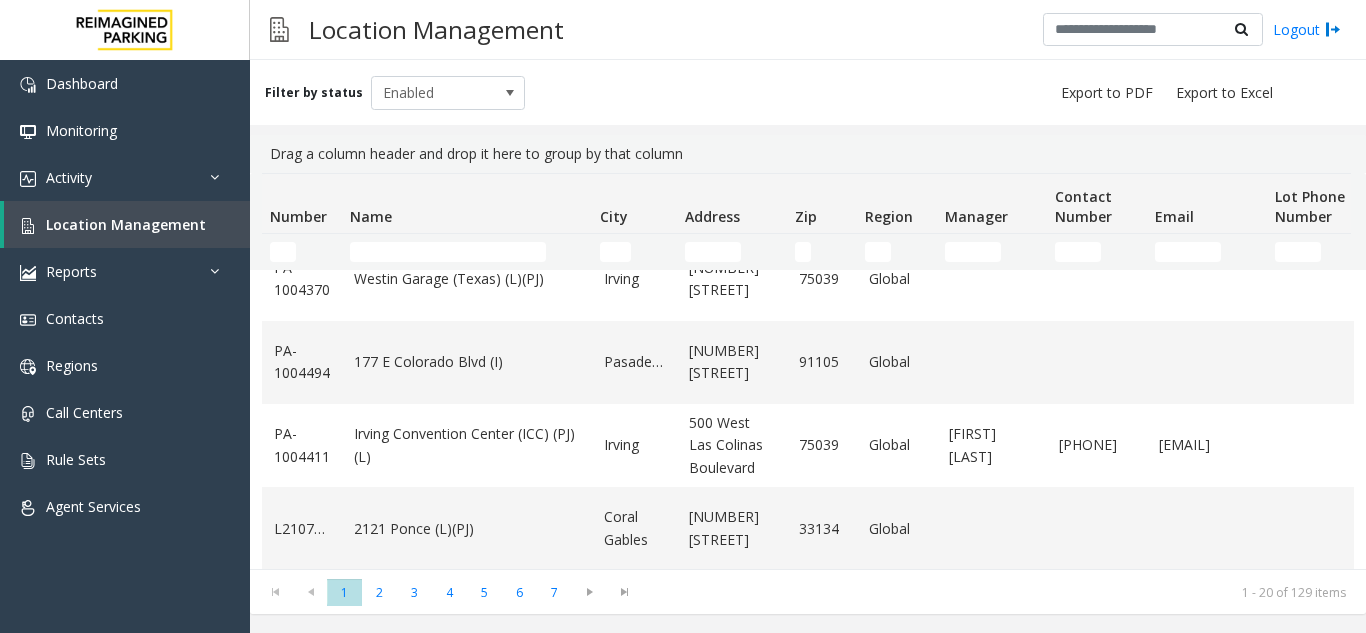 scroll, scrollTop: 1382, scrollLeft: 0, axis: vertical 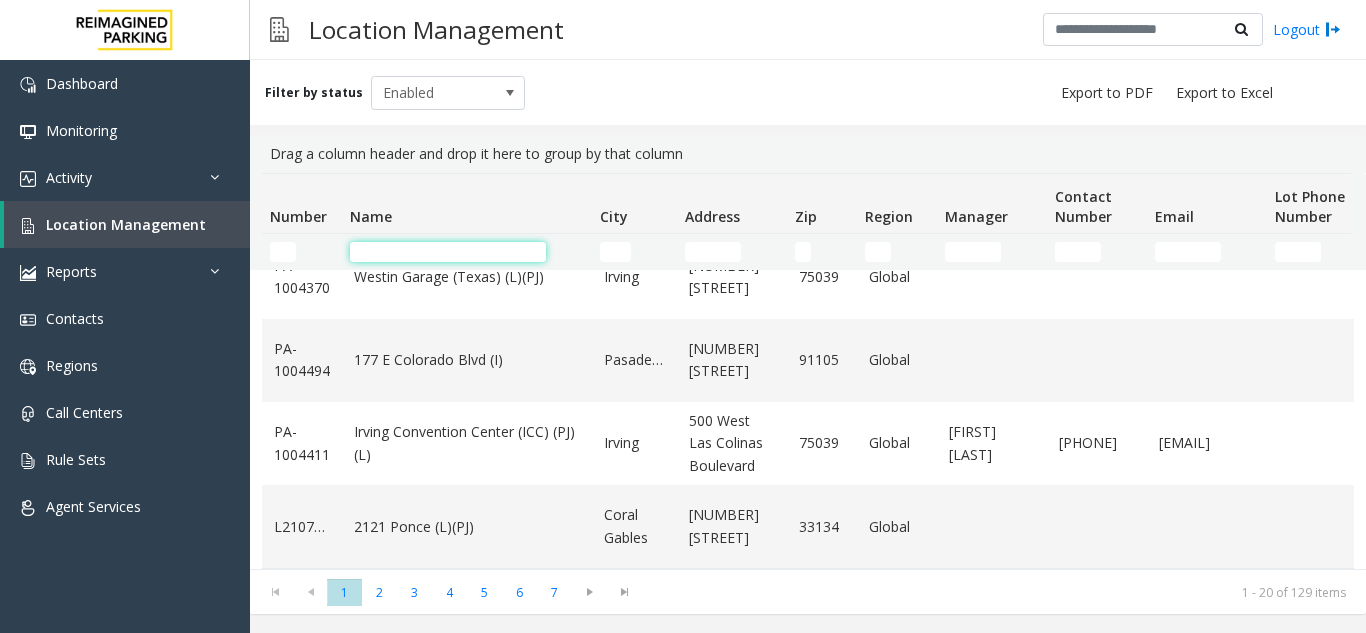 click 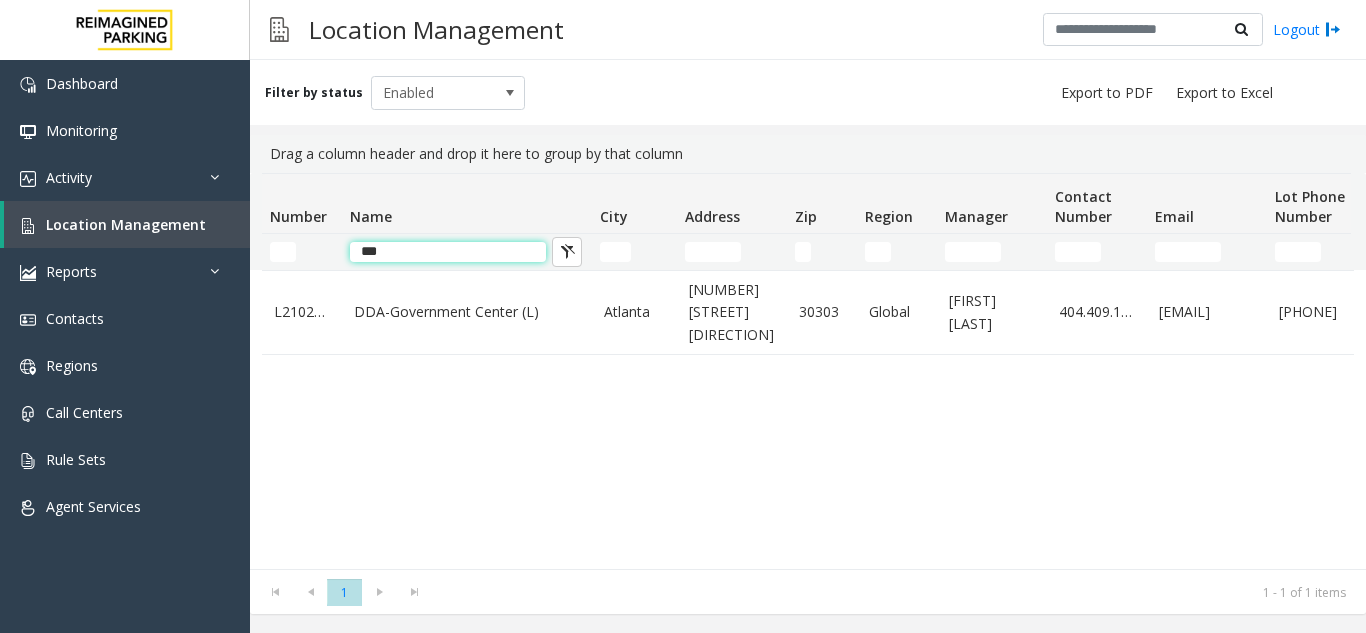 scroll, scrollTop: 0, scrollLeft: 0, axis: both 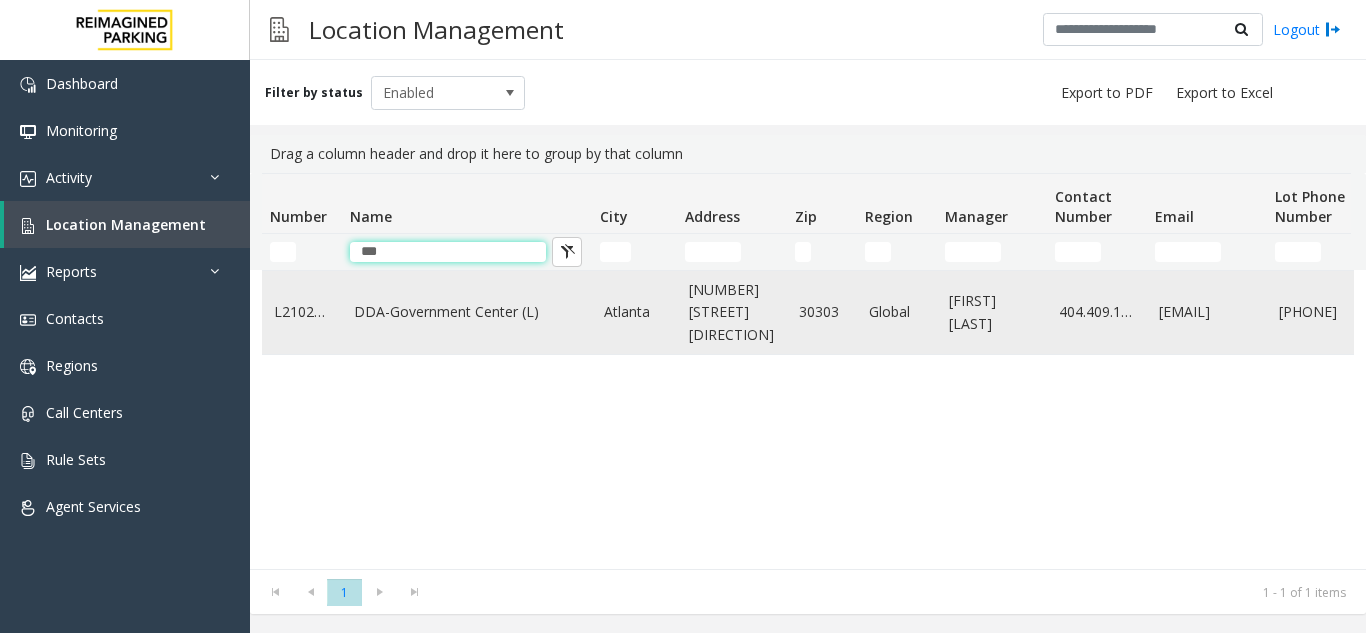 type on "***" 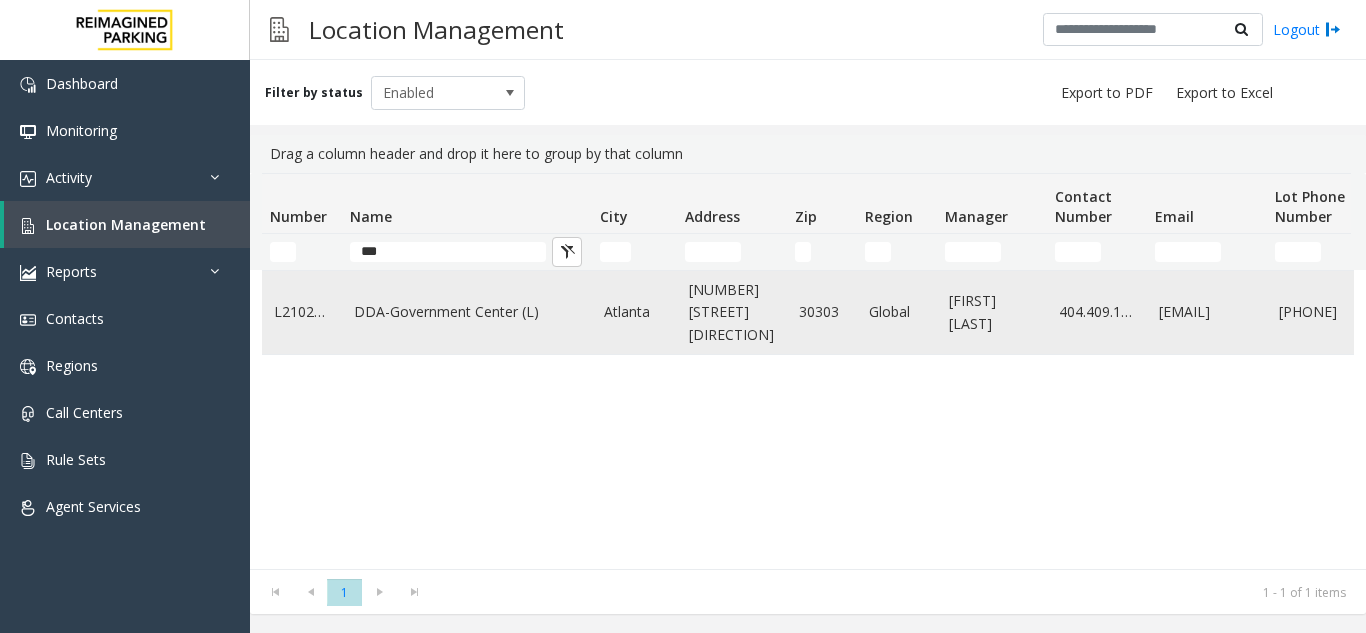 click on "DDA-Government Center (L)" 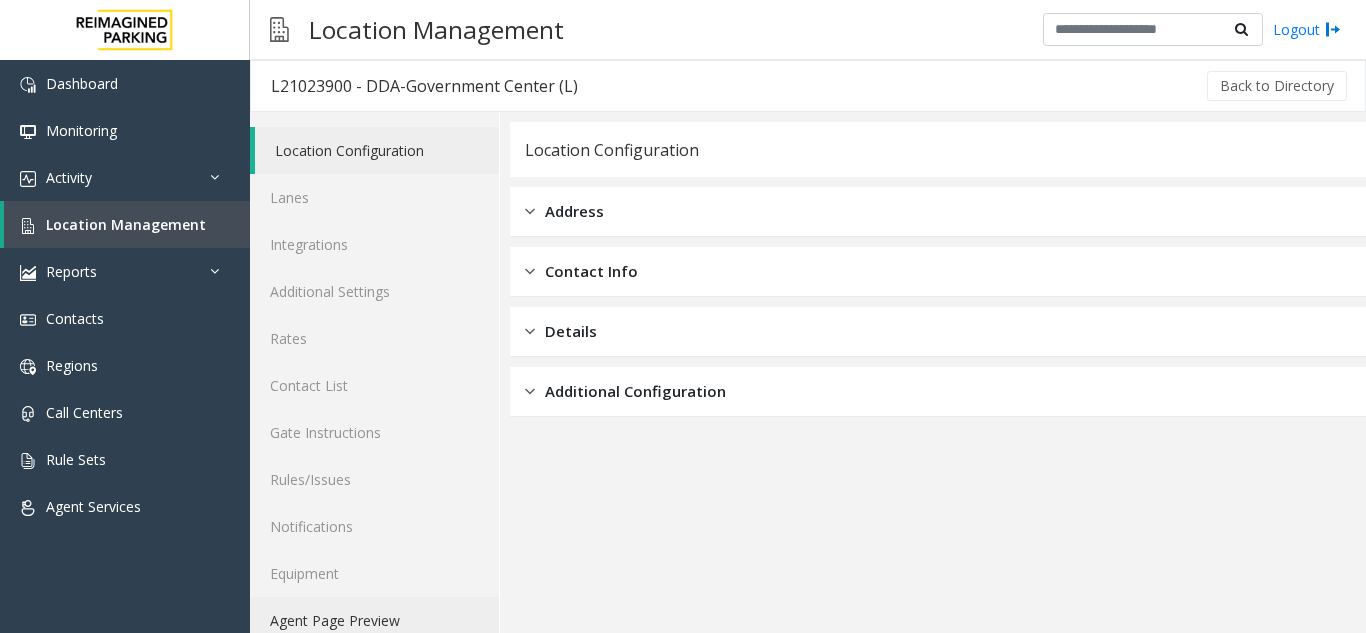 click on "Agent Page Preview" 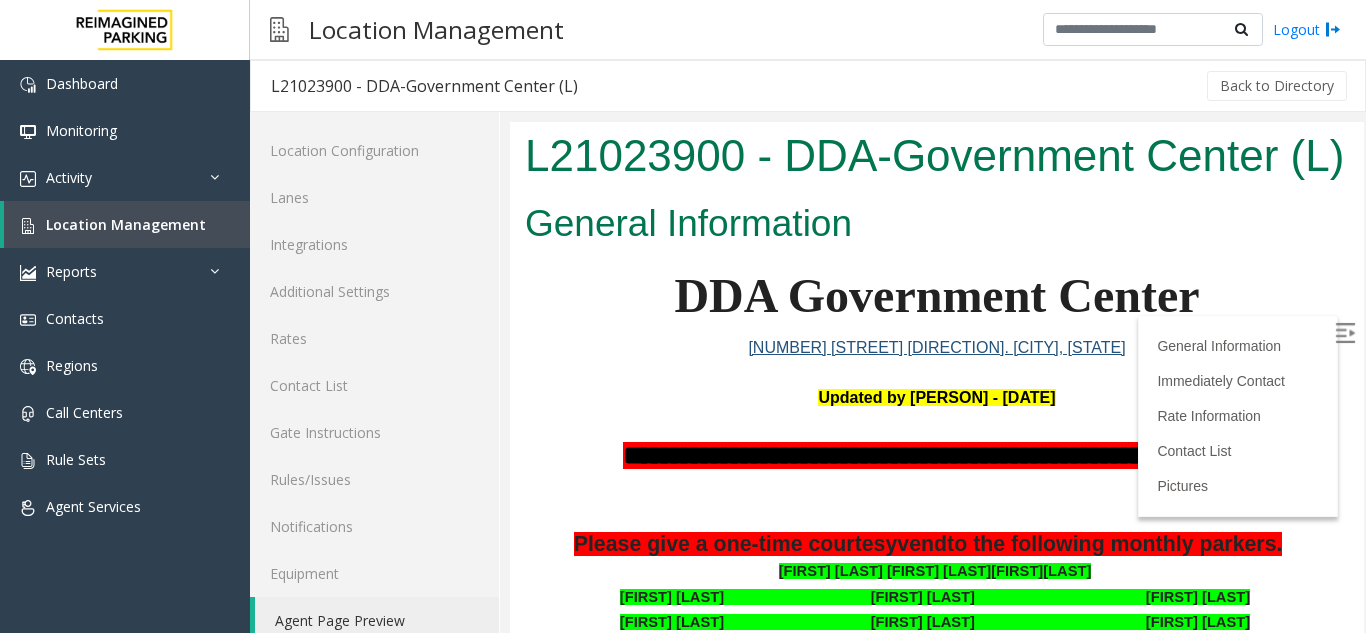 scroll, scrollTop: 0, scrollLeft: 0, axis: both 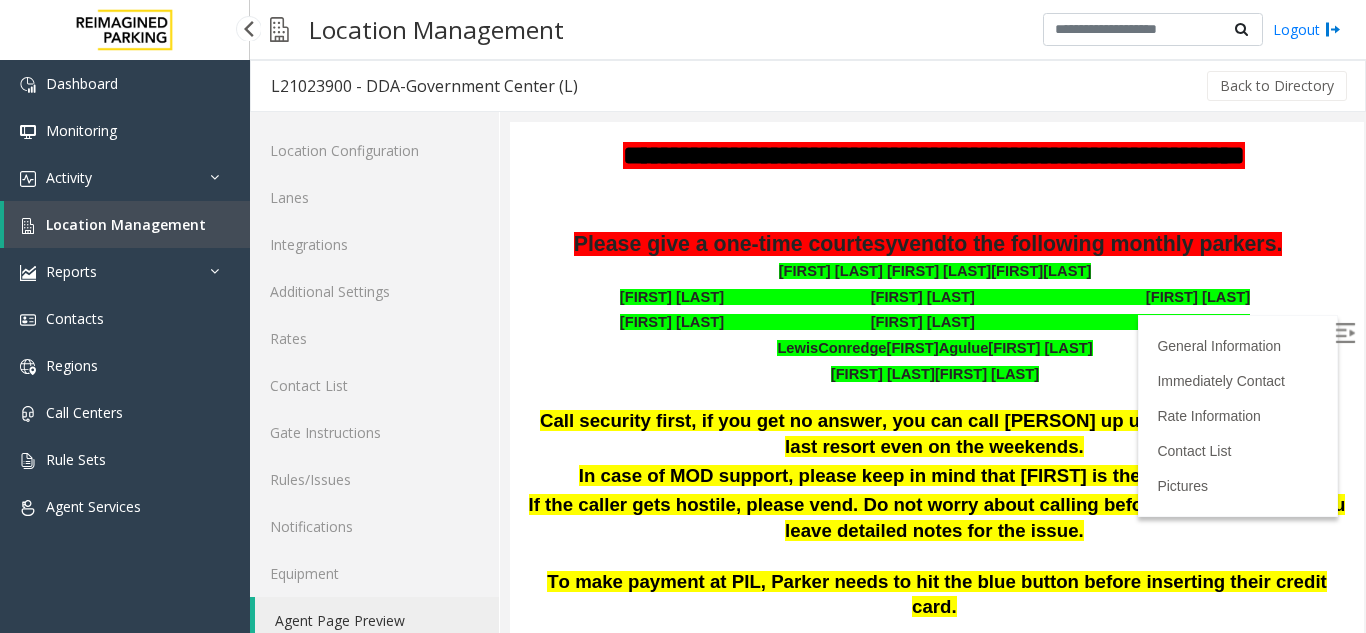 click on "Location Management" at bounding box center (127, 224) 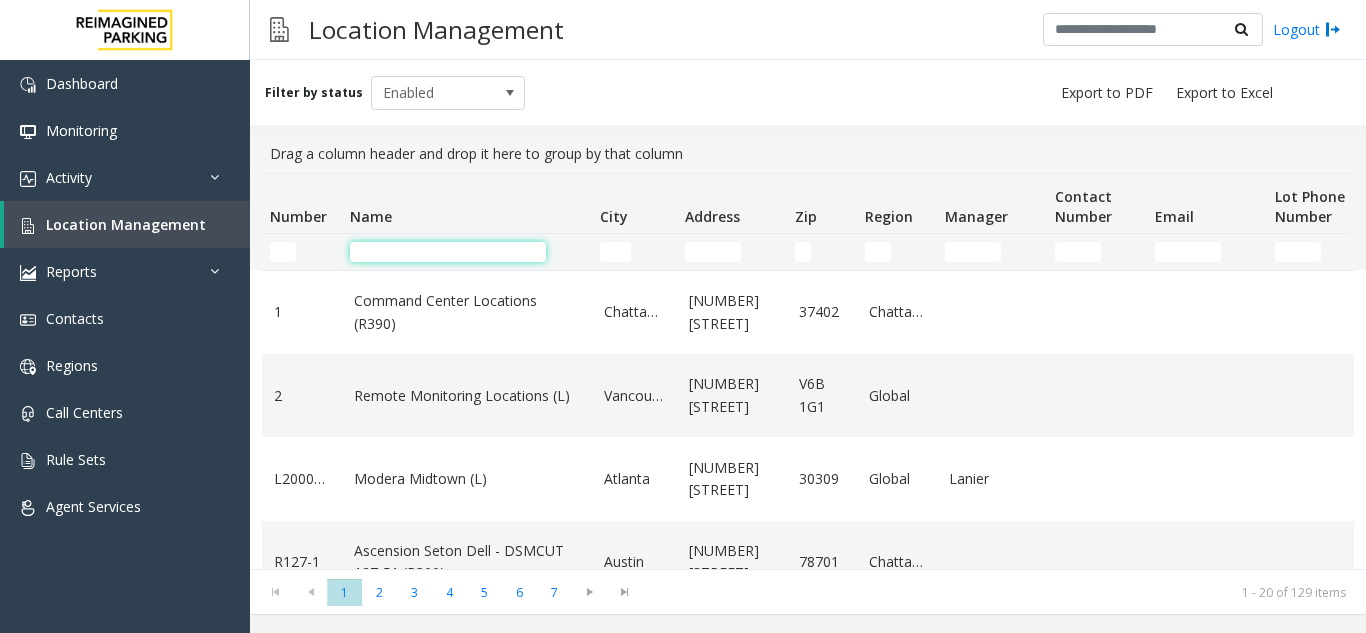 click 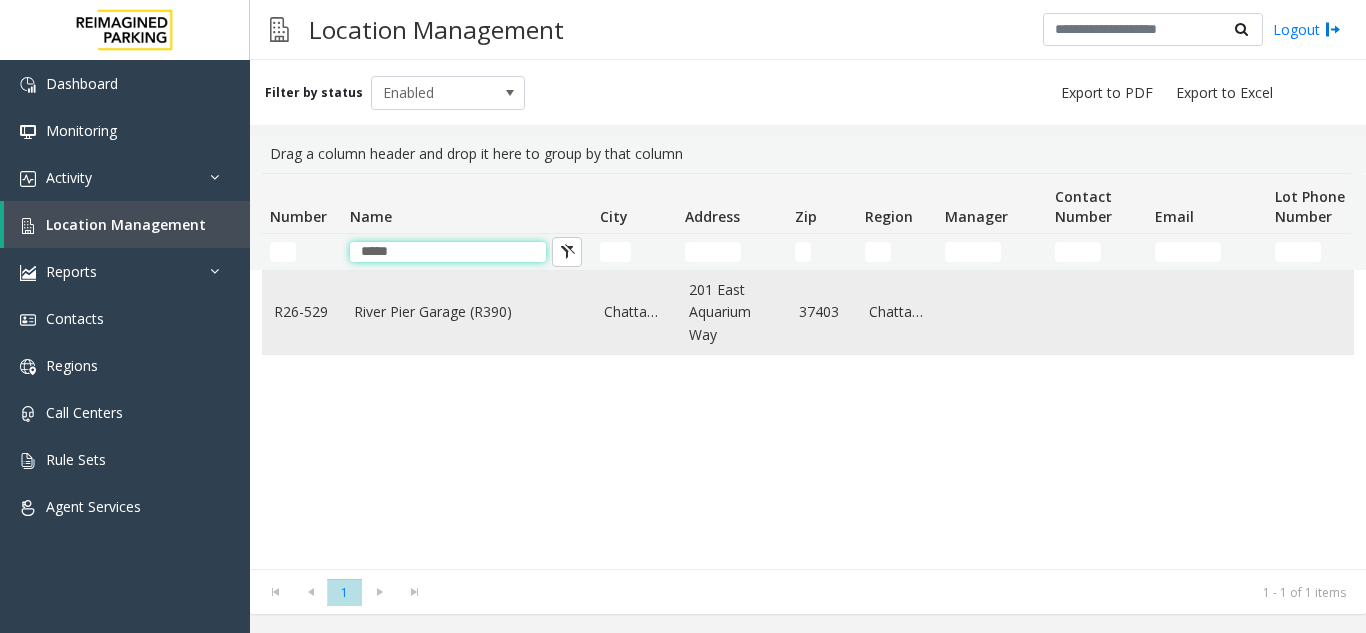 type on "*****" 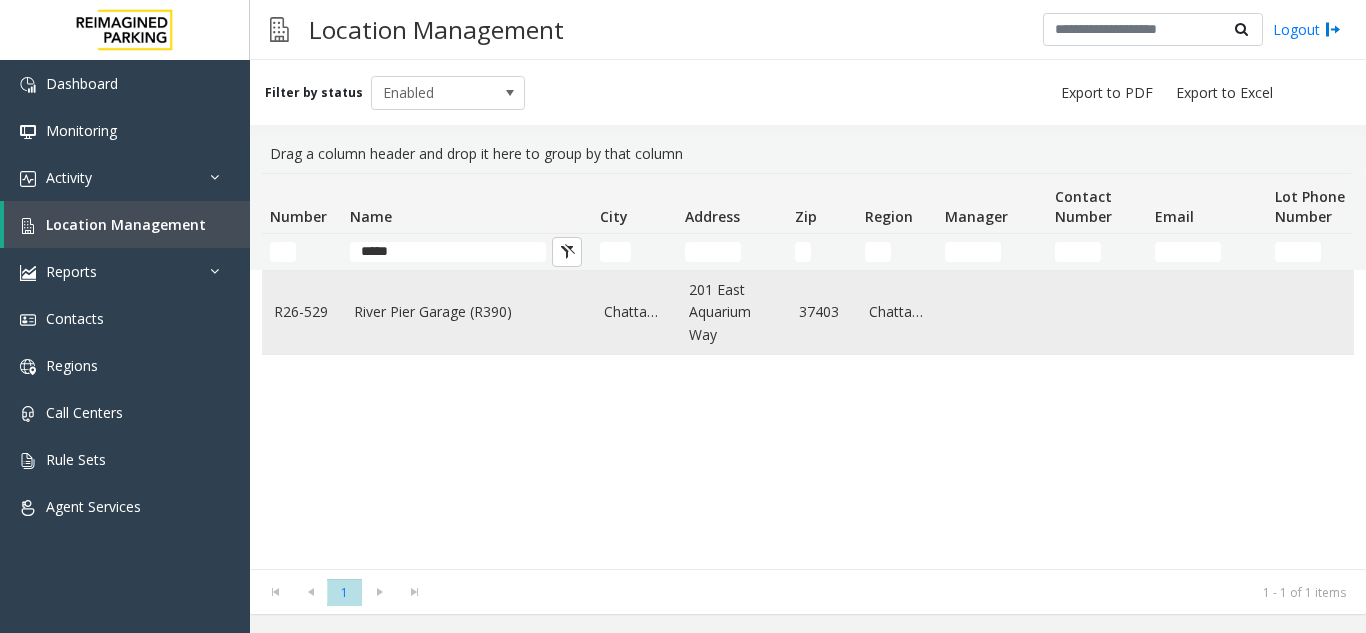 click on "River Pier Garage (R390)" 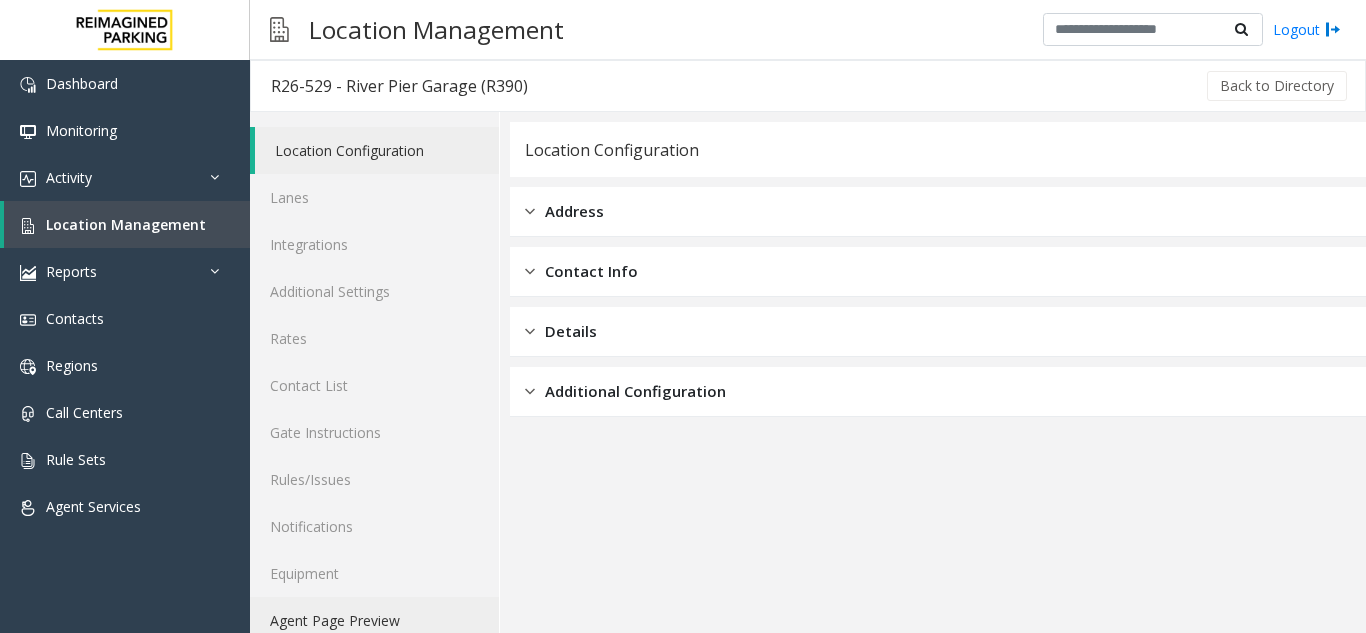 click on "Agent Page Preview" 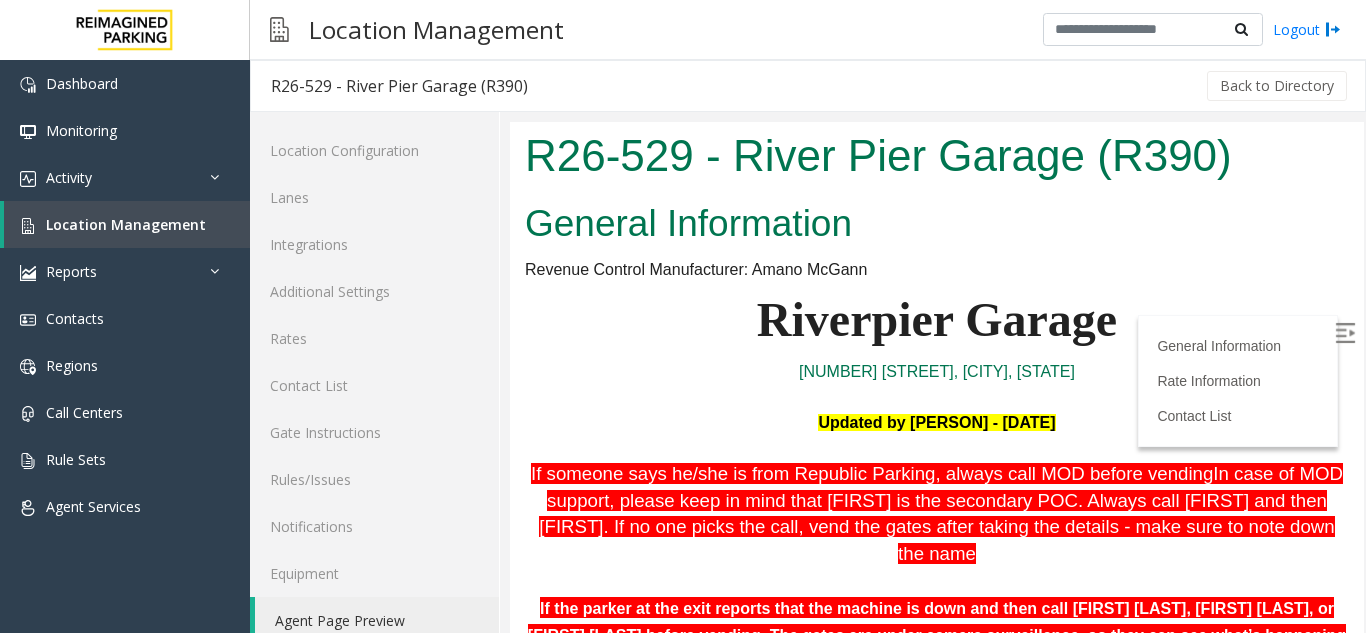 scroll, scrollTop: 0, scrollLeft: 0, axis: both 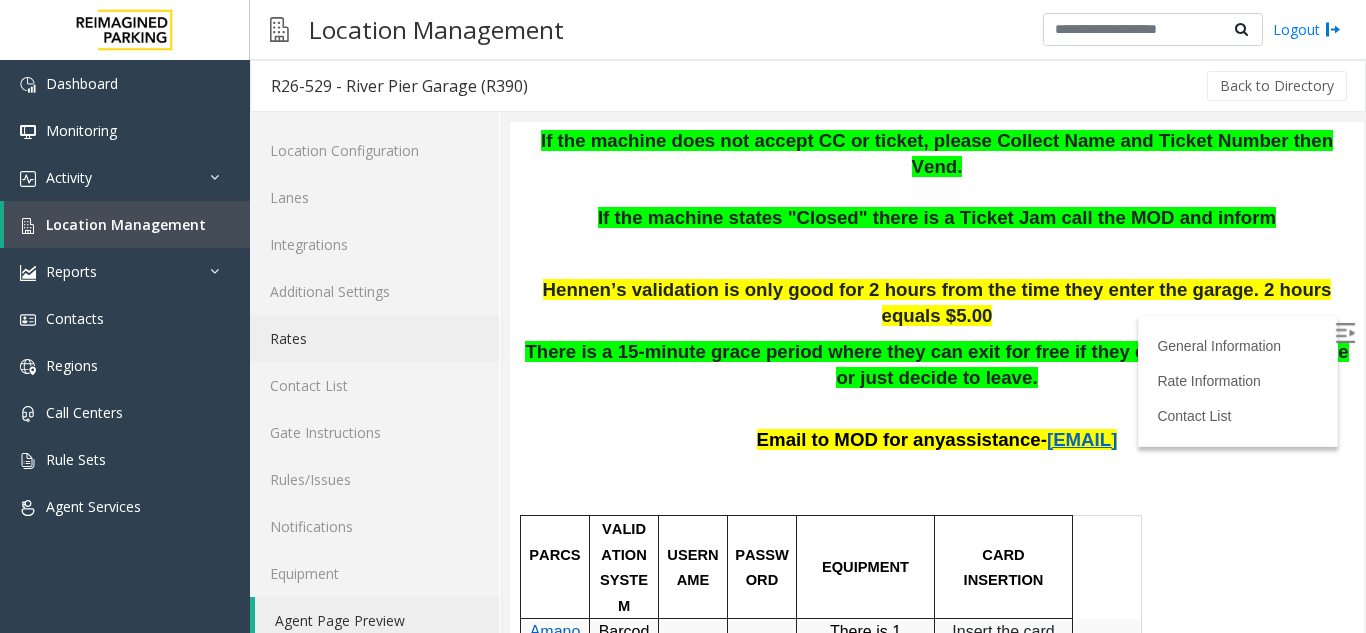 click on "Rates" 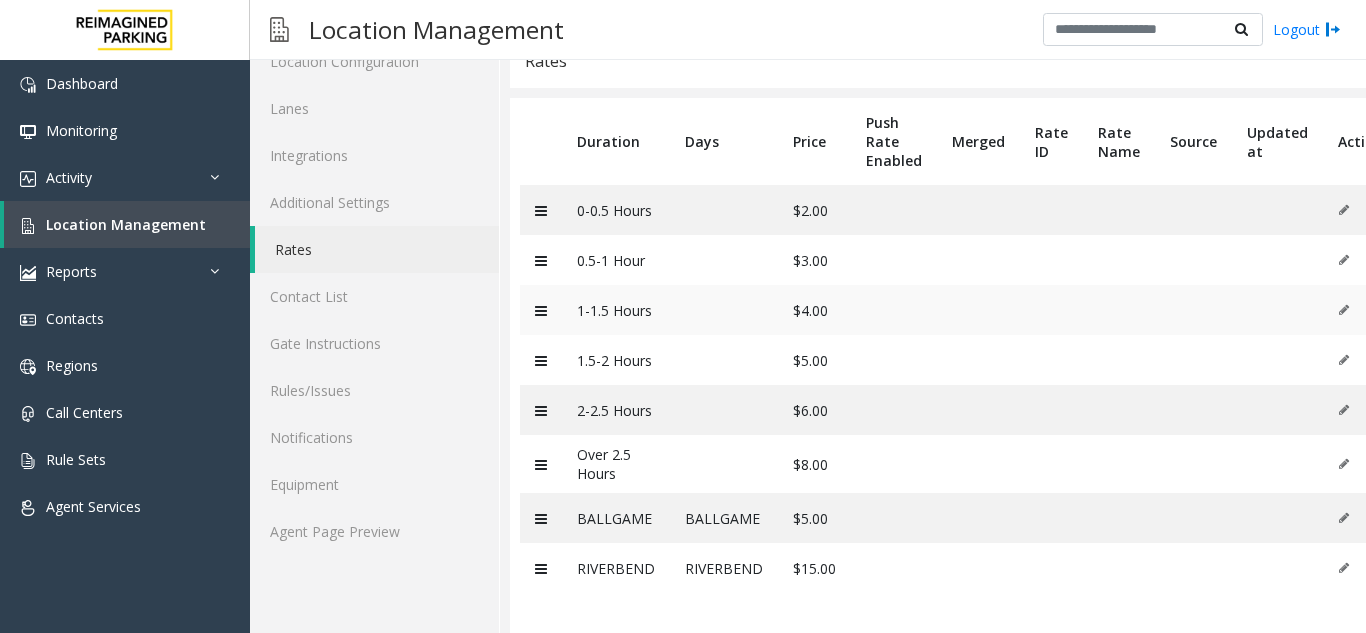 scroll, scrollTop: 136, scrollLeft: 0, axis: vertical 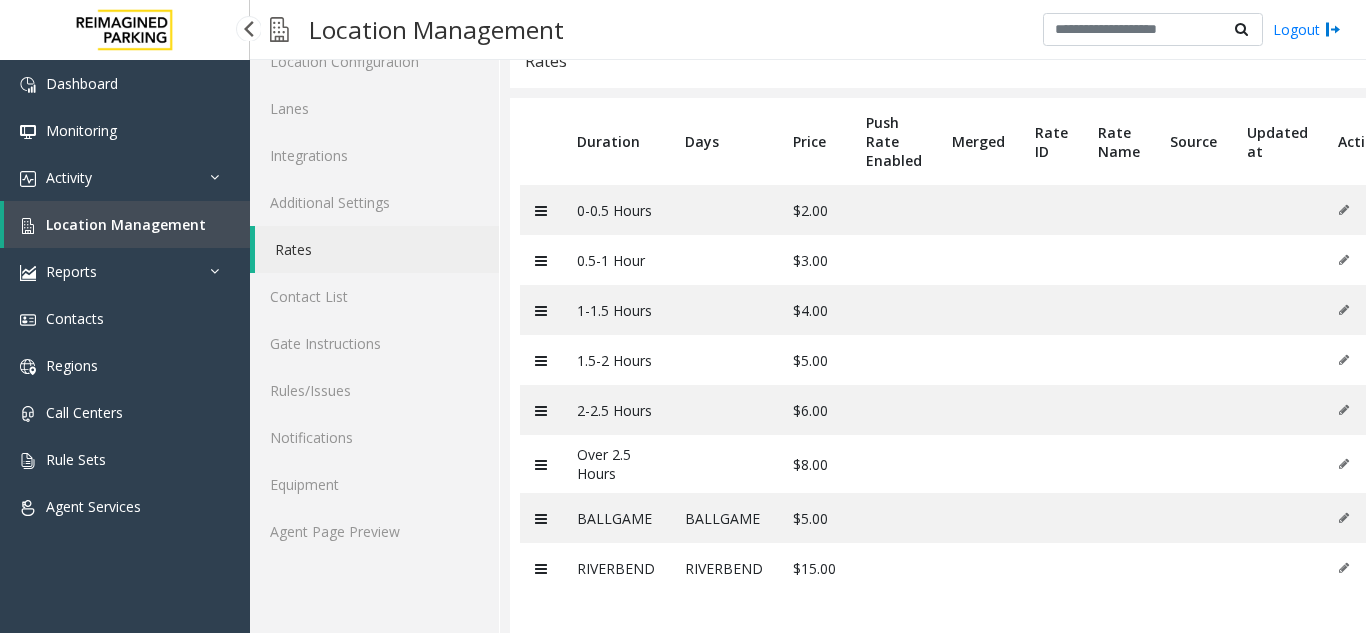 click on "Location Management" at bounding box center (126, 224) 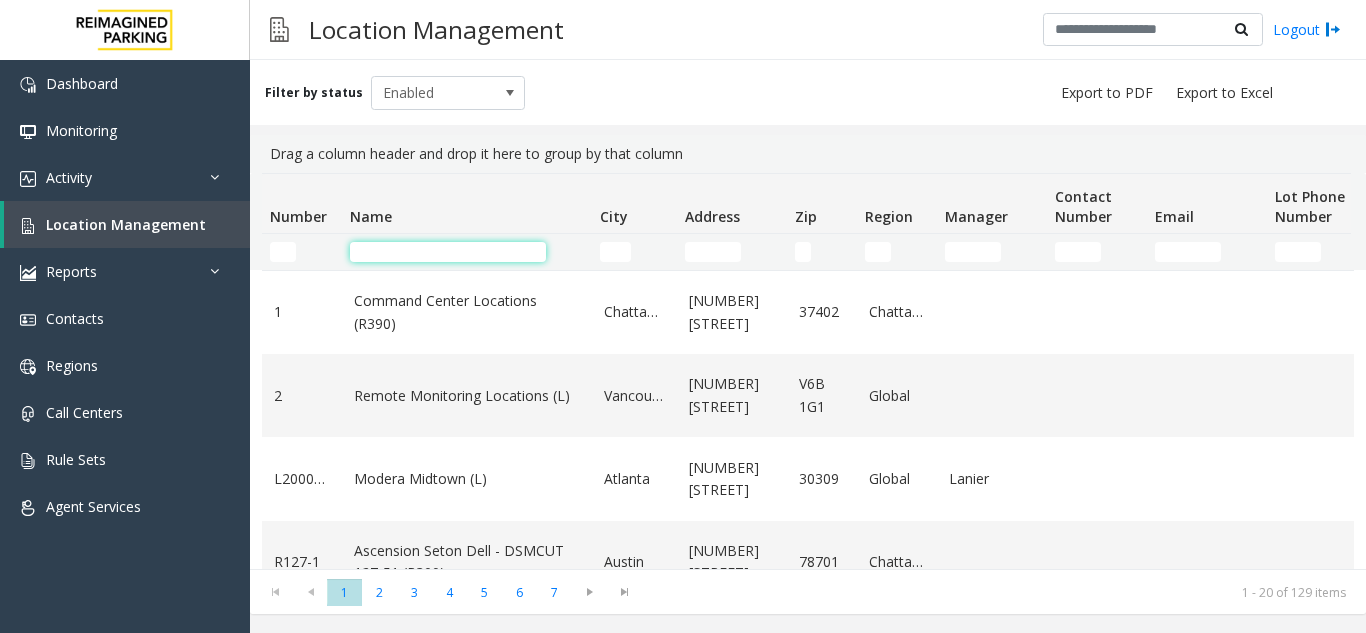 click 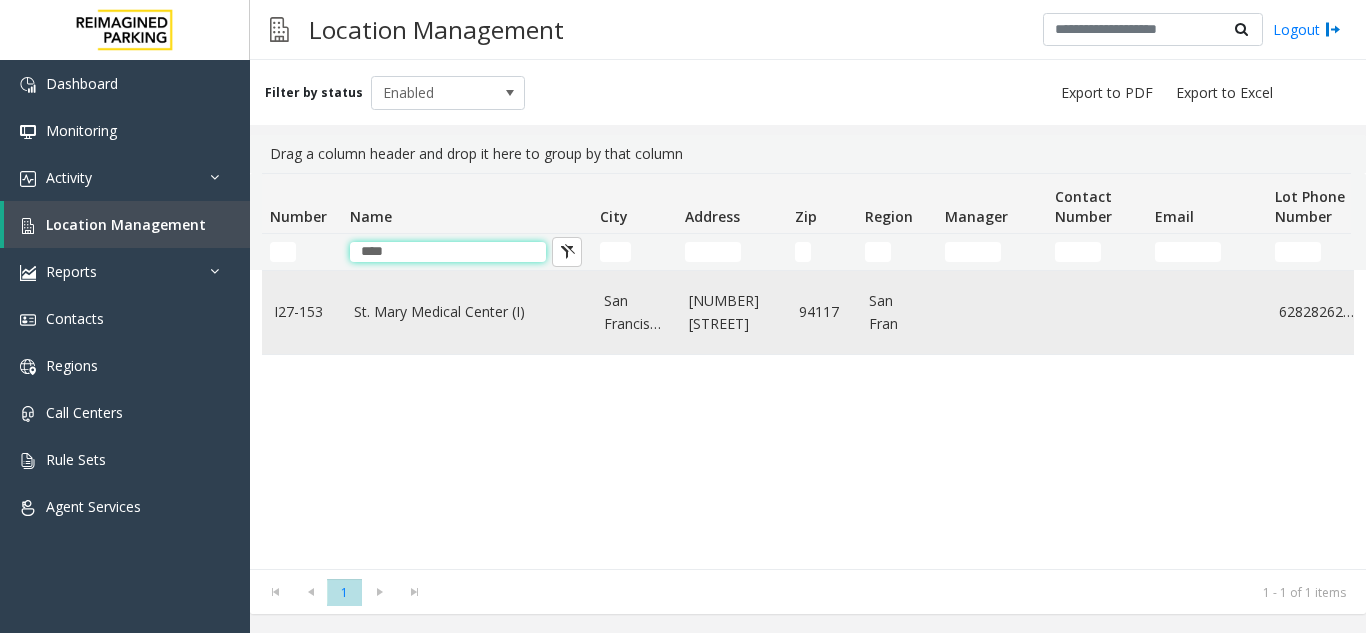 type on "****" 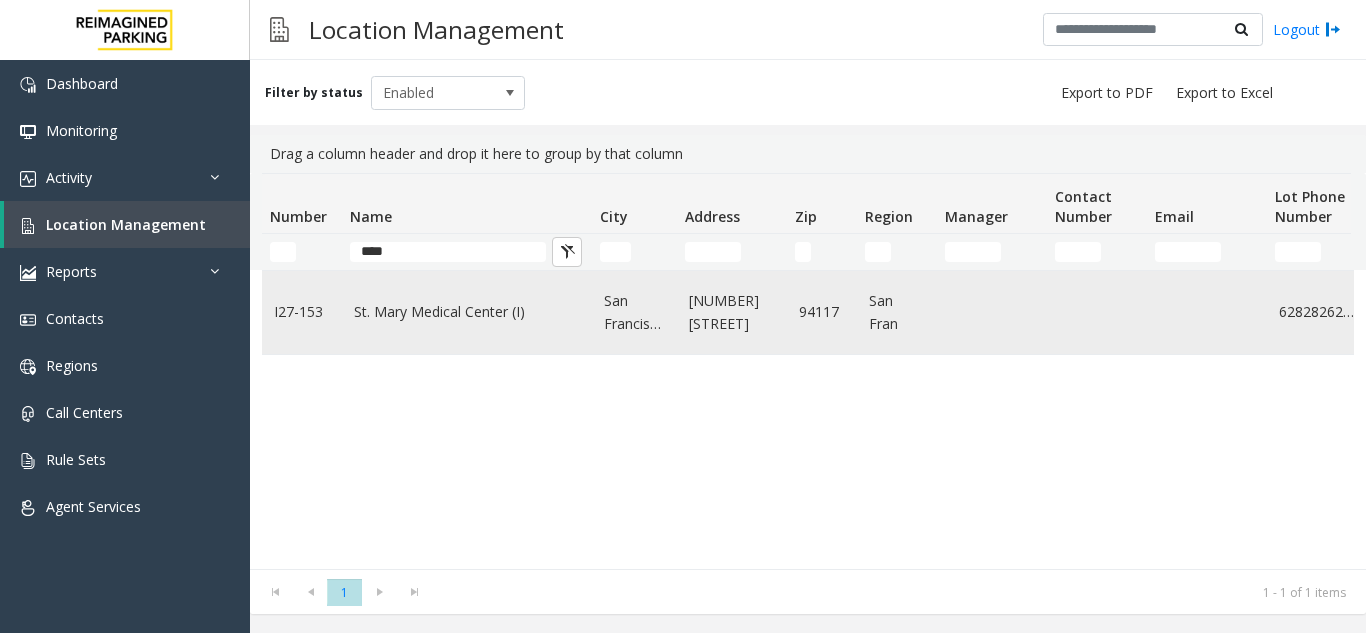 click on "St. Mary Medical Center (I)" 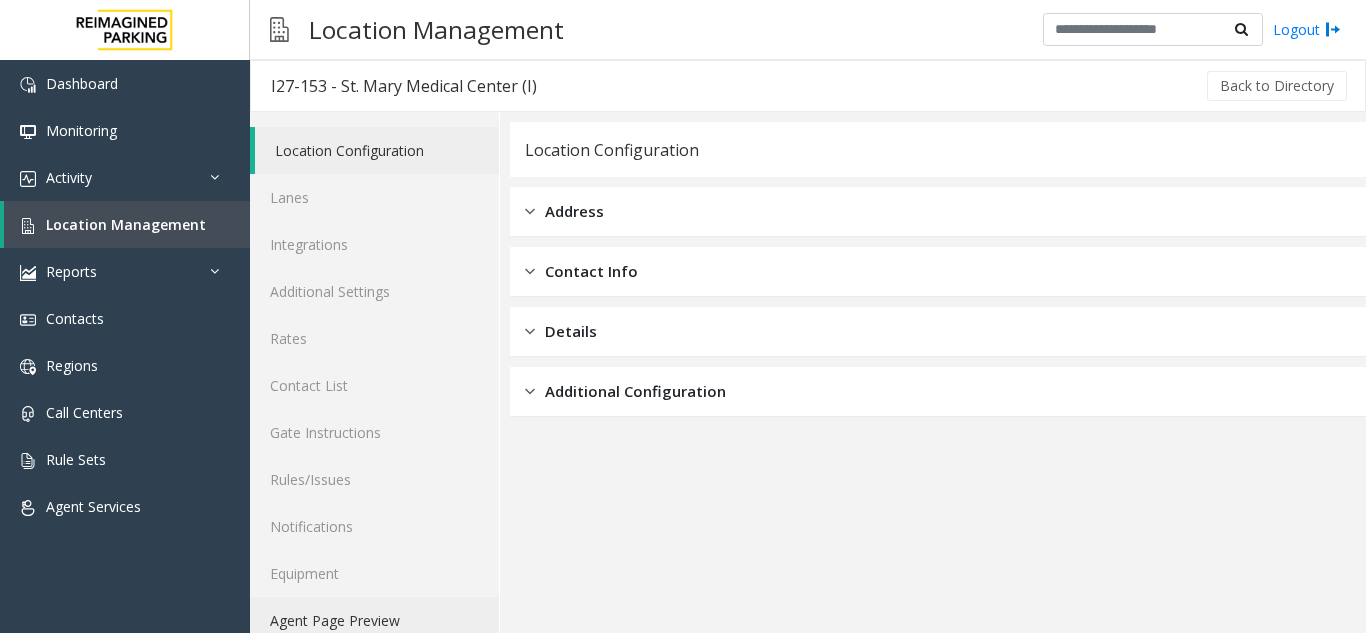 click on "Agent Page Preview" 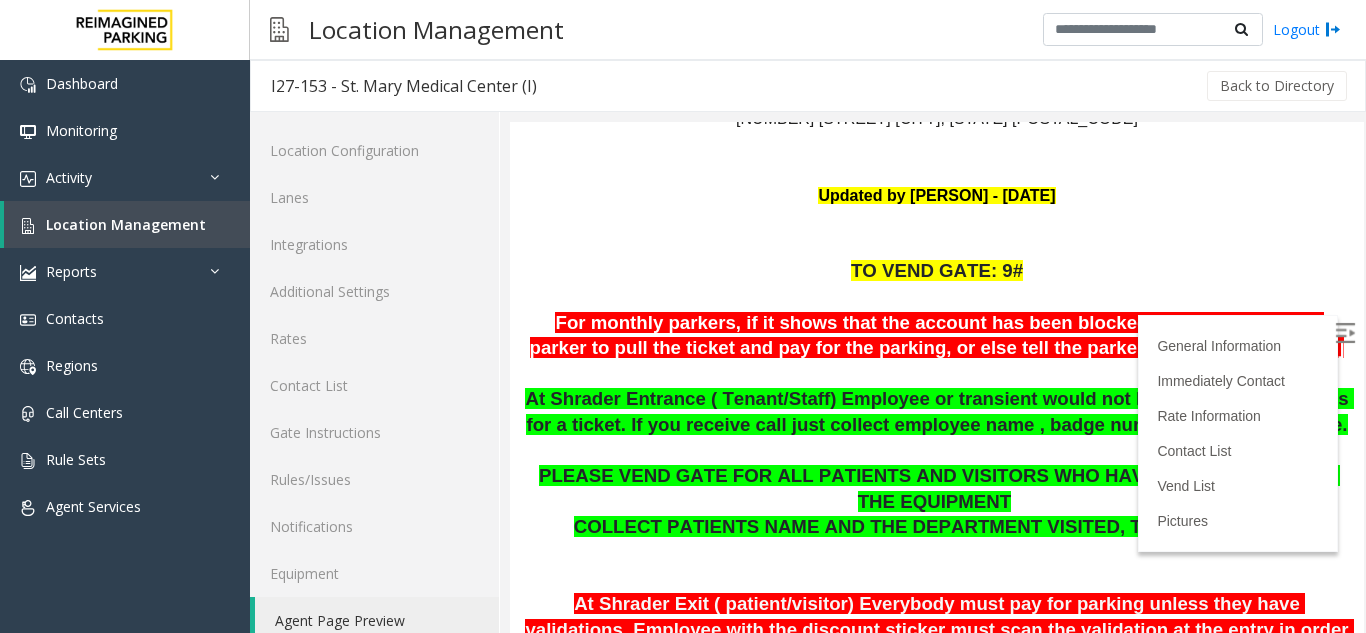 scroll, scrollTop: 200, scrollLeft: 0, axis: vertical 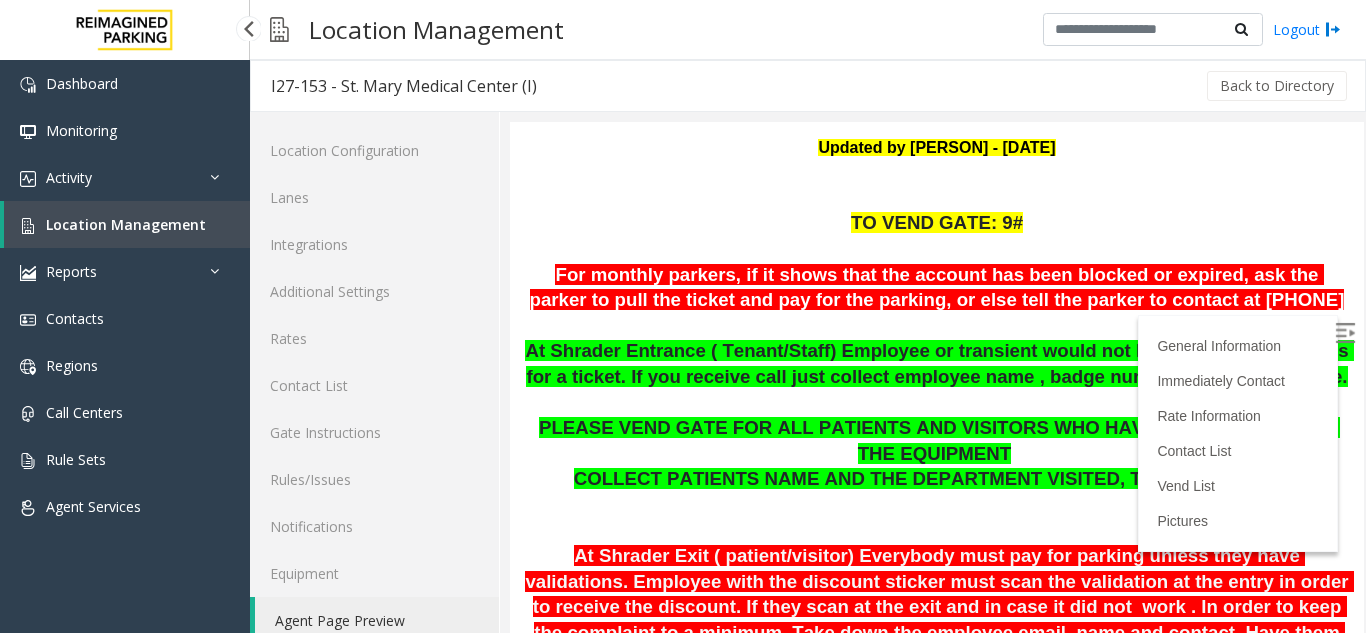 click on "Location Management" at bounding box center (126, 224) 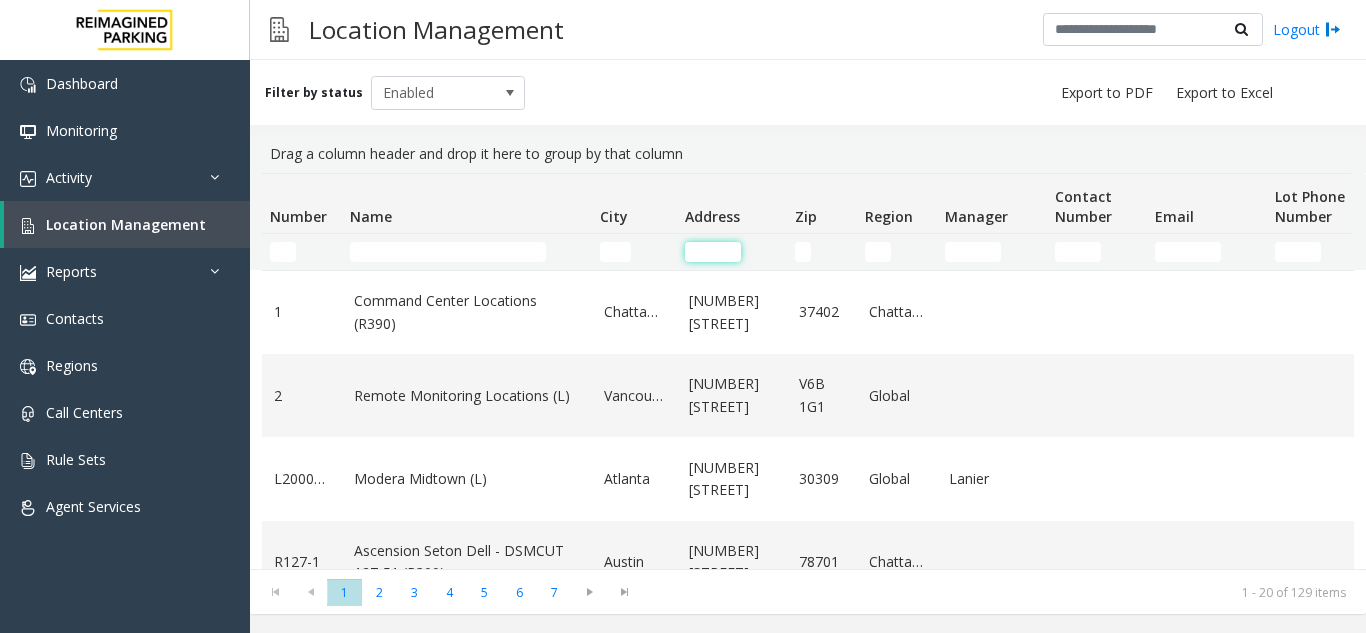 click 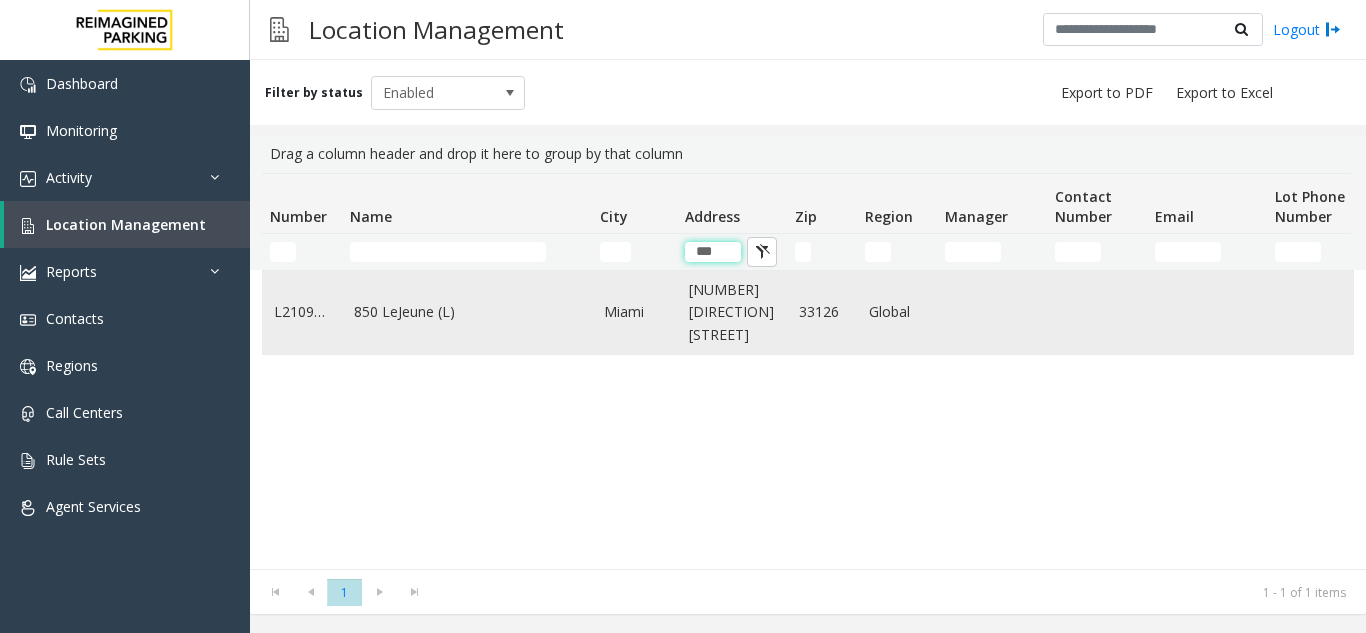 type on "***" 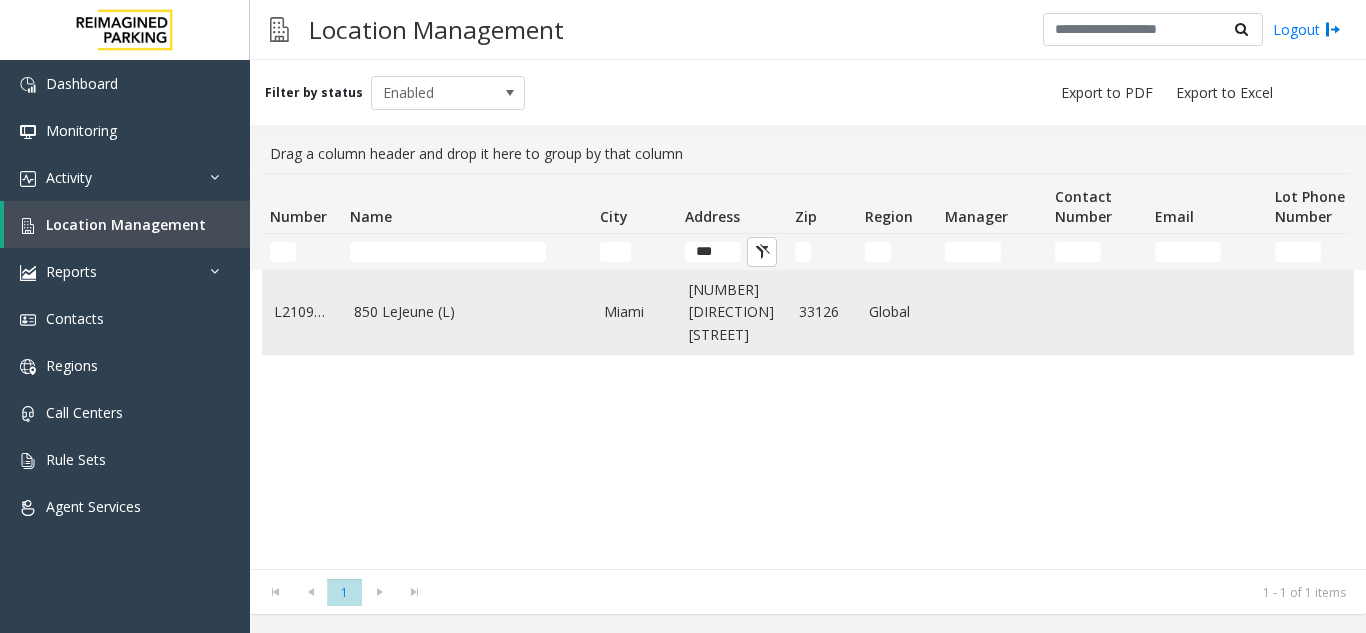 click on "850 LeJeune (L)" 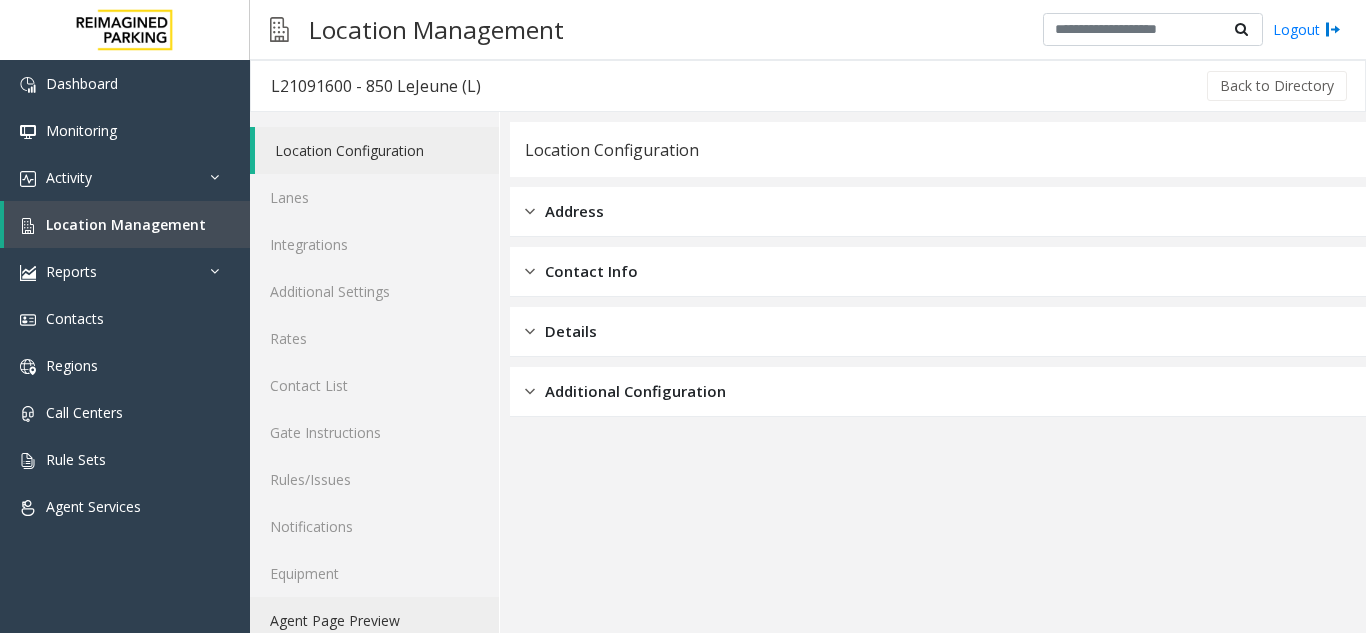 click on "Agent Page Preview" 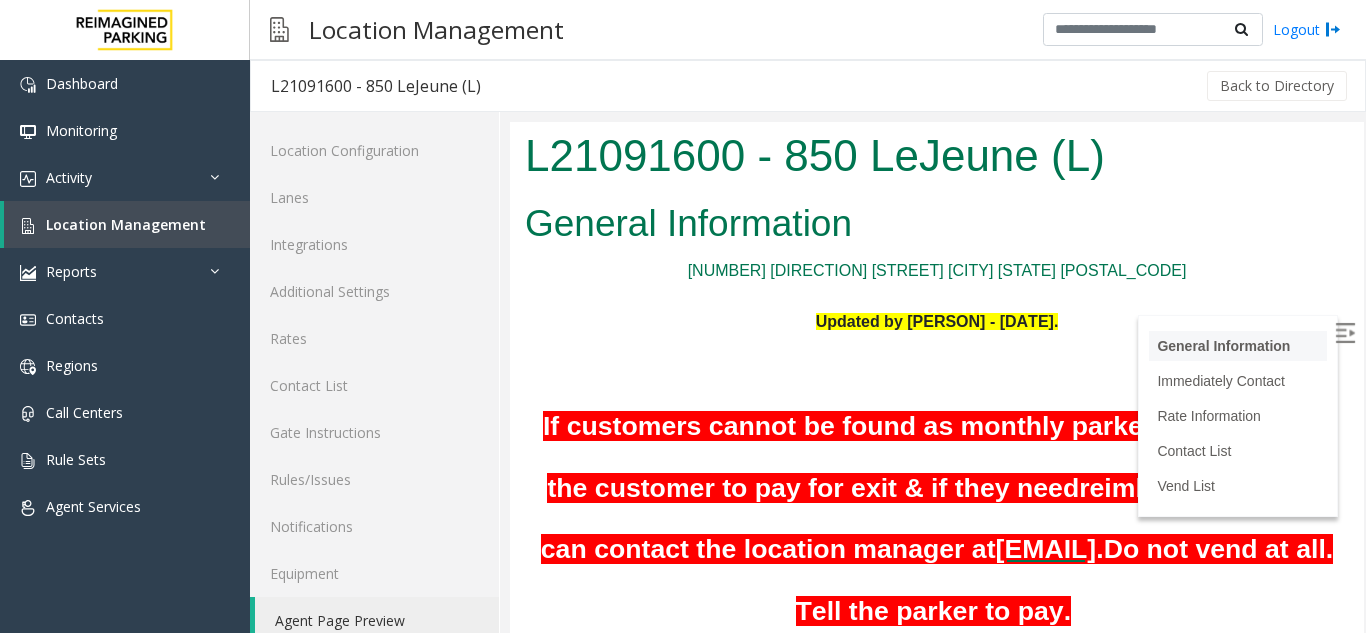 scroll, scrollTop: 0, scrollLeft: 0, axis: both 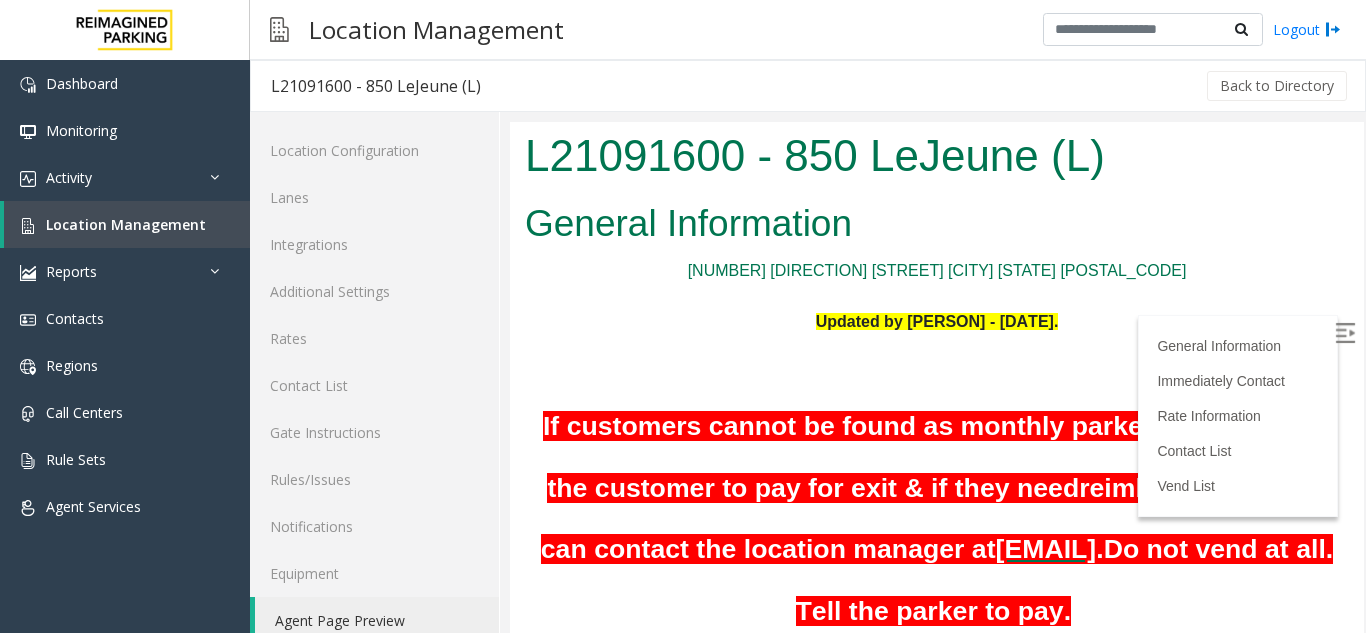 click at bounding box center [1347, 336] 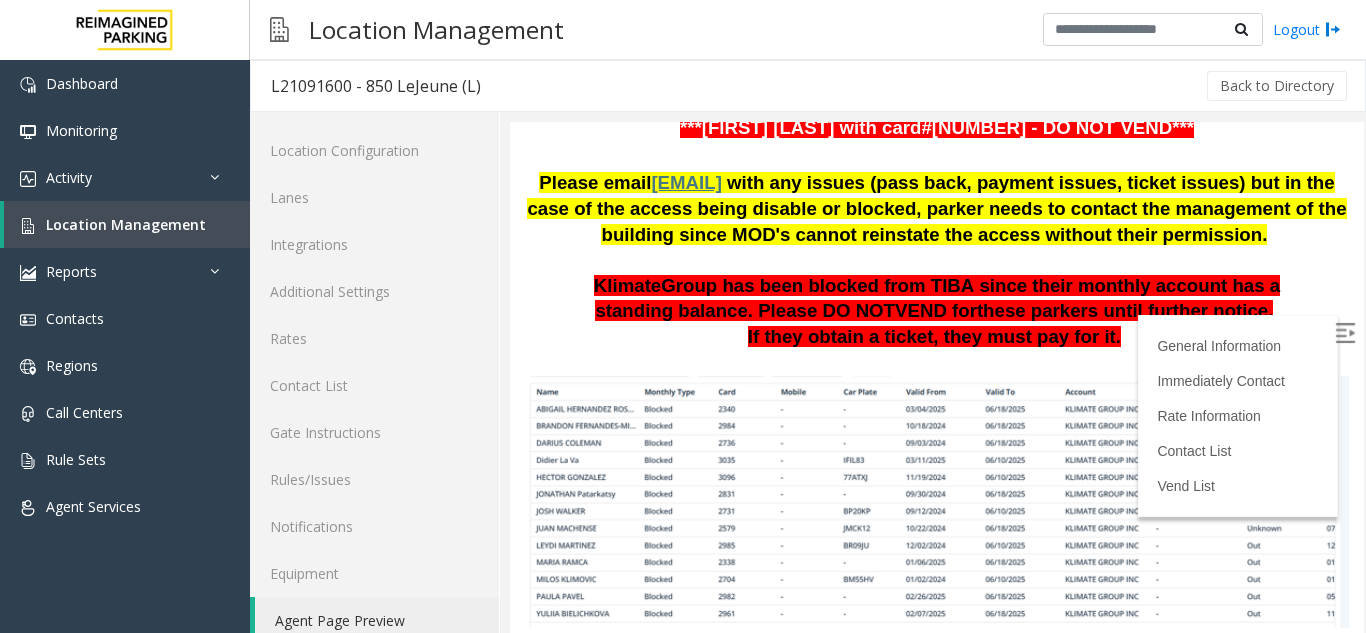 scroll, scrollTop: 896, scrollLeft: 0, axis: vertical 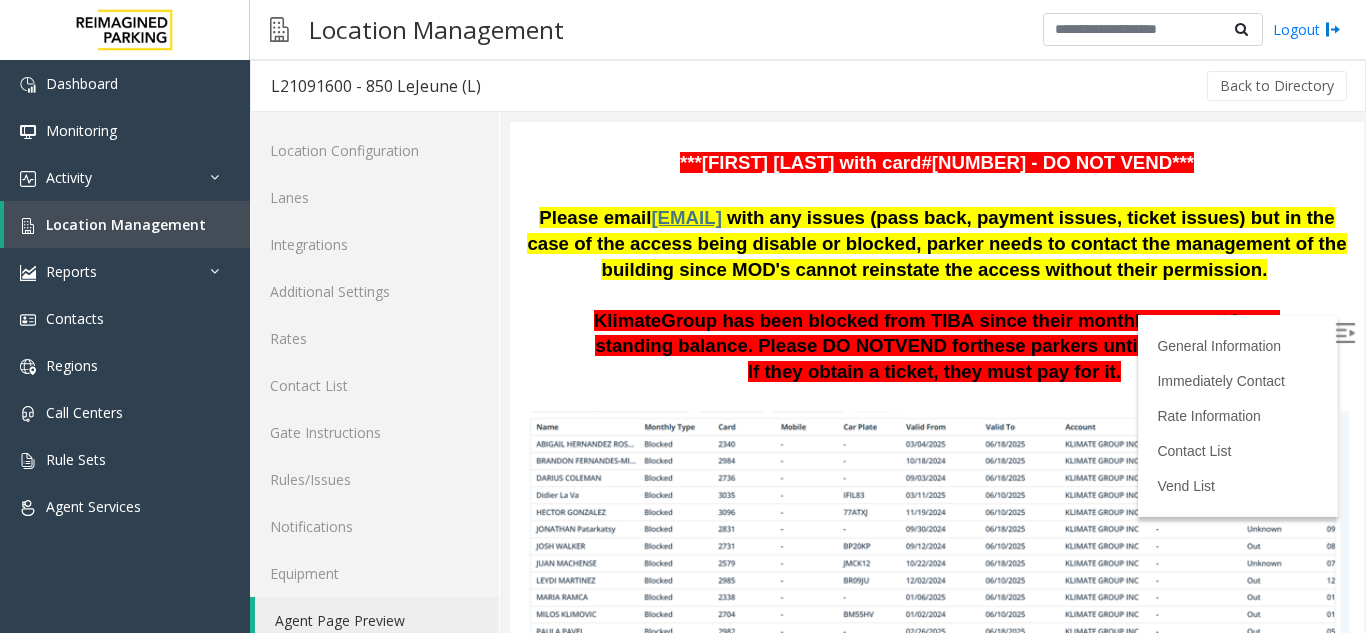 click on "Back to Directory" 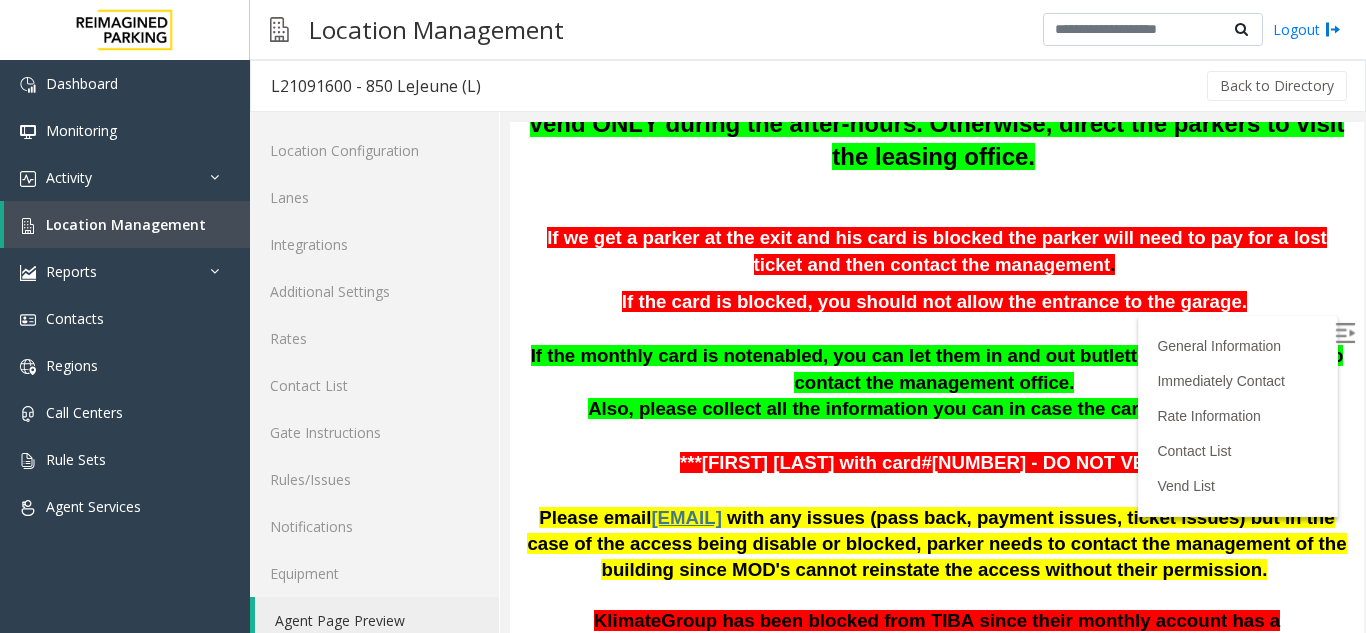 scroll, scrollTop: 613, scrollLeft: 0, axis: vertical 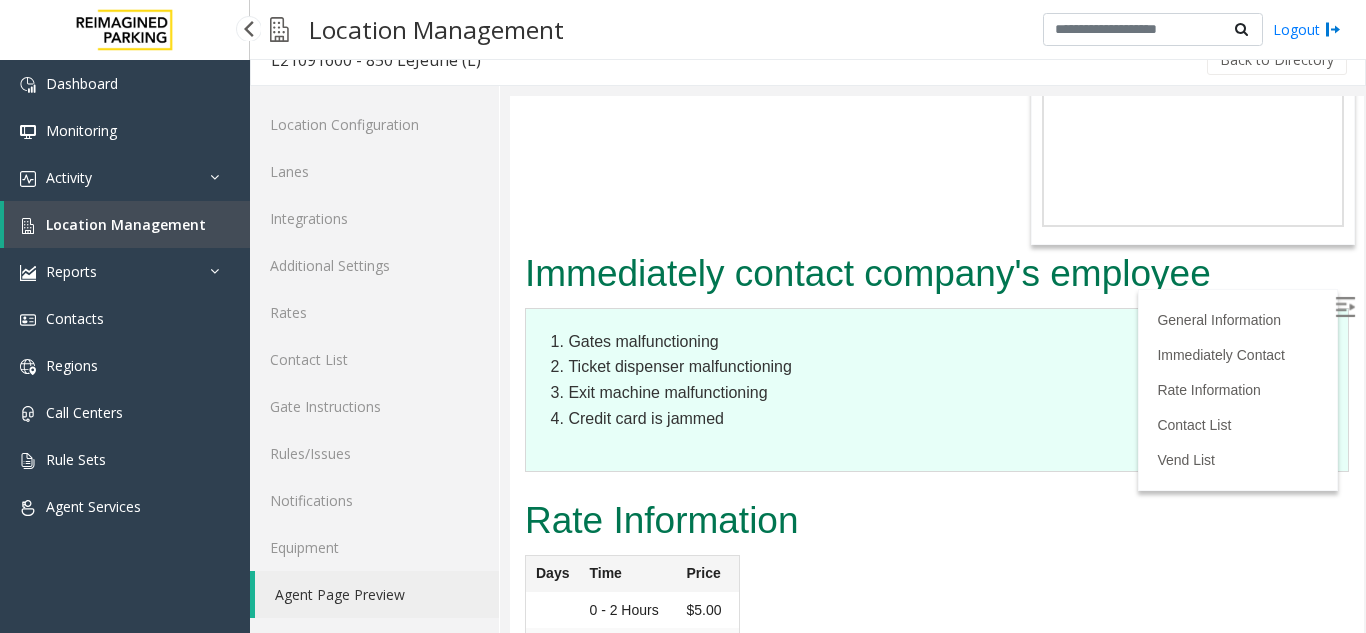 click on "Location Management" at bounding box center [126, 224] 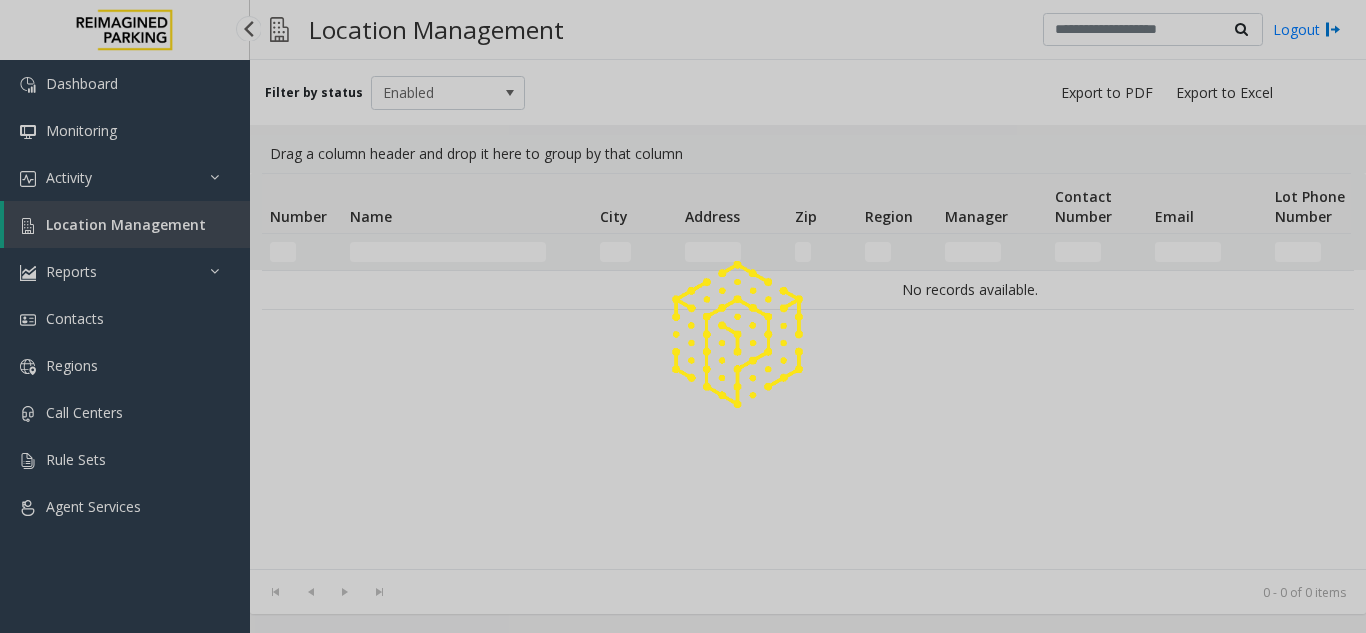scroll, scrollTop: 0, scrollLeft: 0, axis: both 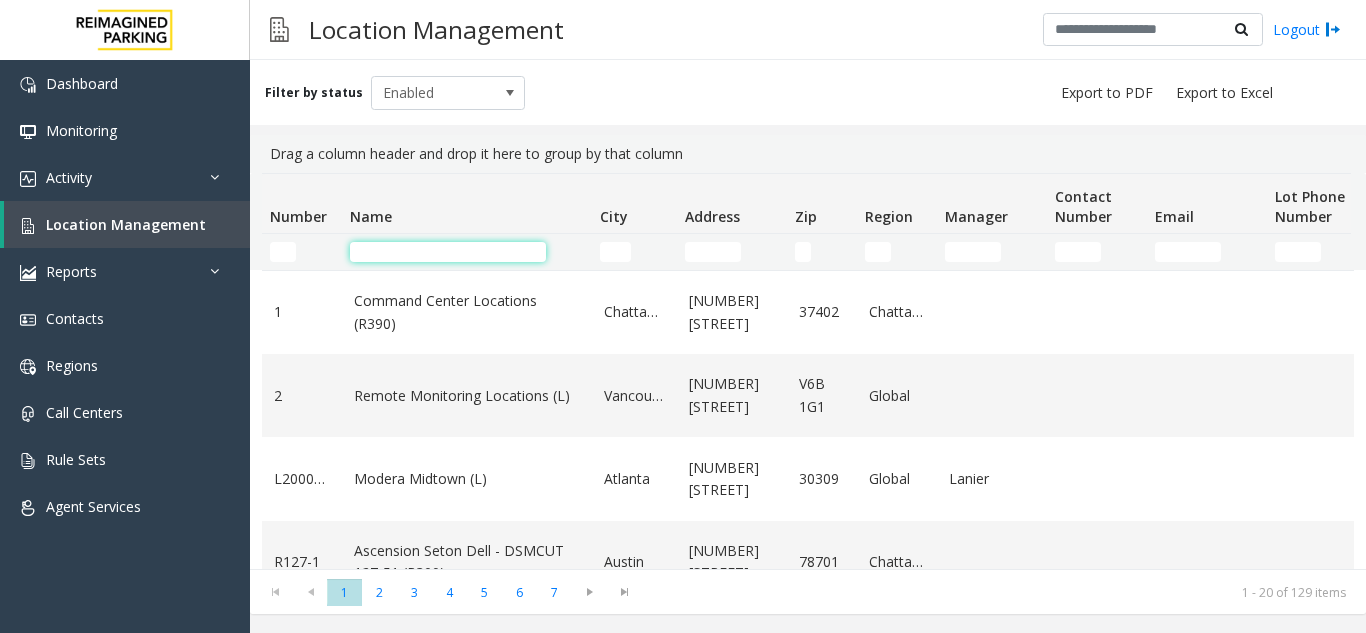 click 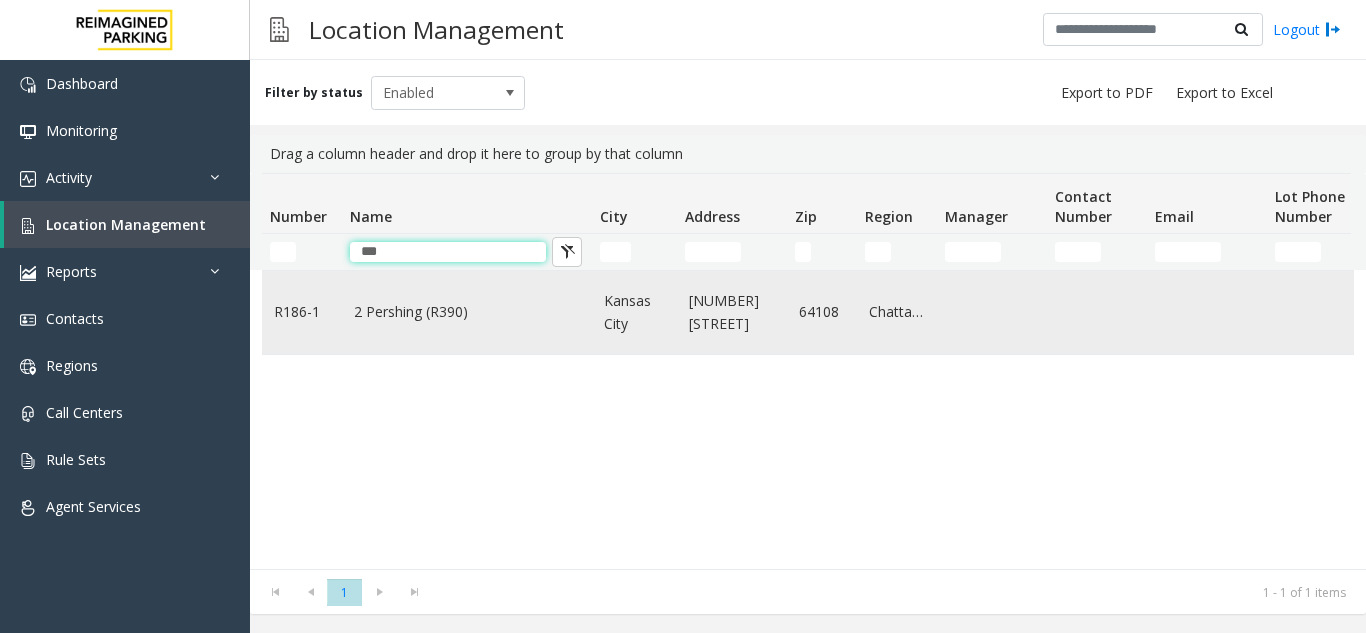 type on "***" 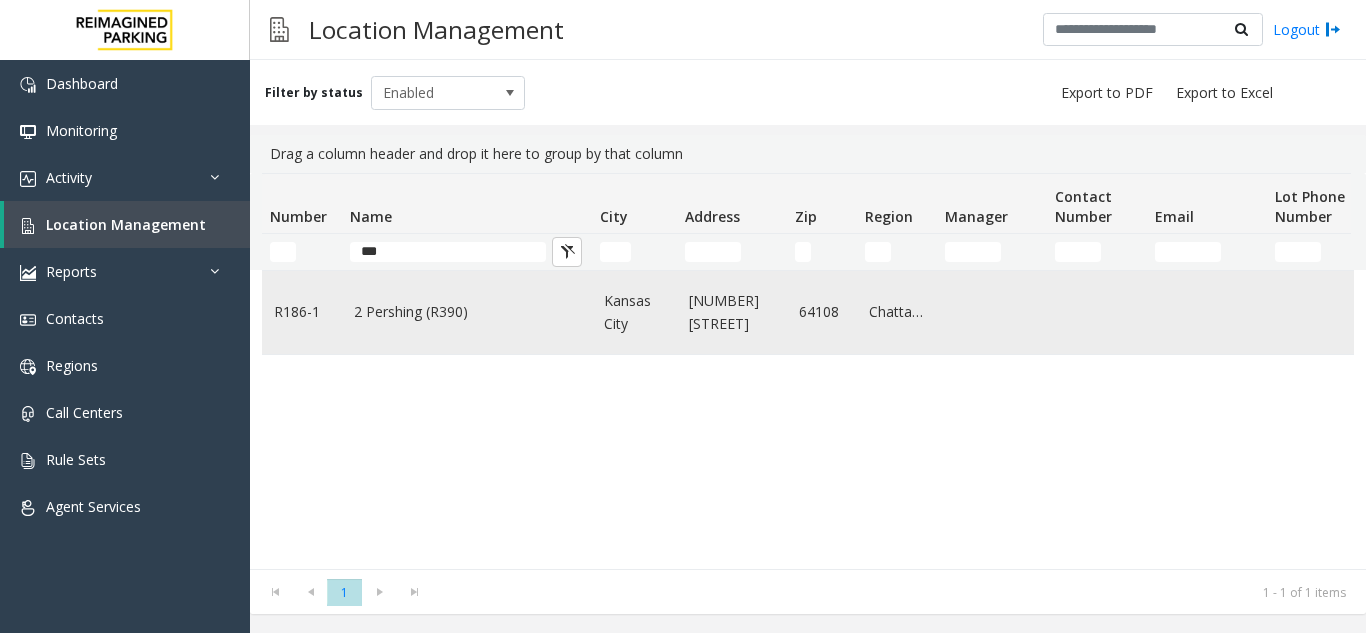 click on "2 Pershing (R390)" 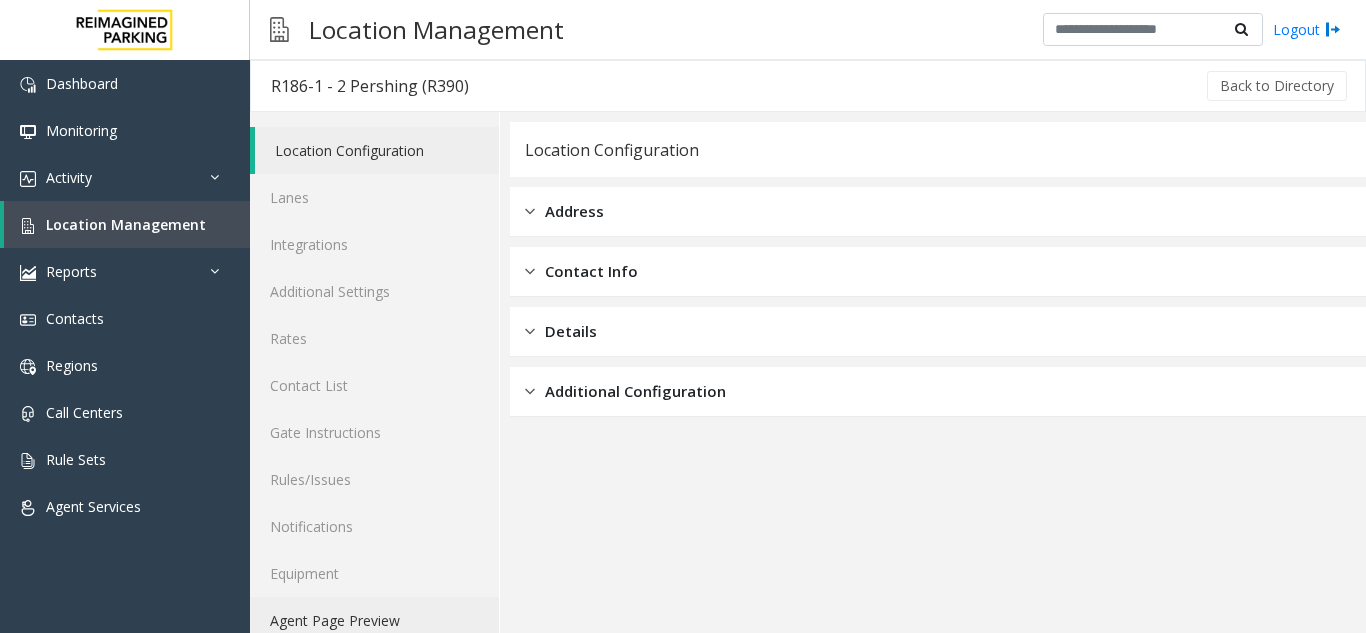click on "Agent Page Preview" 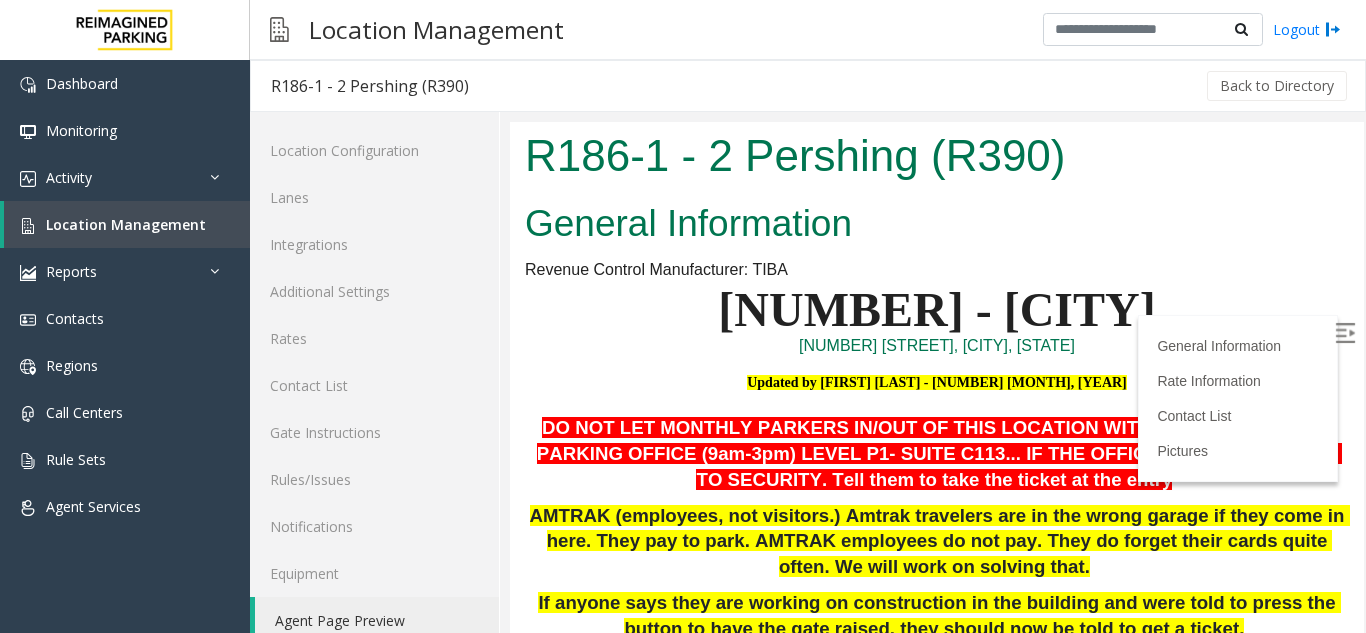 scroll, scrollTop: 0, scrollLeft: 0, axis: both 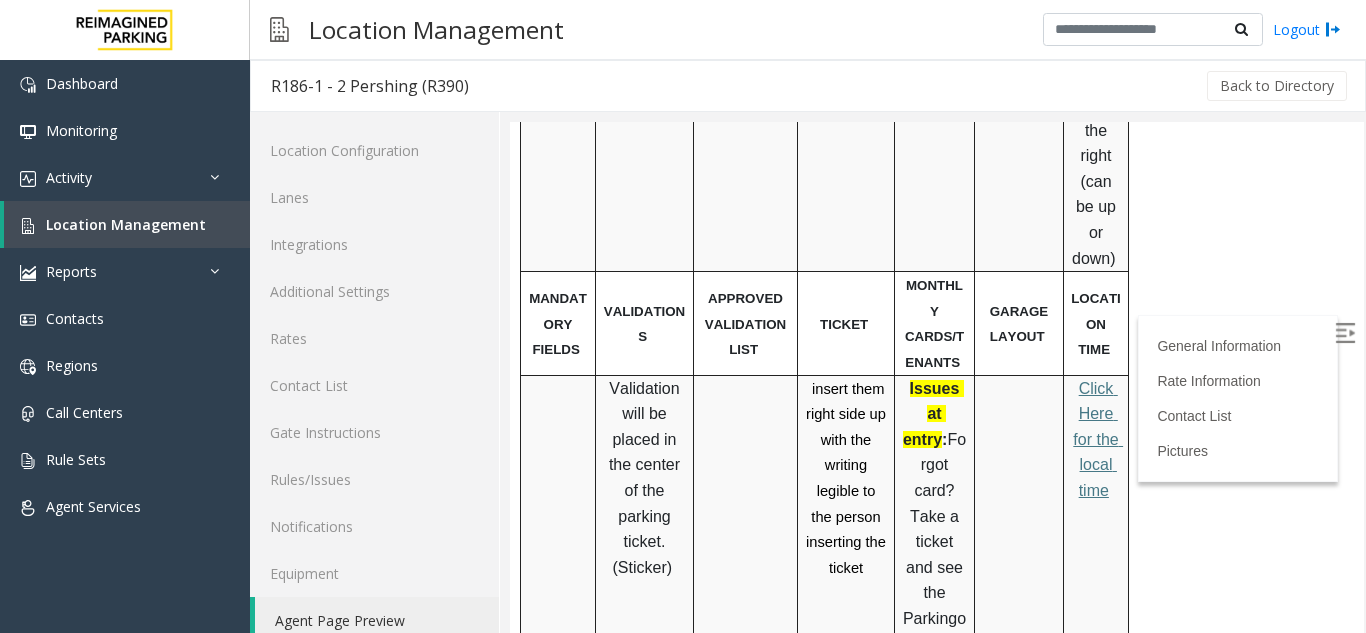 click on "PARCS   SOLAR WINDS   USERNAME   PASSWORD   PARIS   EQUIPMENT   CARD INSERTIO   TIBA             magstripe to the right (can be up or down)   MANDATORY FIELDS   VALIDATIONS   APPROVED VALIDATION LIST   TICKET   MONTHLY CARDS/TENANTS   GARAGE LAYOUT   LOCATION TIME     Validation will be placed in the center of the parking ticket. (Sticker)       insert them right side up with the writing legible to the person inserting the ticket Issues at entry :  Forgot card? Take a ticket and see the Parking  office.      Lost card? Take and ticket and go to security in main    lobby.     Issues at exit :    Forgot or lost card? Send them back if the office is still open or to security if closed.     Click Here for the local time   APPROVED VENDOR   DO NOT VEND FOR   ENTRANCE/EXIT LANE INFO   LOST TICKET RATE   COMMON ISSUES   SPECIAL INSTRUCTIONS   HOURS OF OPERATION   Republic Parking employees   ICC/Velociti Cleaning company     [NUMBER] entrance and [NUMBER] exit on P1 (Upper level)." at bounding box center [934, 977] 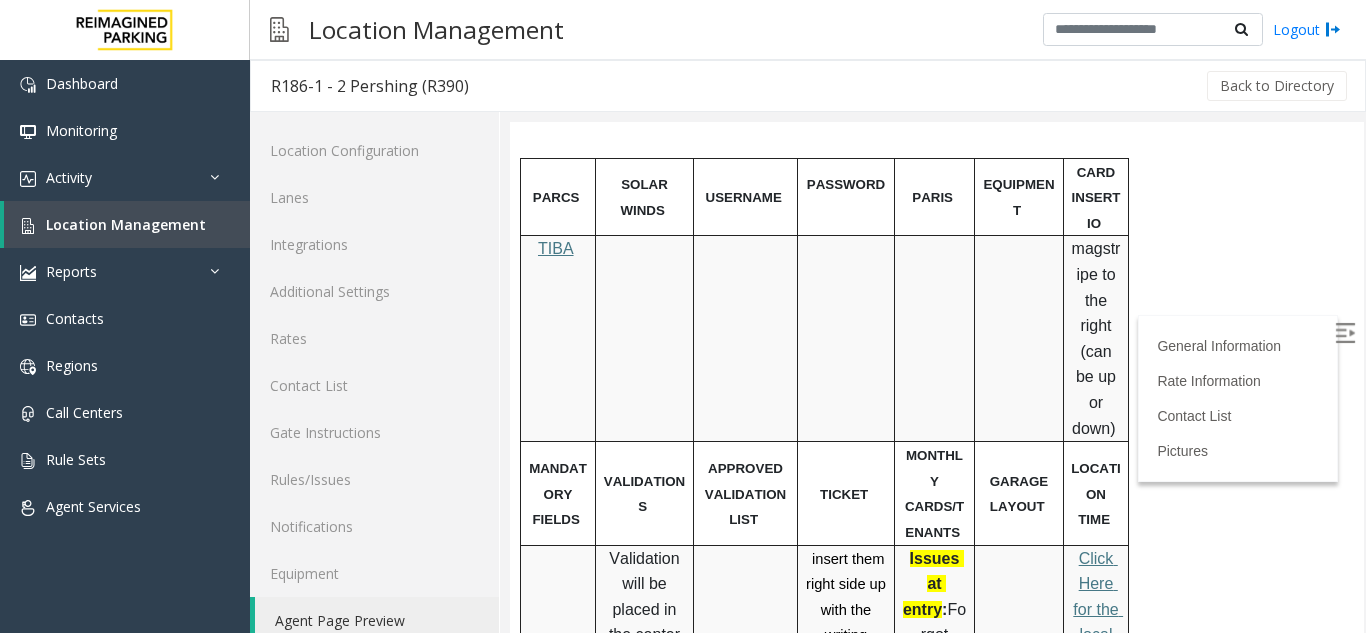 scroll, scrollTop: 491, scrollLeft: 0, axis: vertical 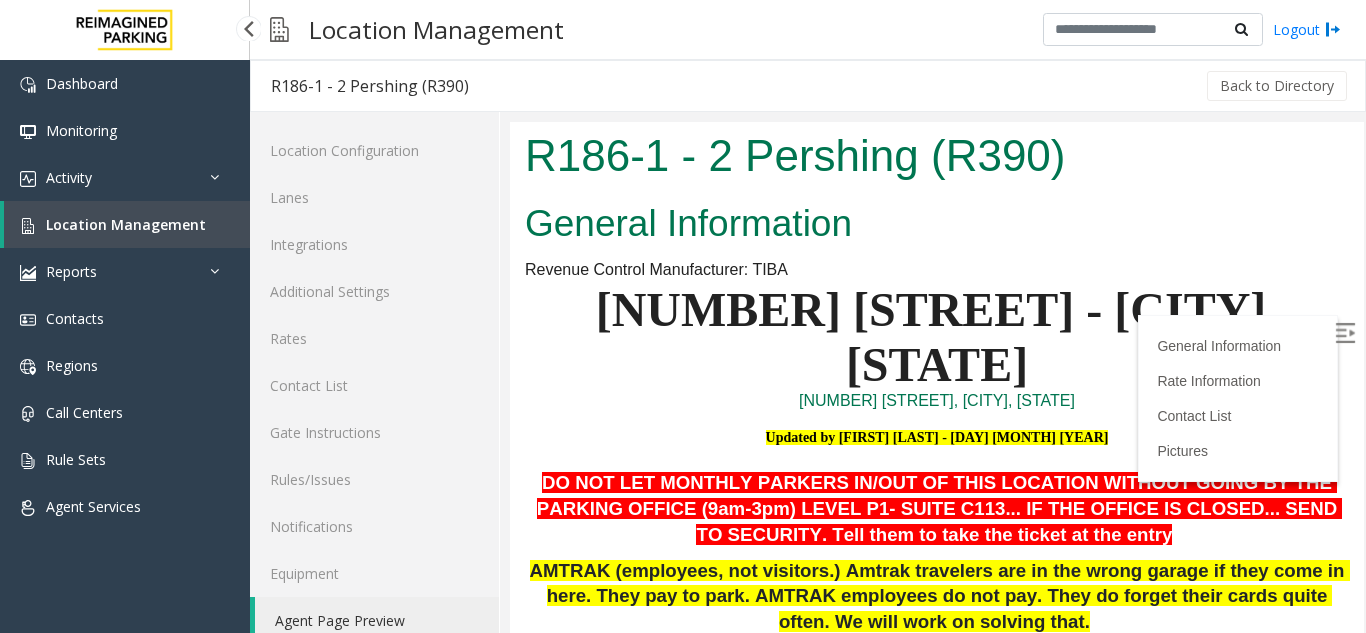 click on "Location Management" at bounding box center [126, 224] 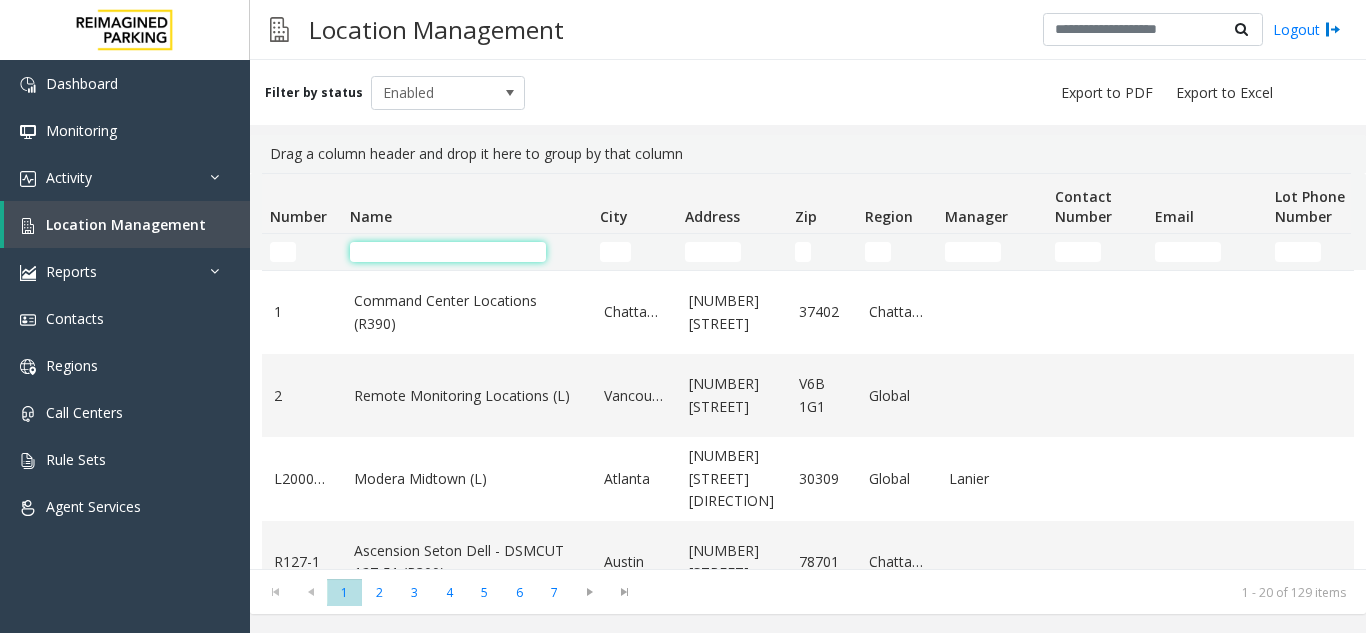 click 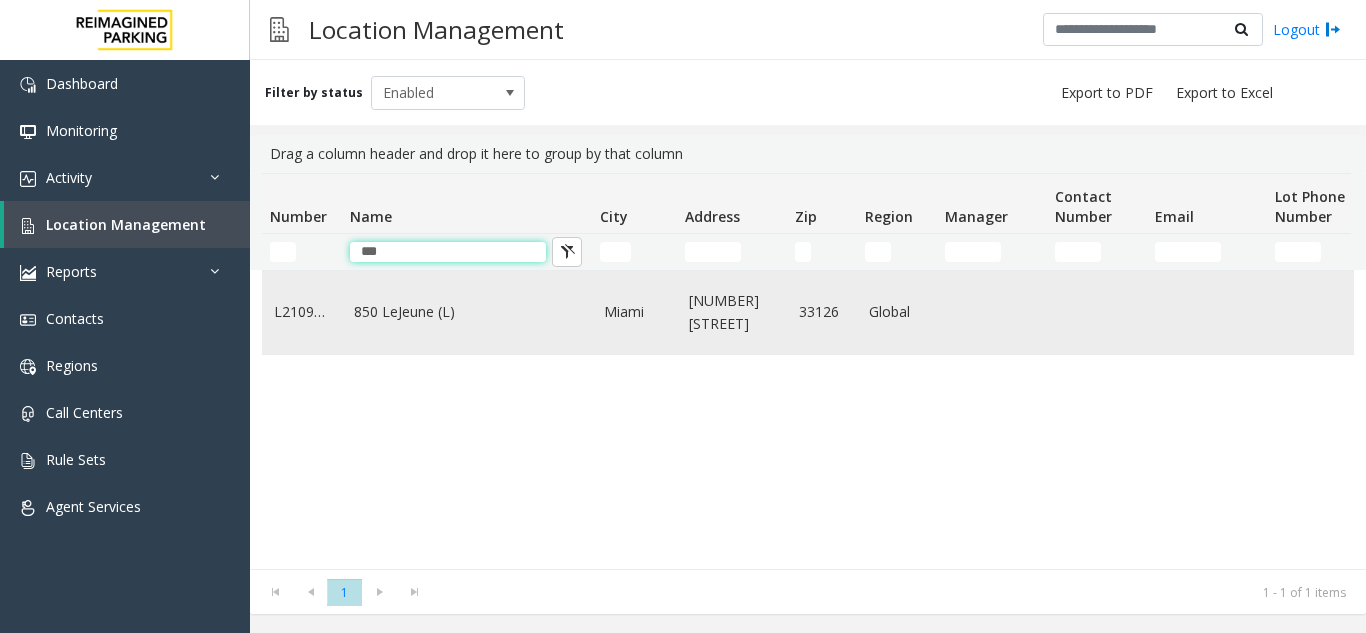 type on "***" 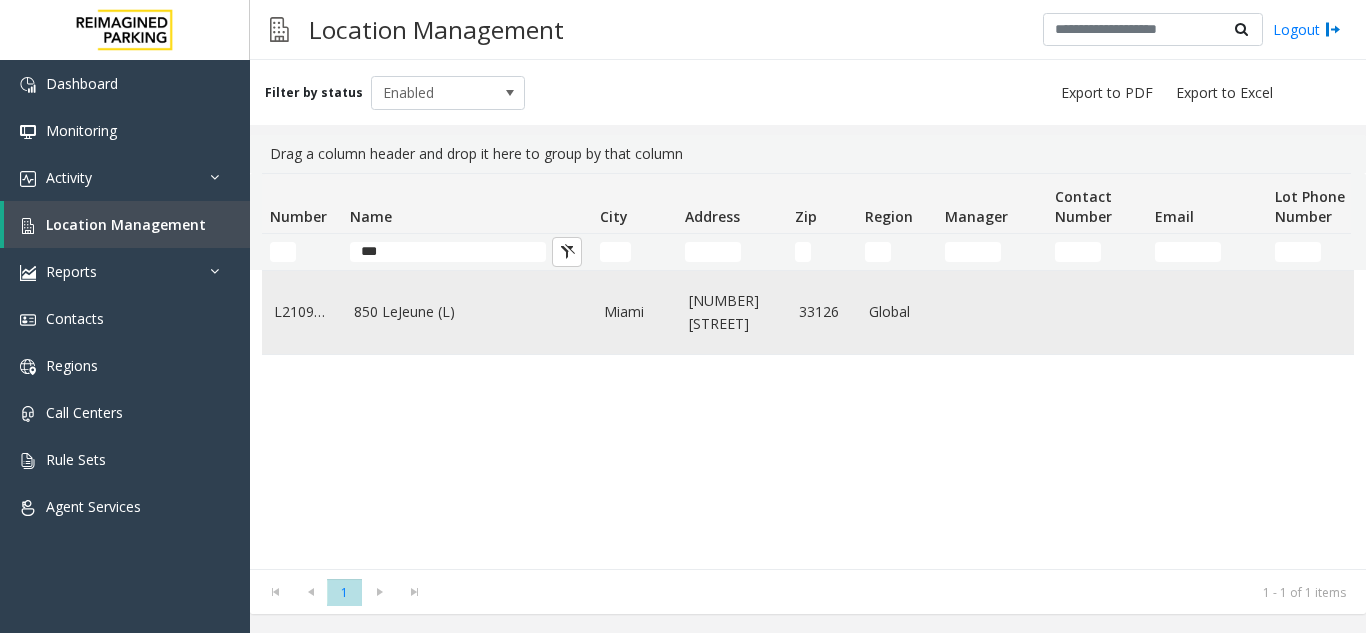 click on "850 LeJeune (L)" 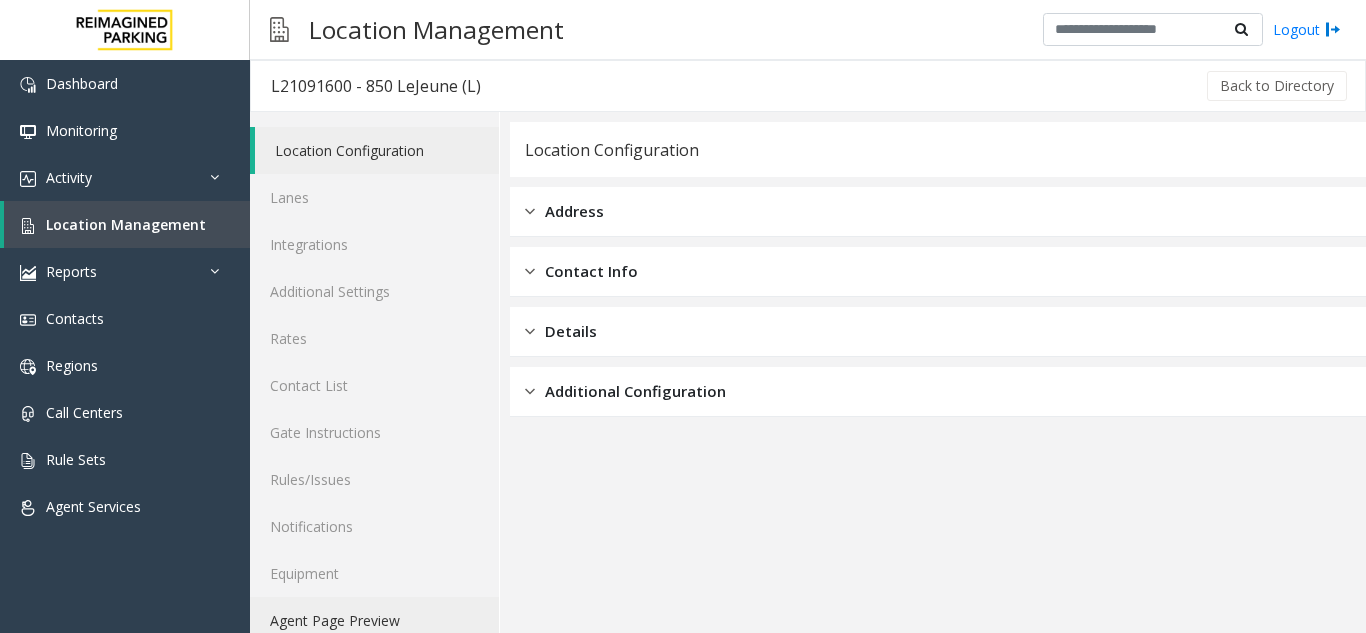 click on "Agent Page Preview" 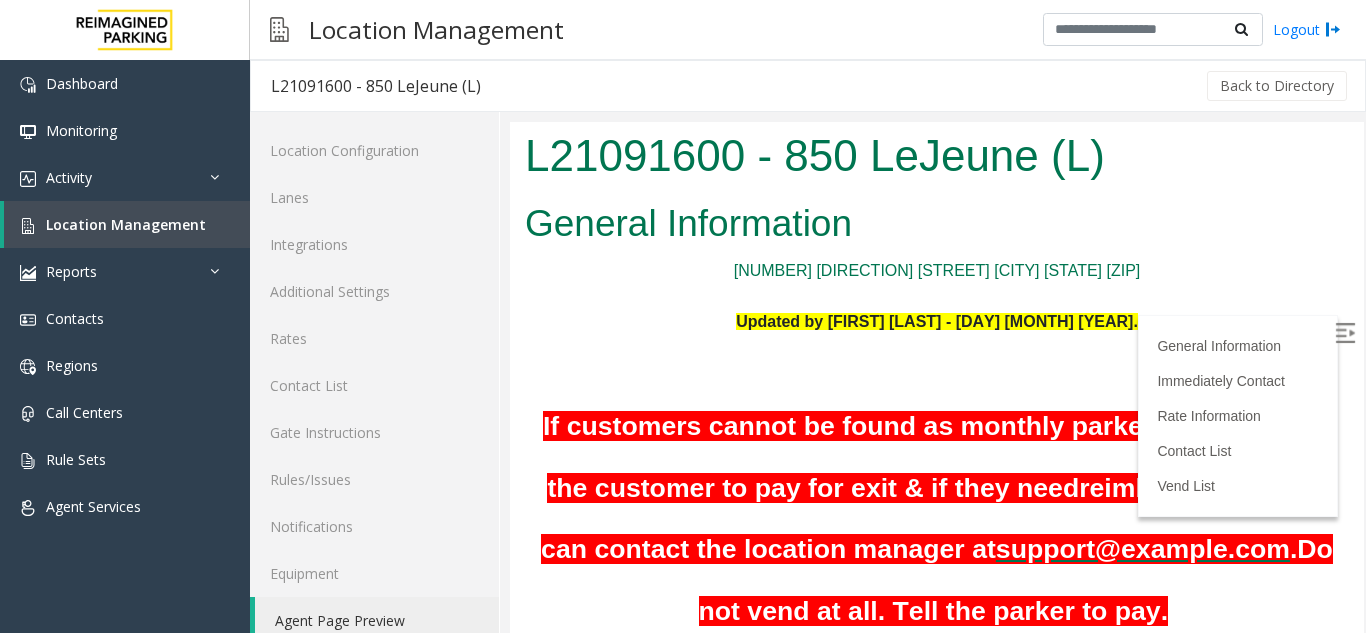 scroll, scrollTop: 0, scrollLeft: 0, axis: both 